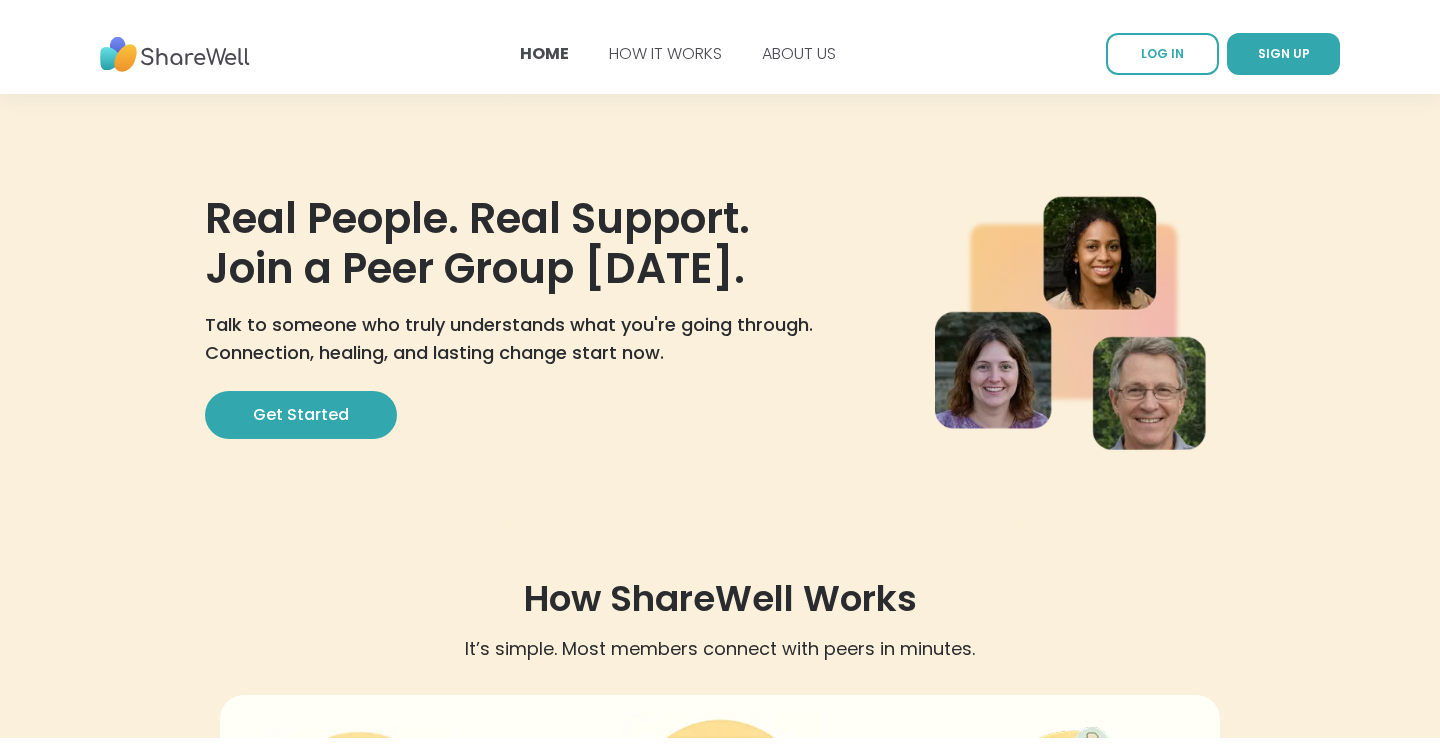 scroll, scrollTop: 0, scrollLeft: 0, axis: both 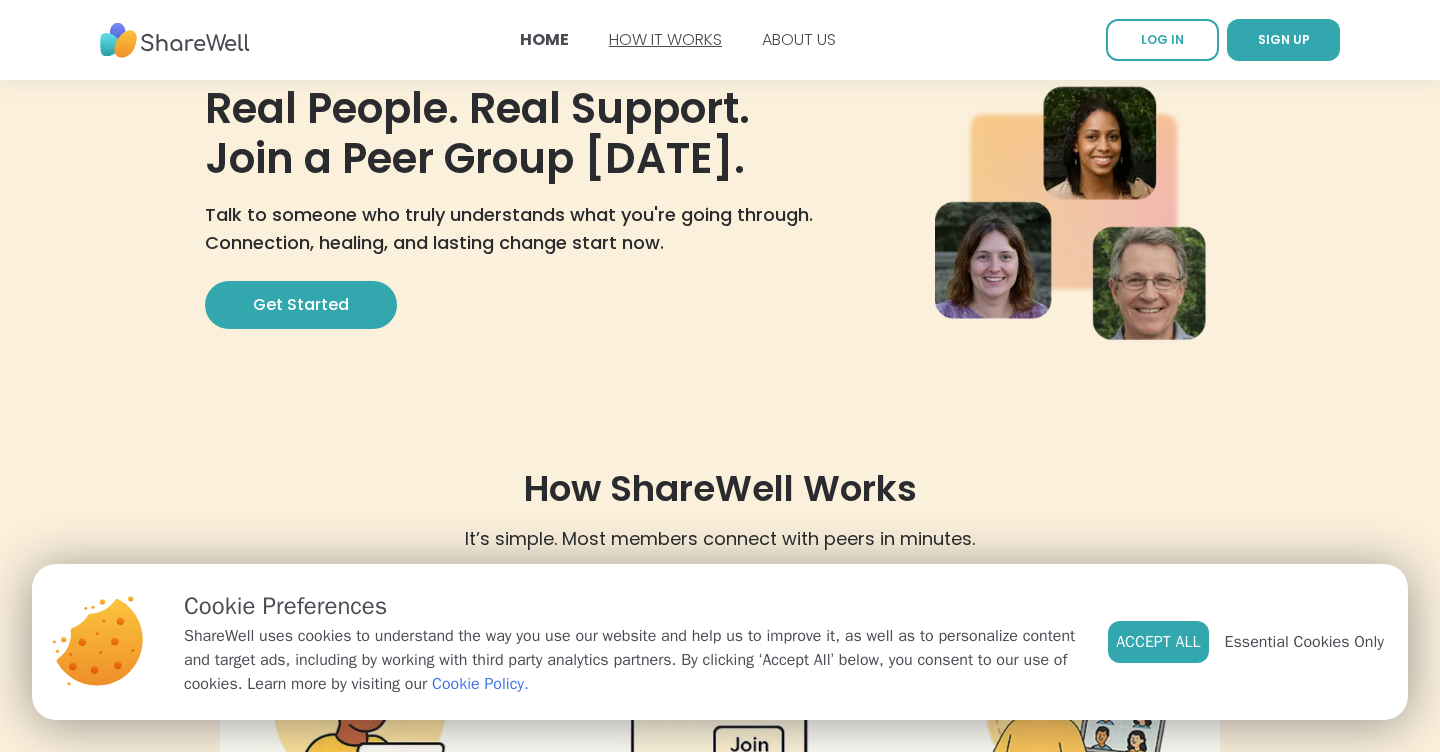 click on "HOW IT WORKS" at bounding box center (665, 39) 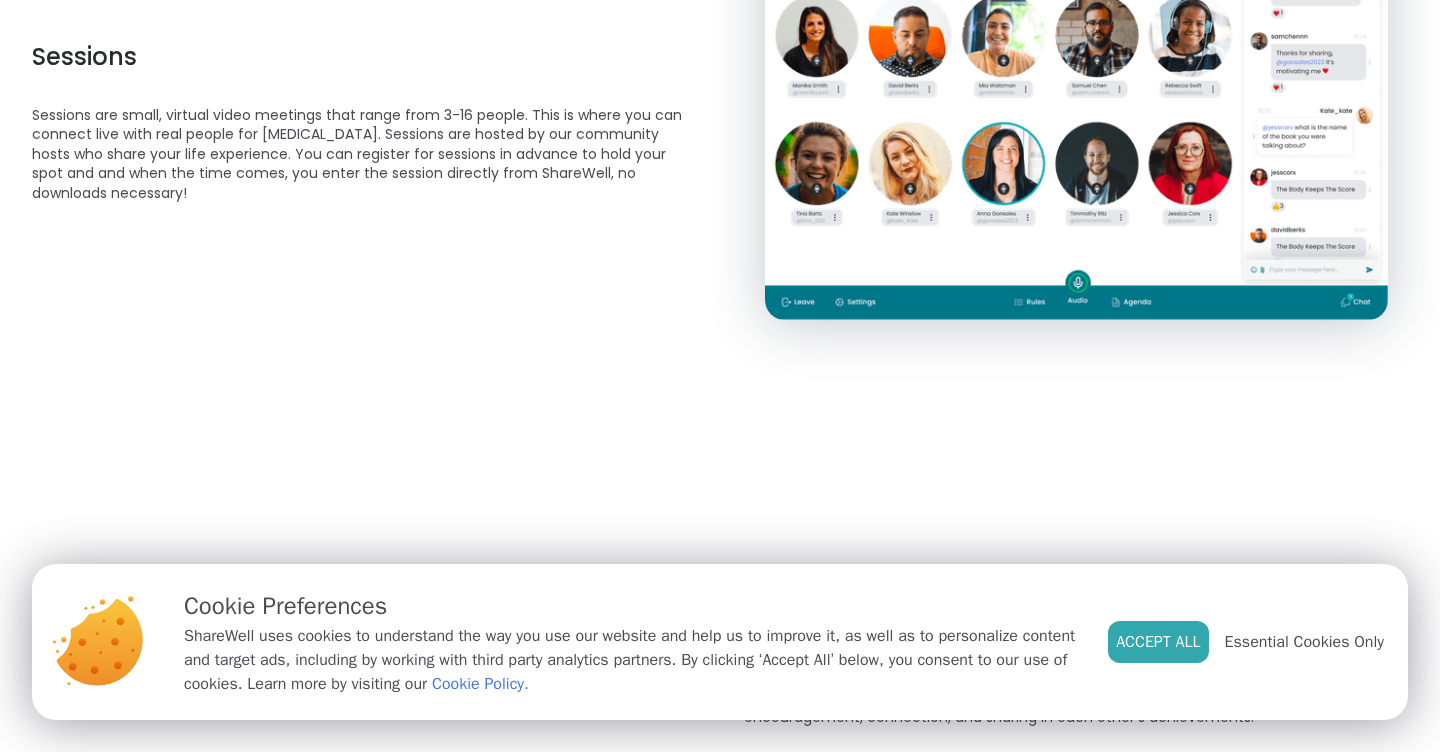 scroll, scrollTop: 0, scrollLeft: 0, axis: both 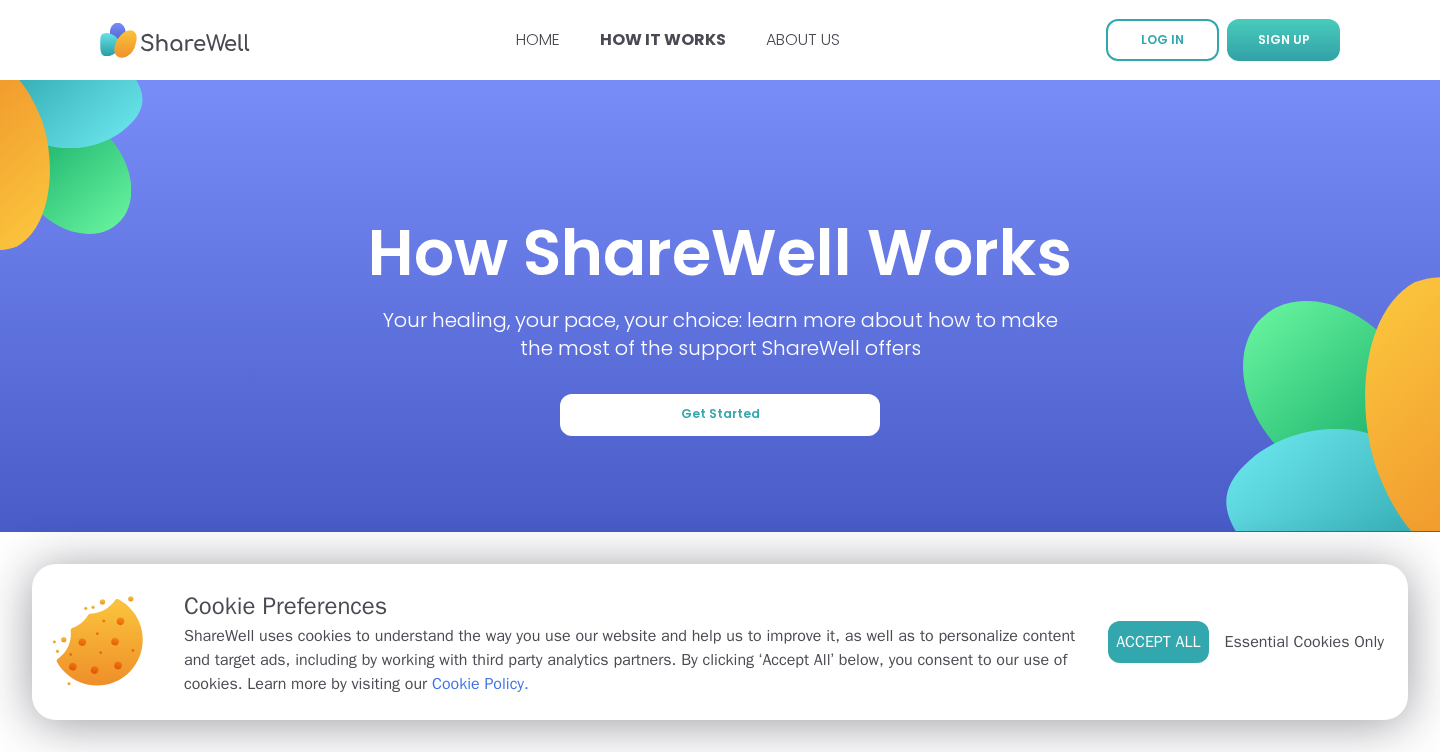 click on "SIGN UP" at bounding box center (1284, 39) 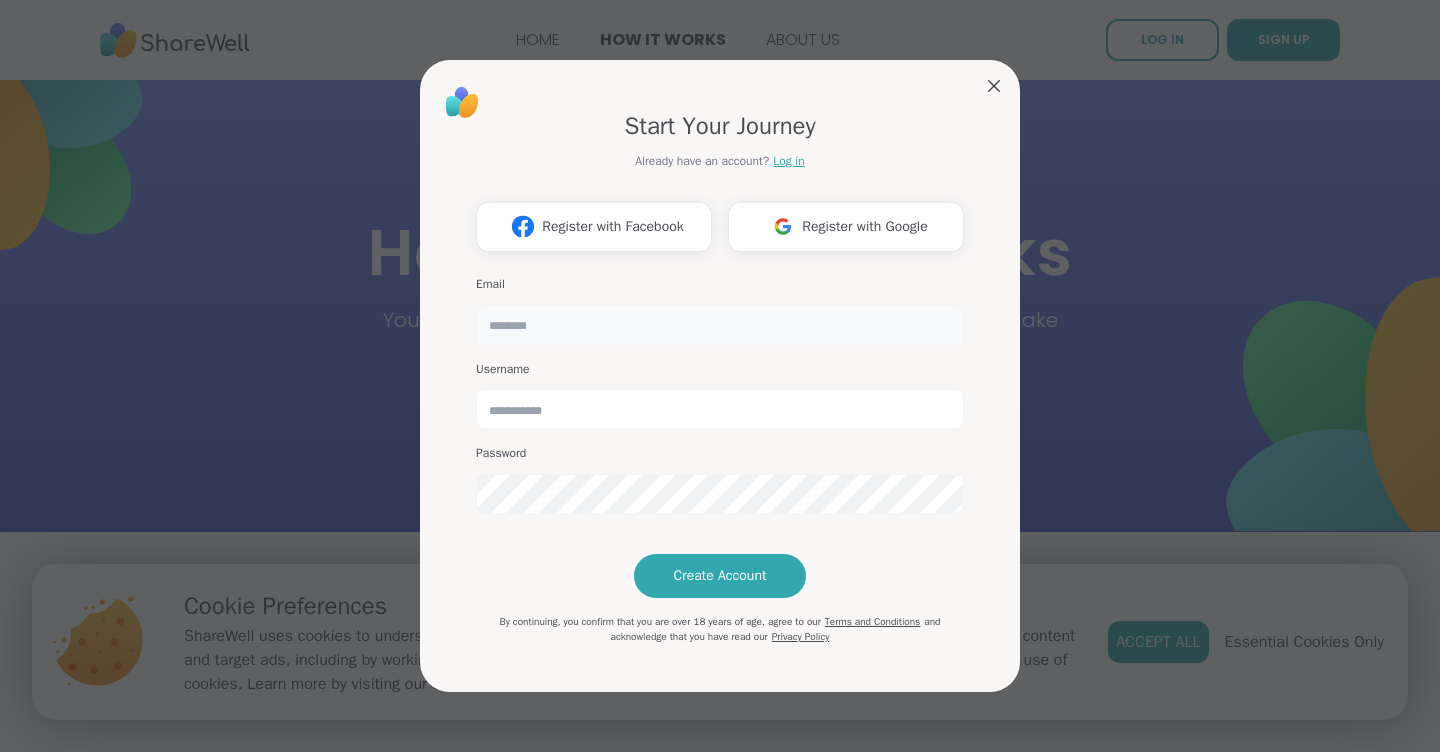 click at bounding box center [720, 325] 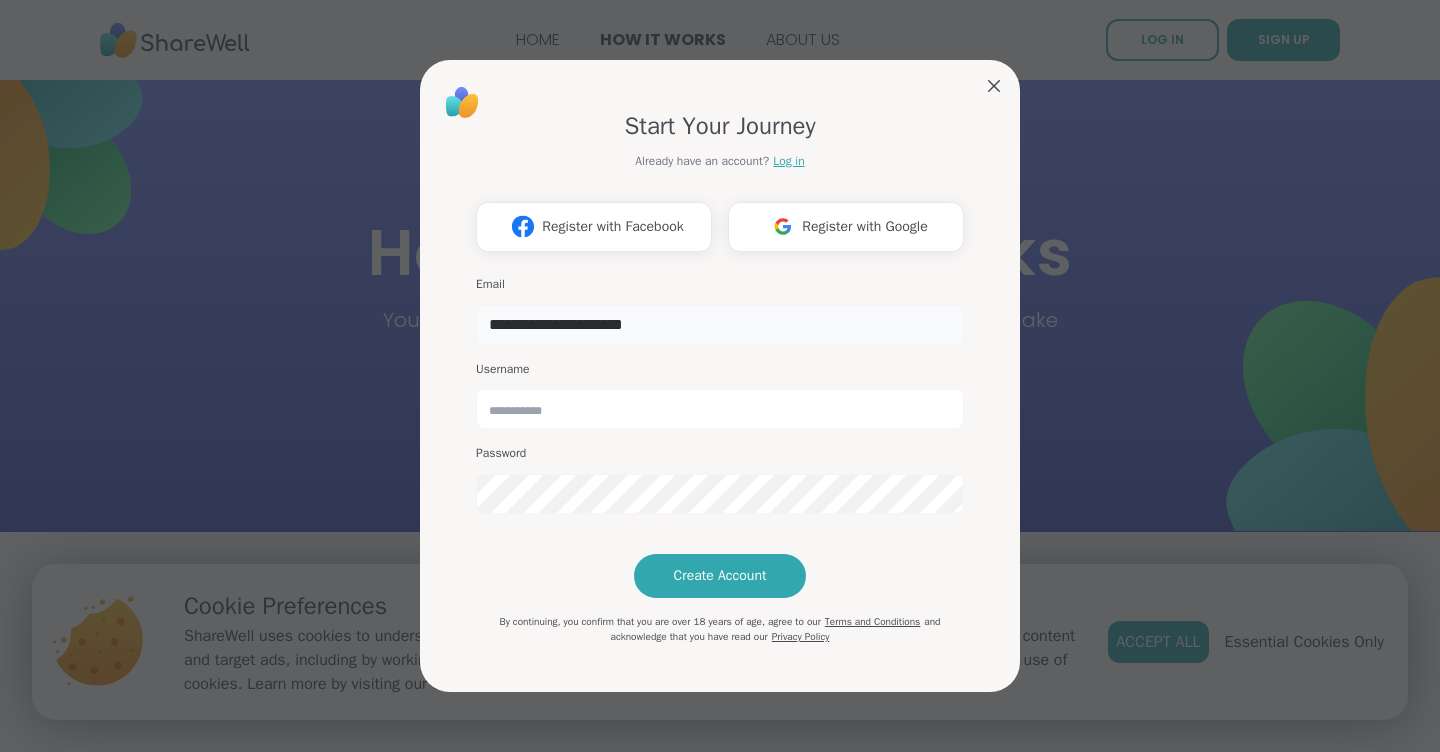 type on "**********" 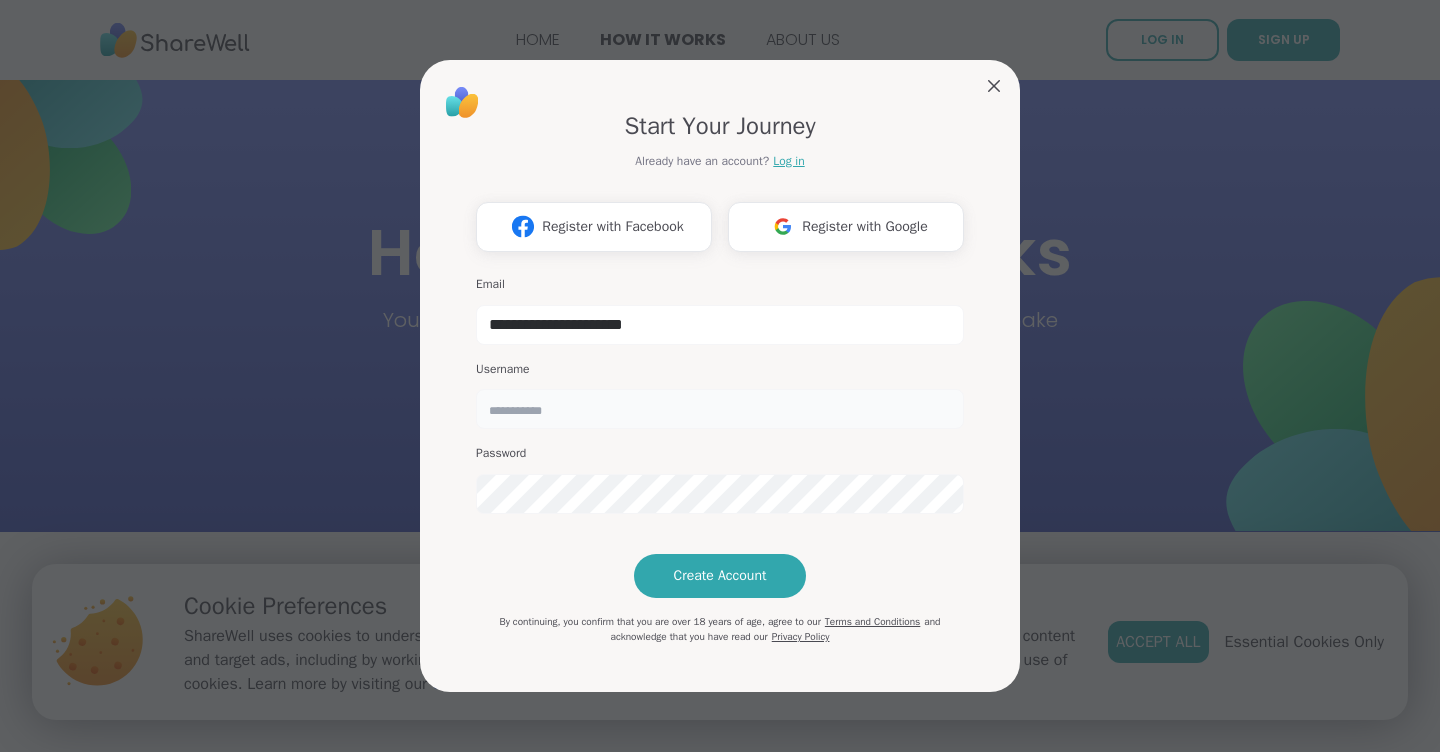 click at bounding box center (720, 409) 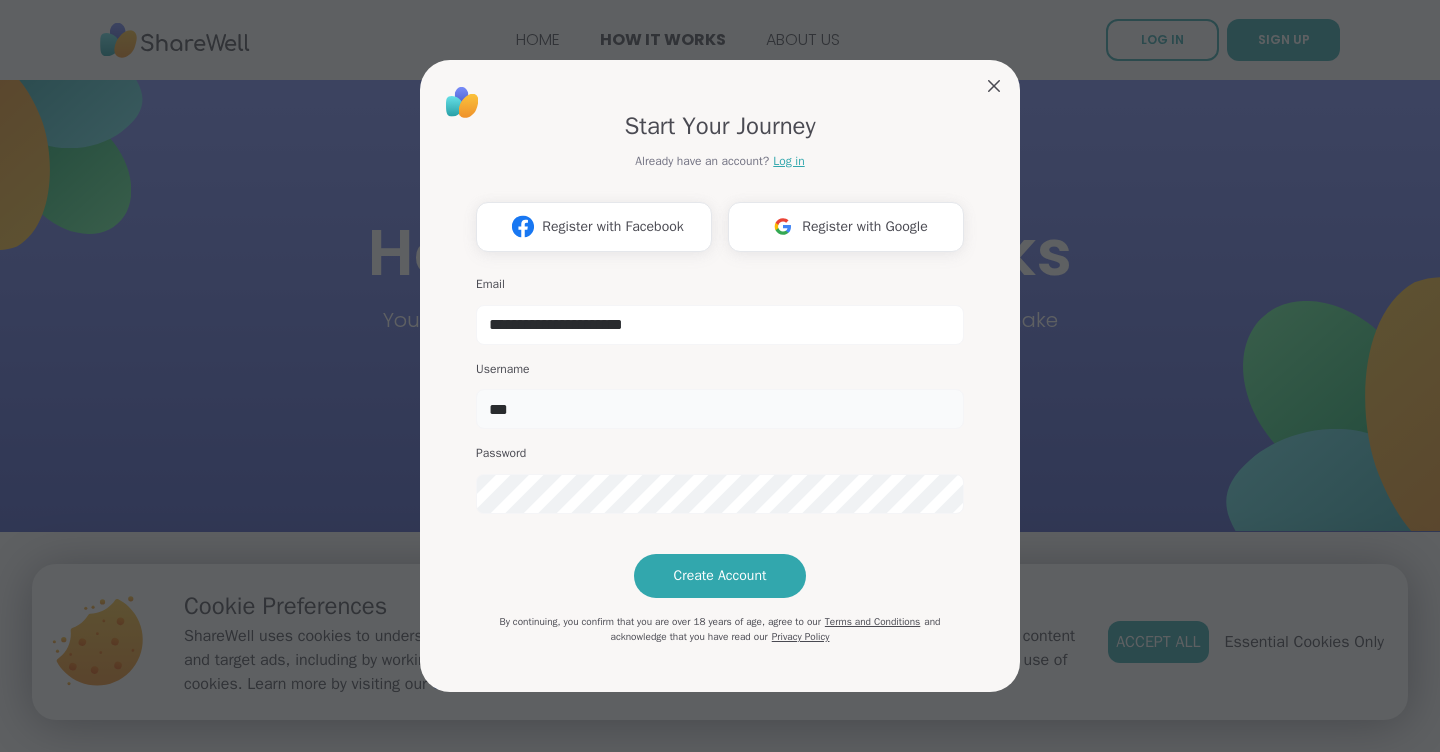 type on "***" 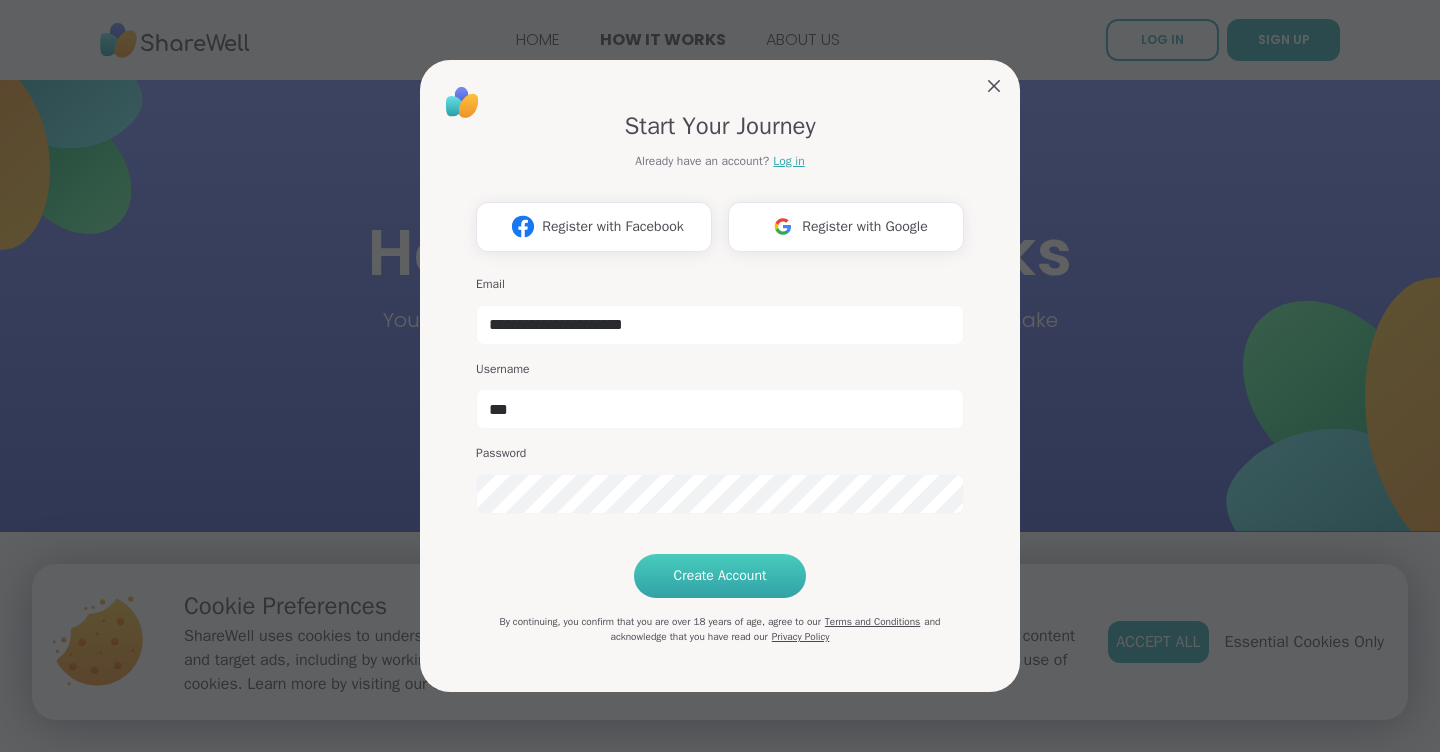 click on "Create Account" at bounding box center [720, 576] 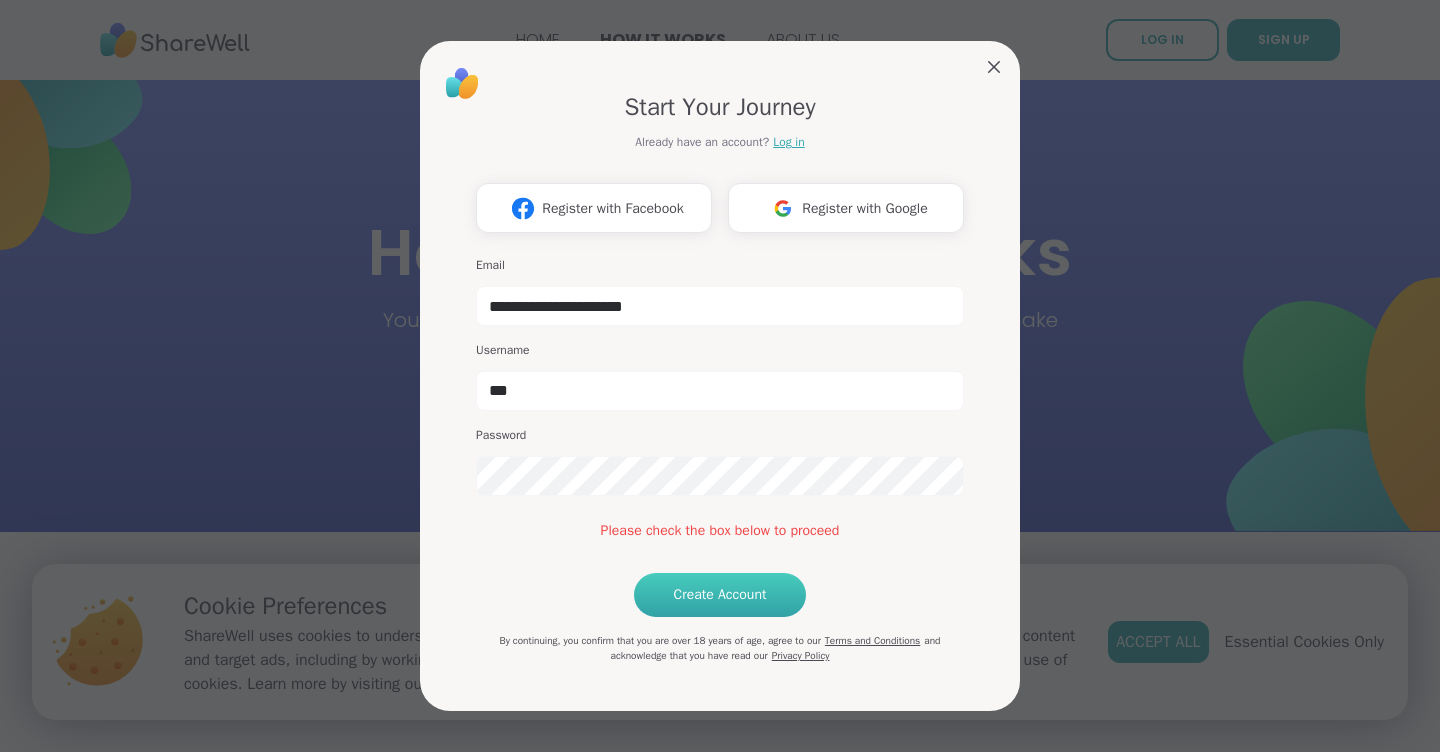 click on "Create Account" at bounding box center [720, 595] 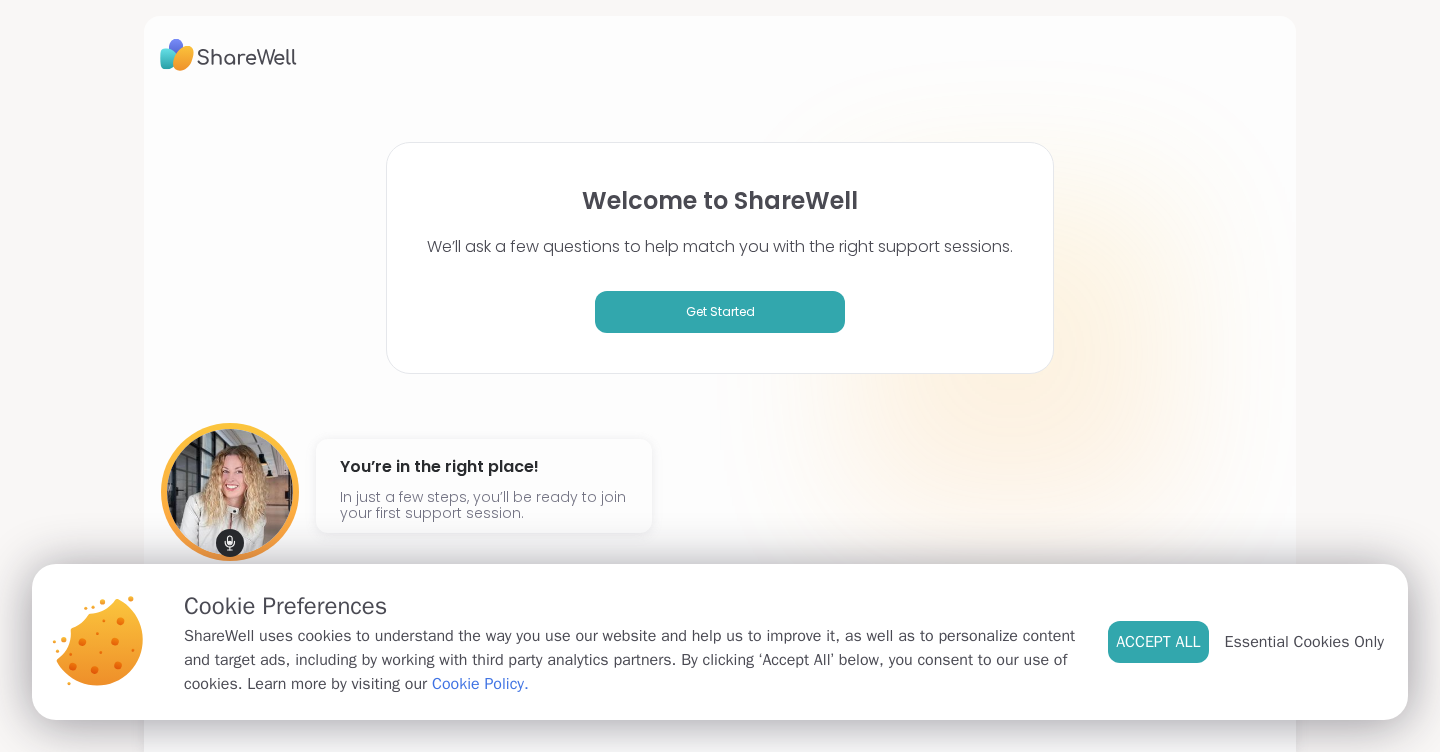 click at bounding box center (720, 55) 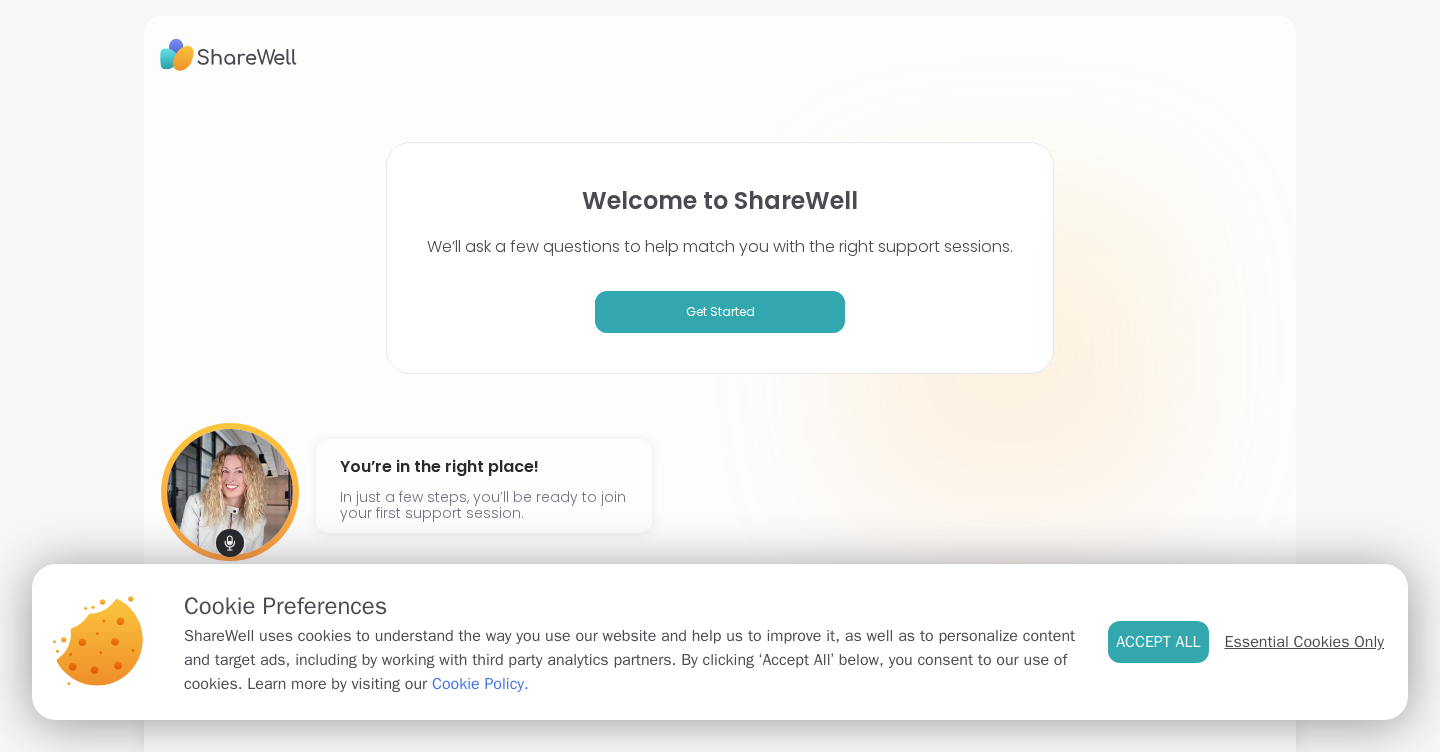 click on "Essential Cookies Only" at bounding box center (1304, 642) 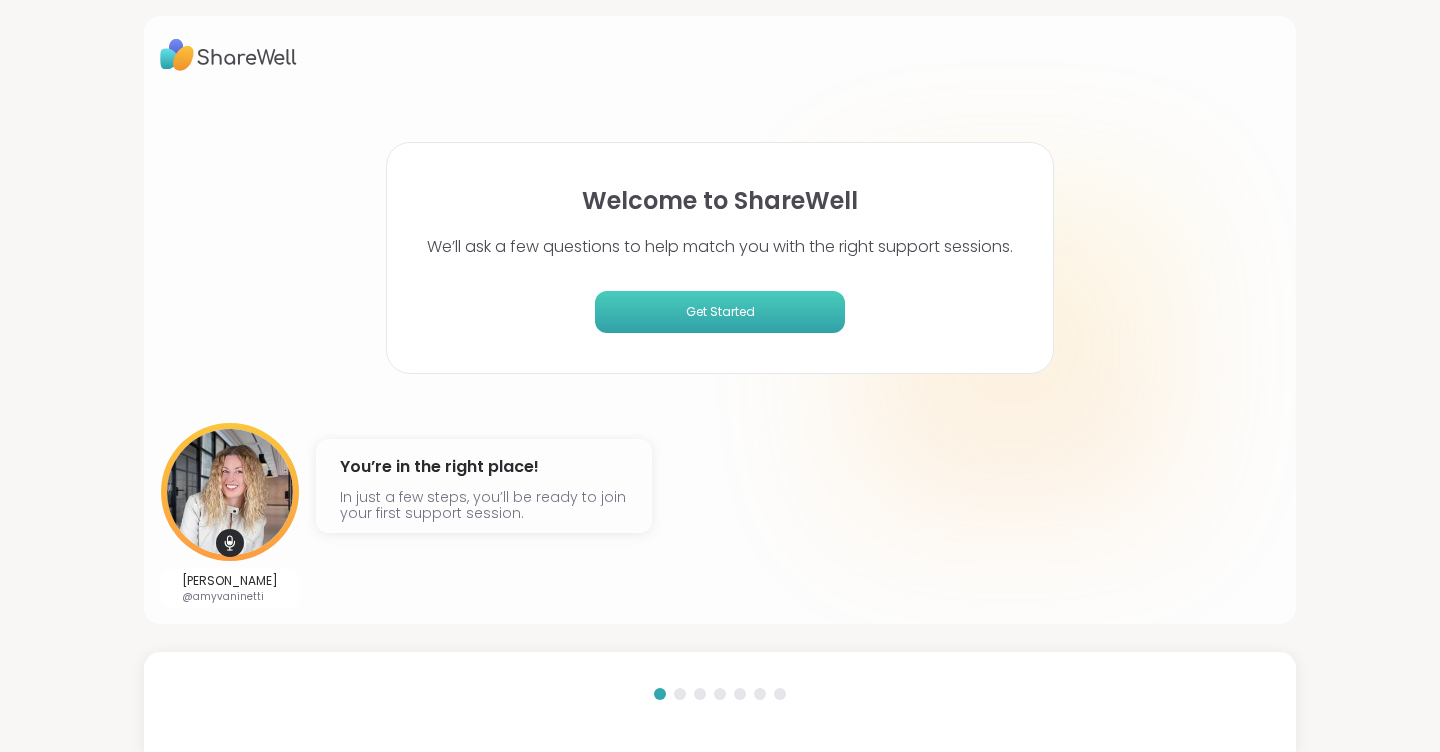 click on "Get Started" at bounding box center (720, 312) 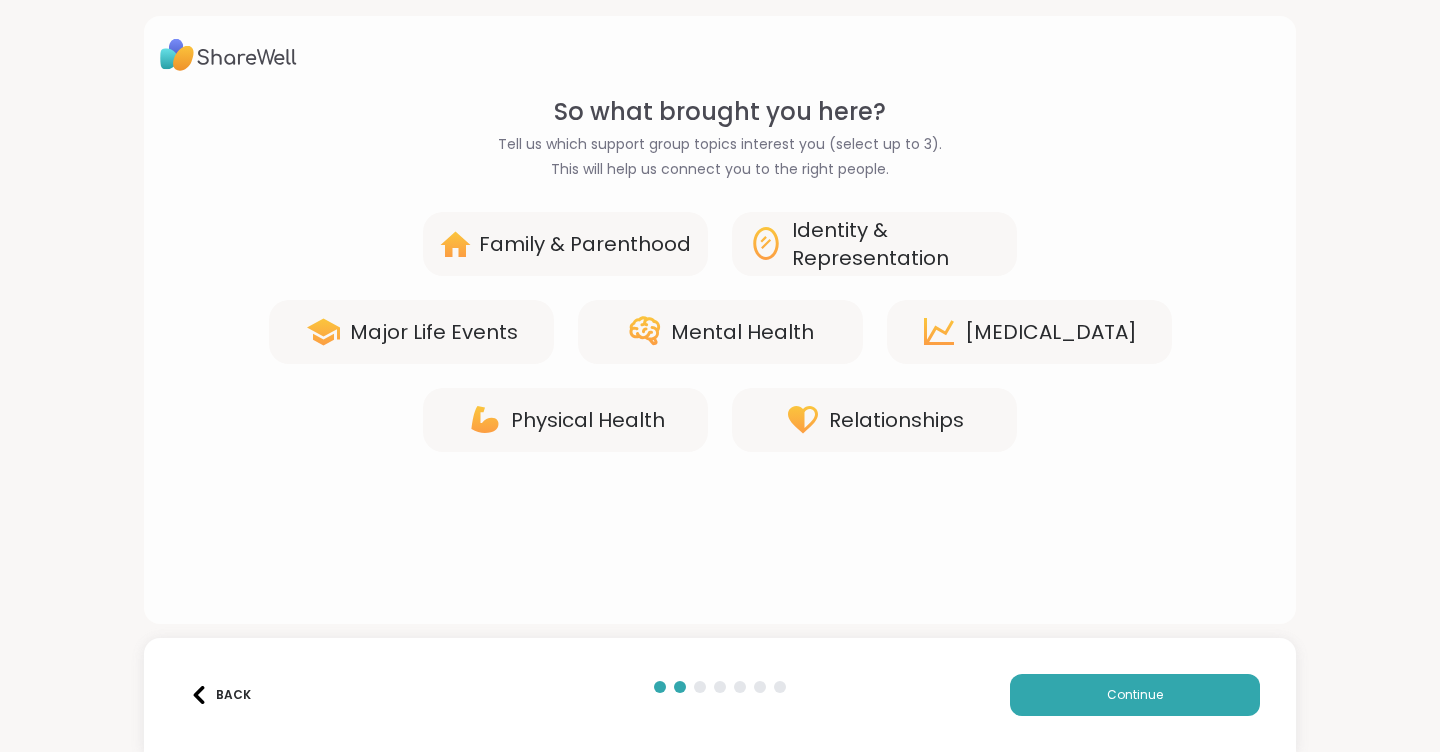 click on "Family & Parenthood" at bounding box center (585, 244) 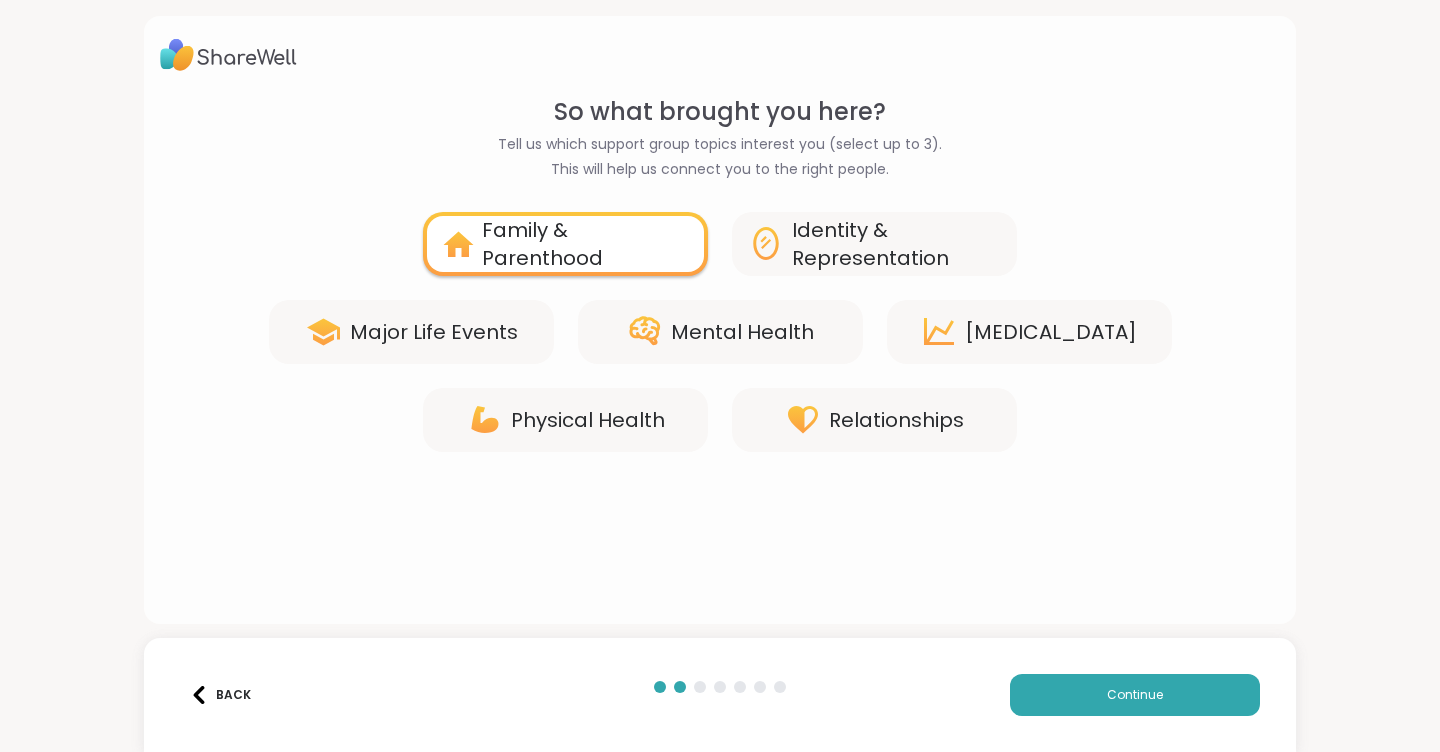 click 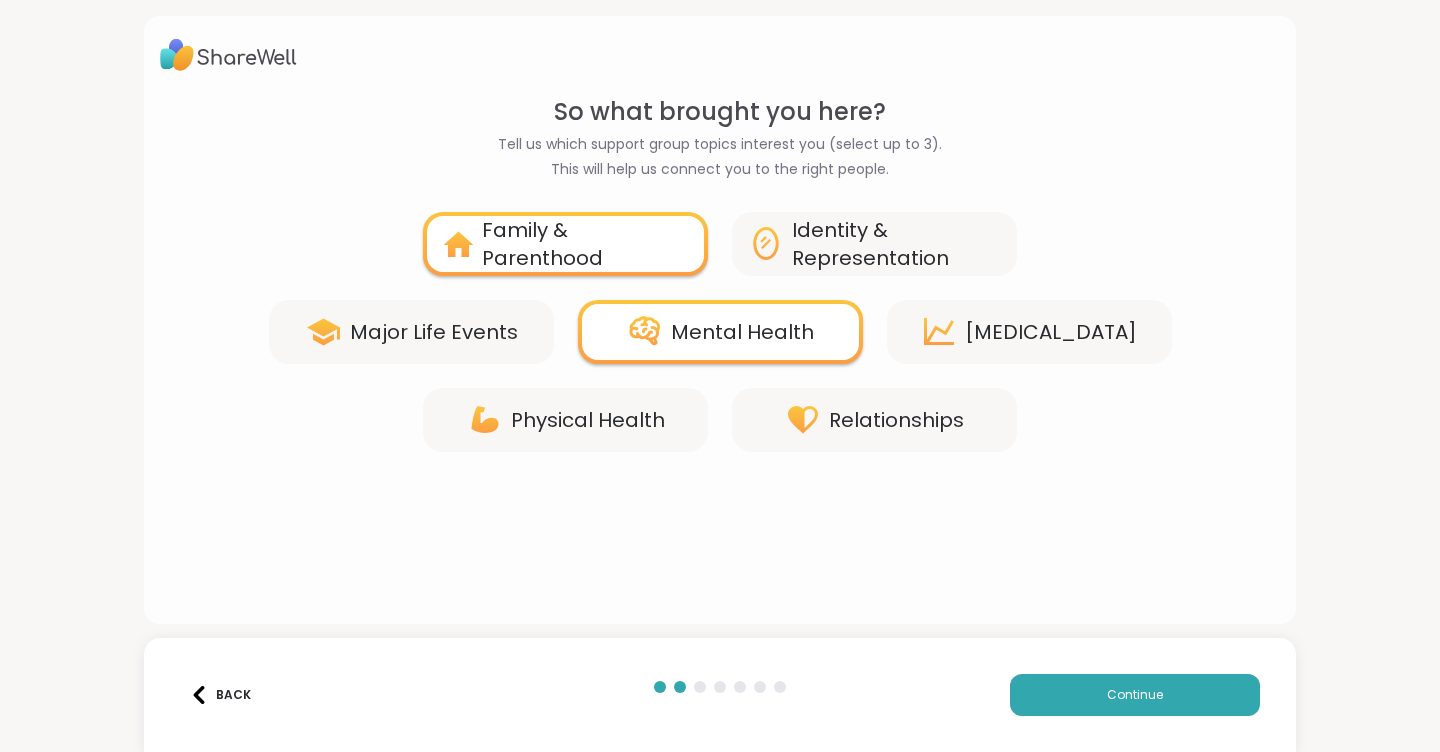 click on "Personal Growth" at bounding box center (1051, 332) 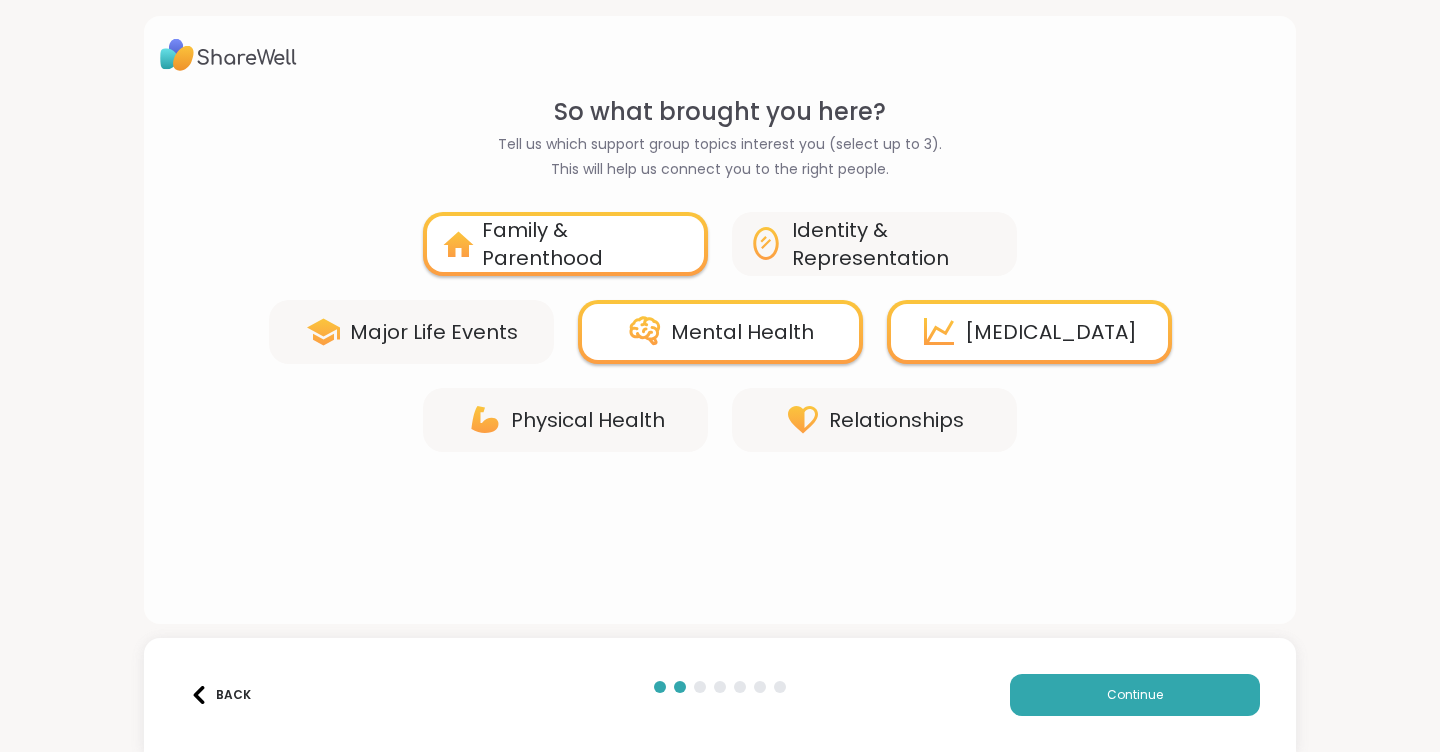click on "Relationships" at bounding box center [874, 420] 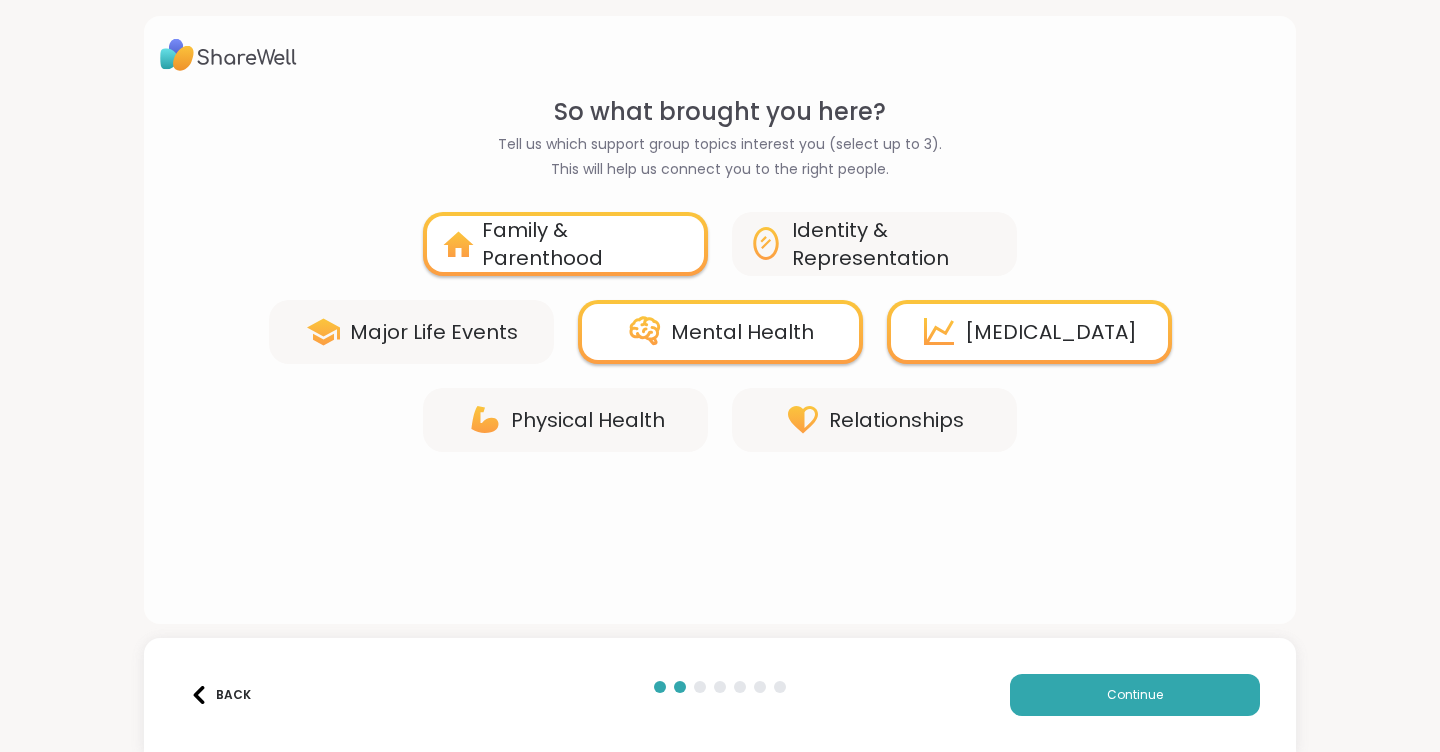 click on "Physical Health" at bounding box center (588, 420) 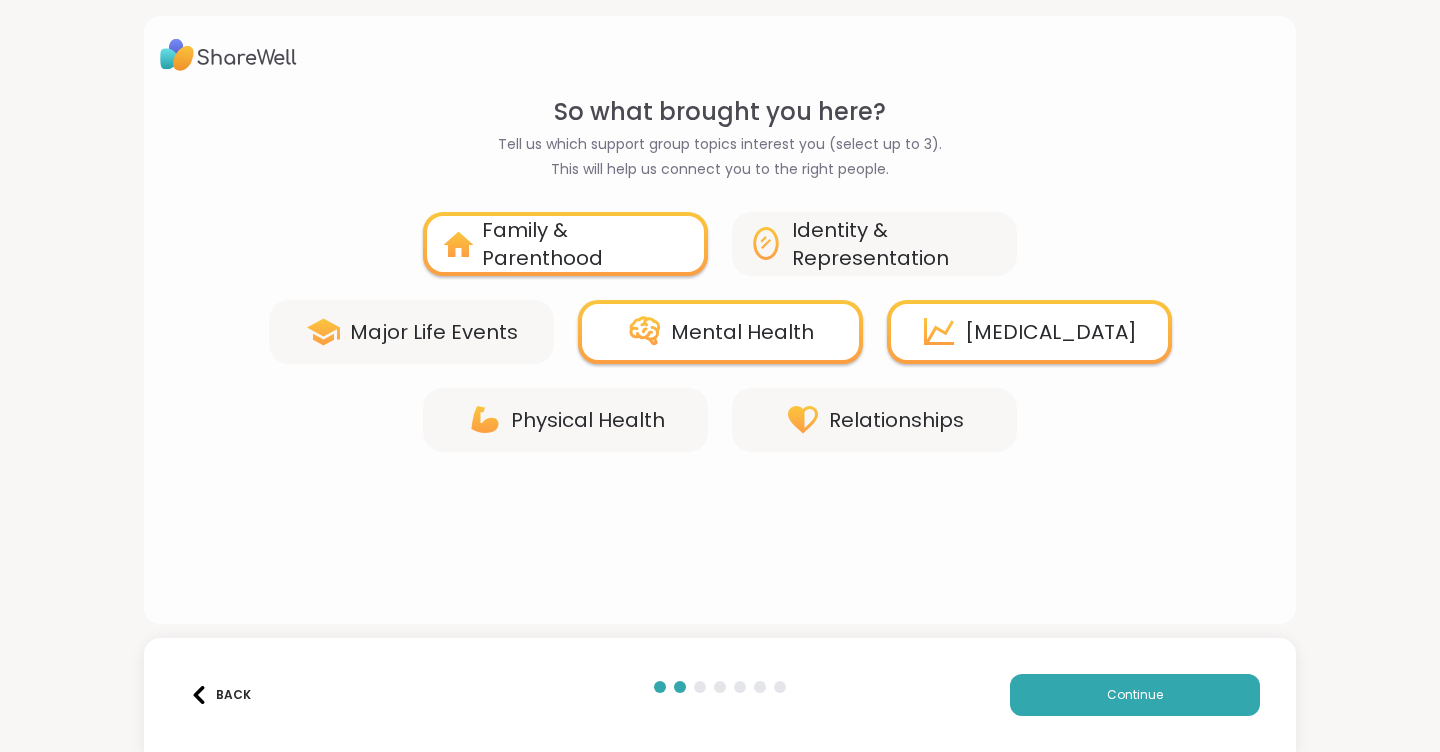 click on "Mental Health" at bounding box center [720, 332] 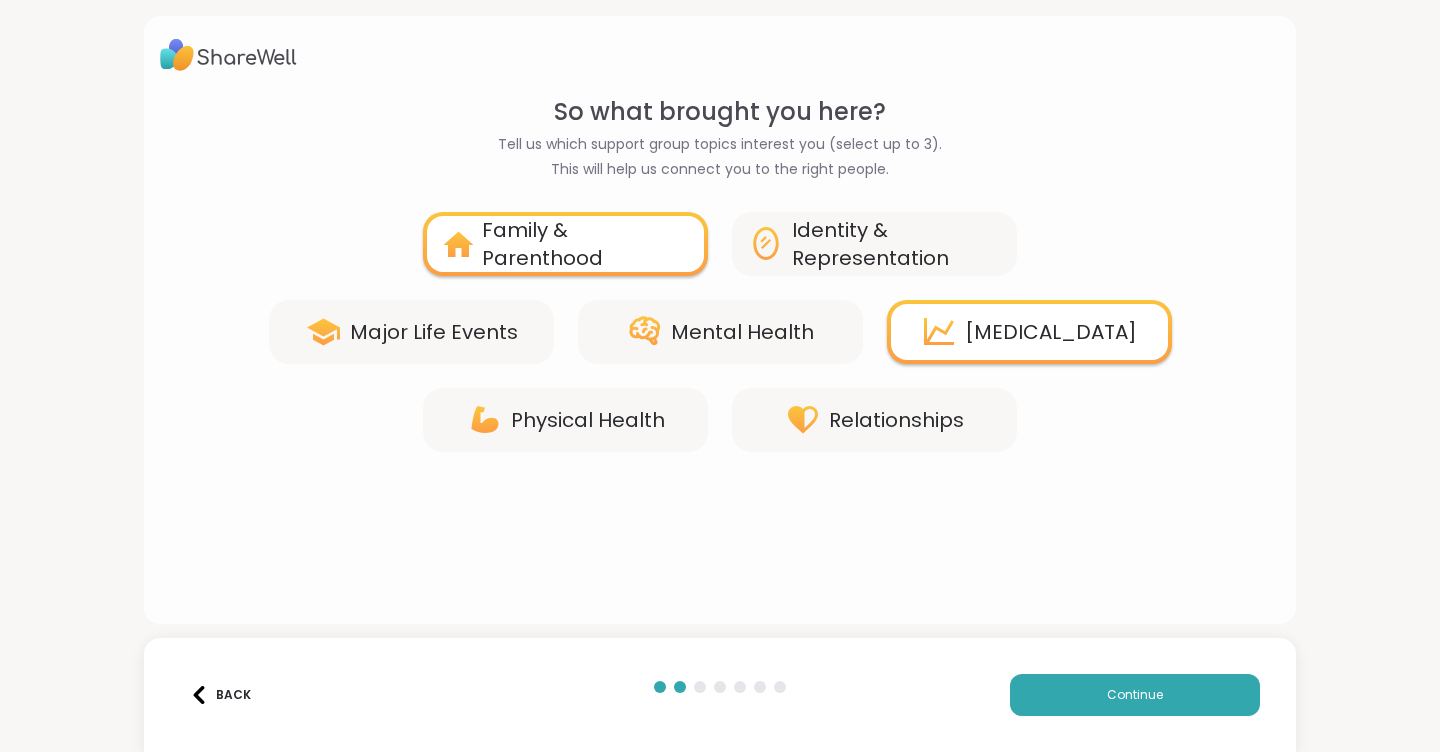 click on "Family & Parenthood" at bounding box center [585, 244] 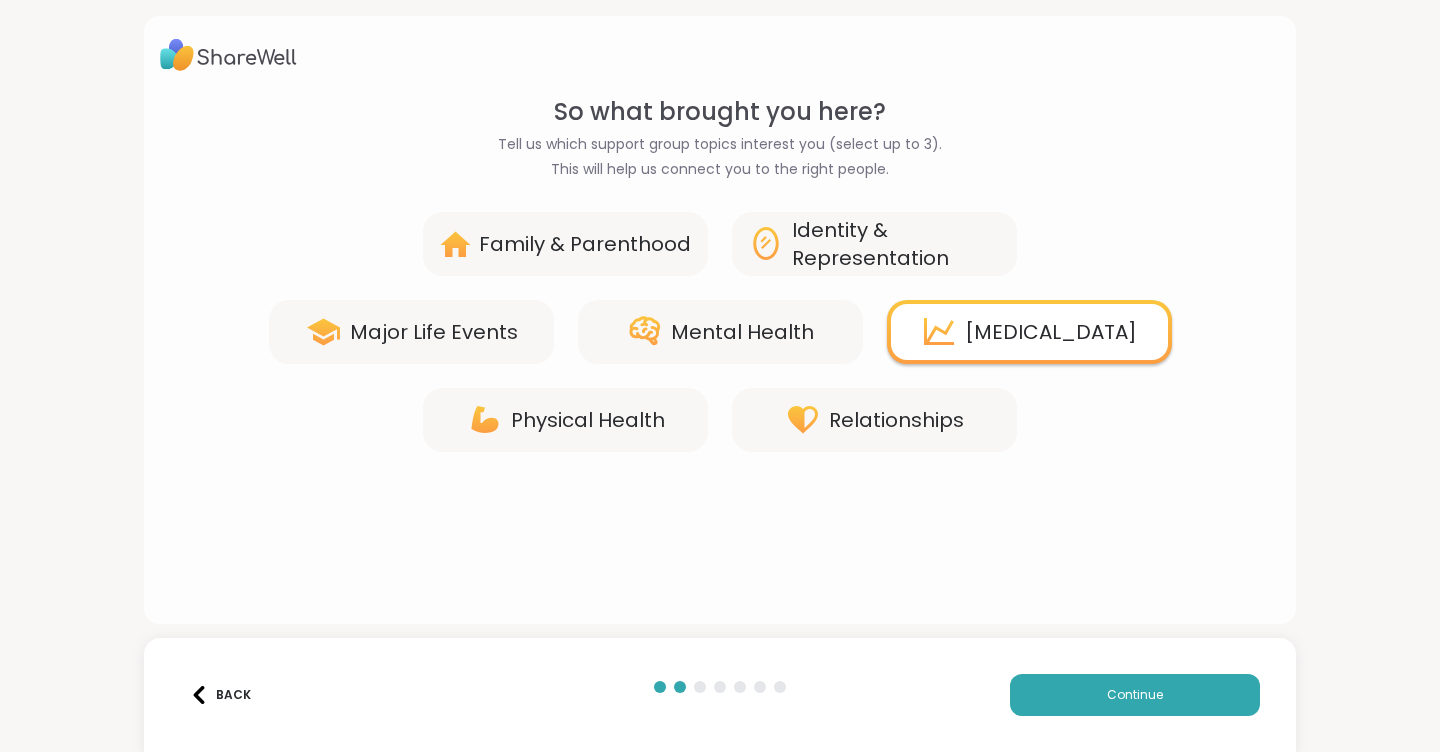 click on "Personal Growth" at bounding box center (1051, 332) 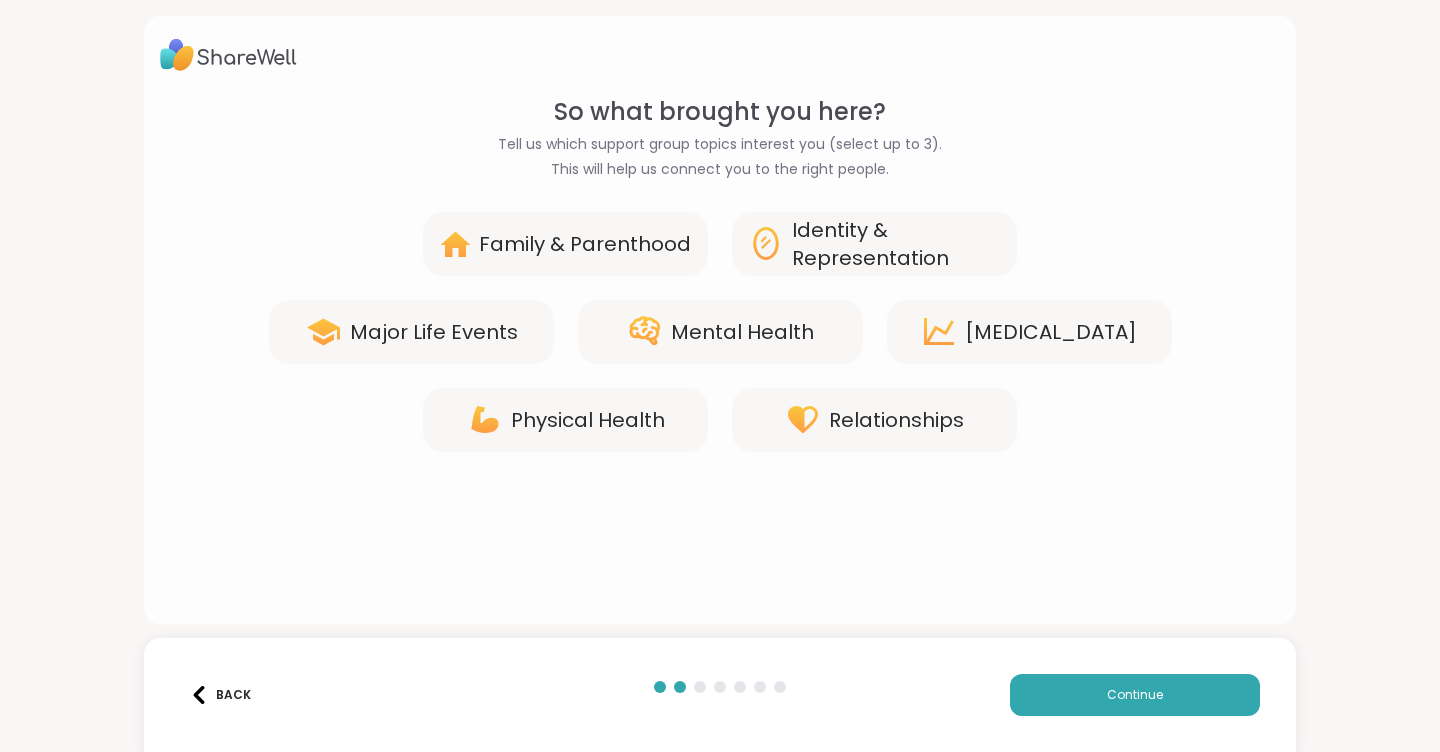 click on "Physical Health" at bounding box center [565, 420] 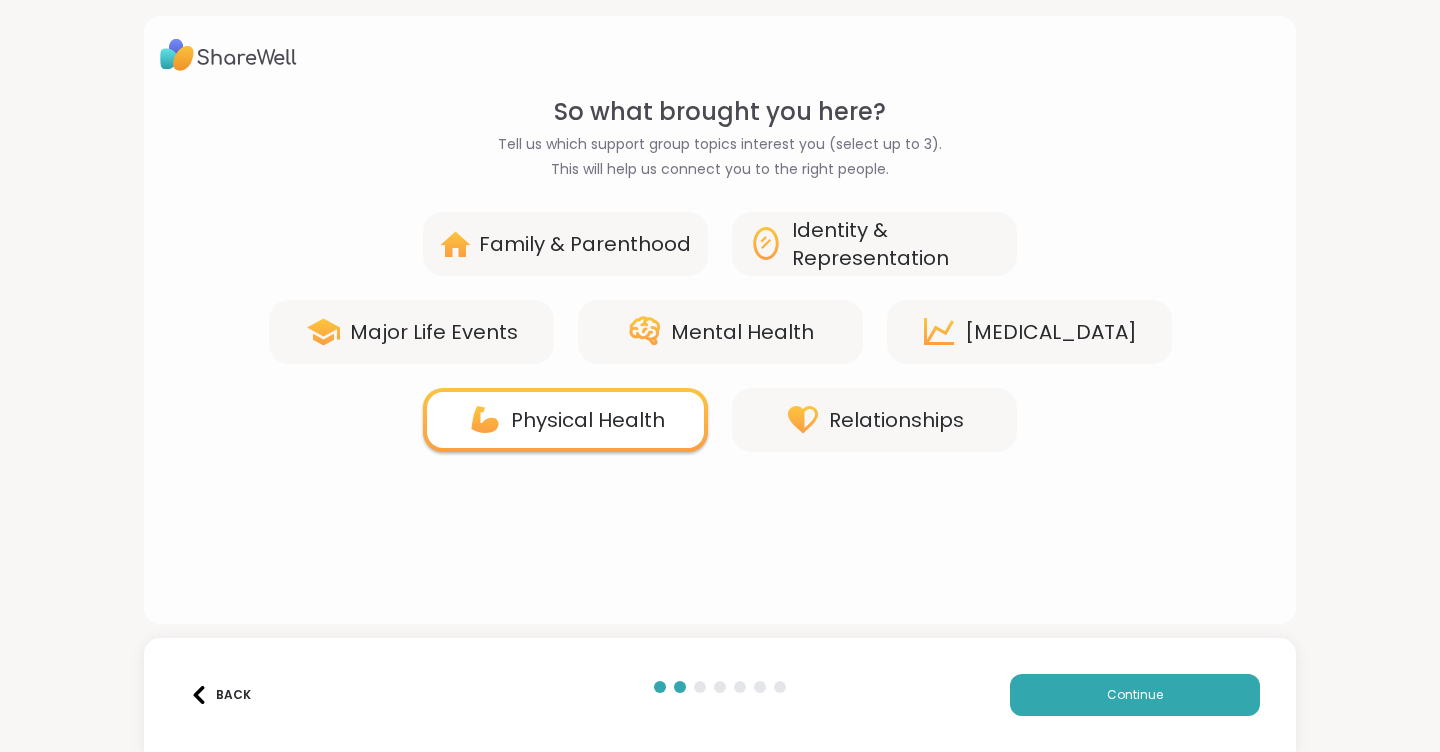 click on "Physical Health" at bounding box center (588, 420) 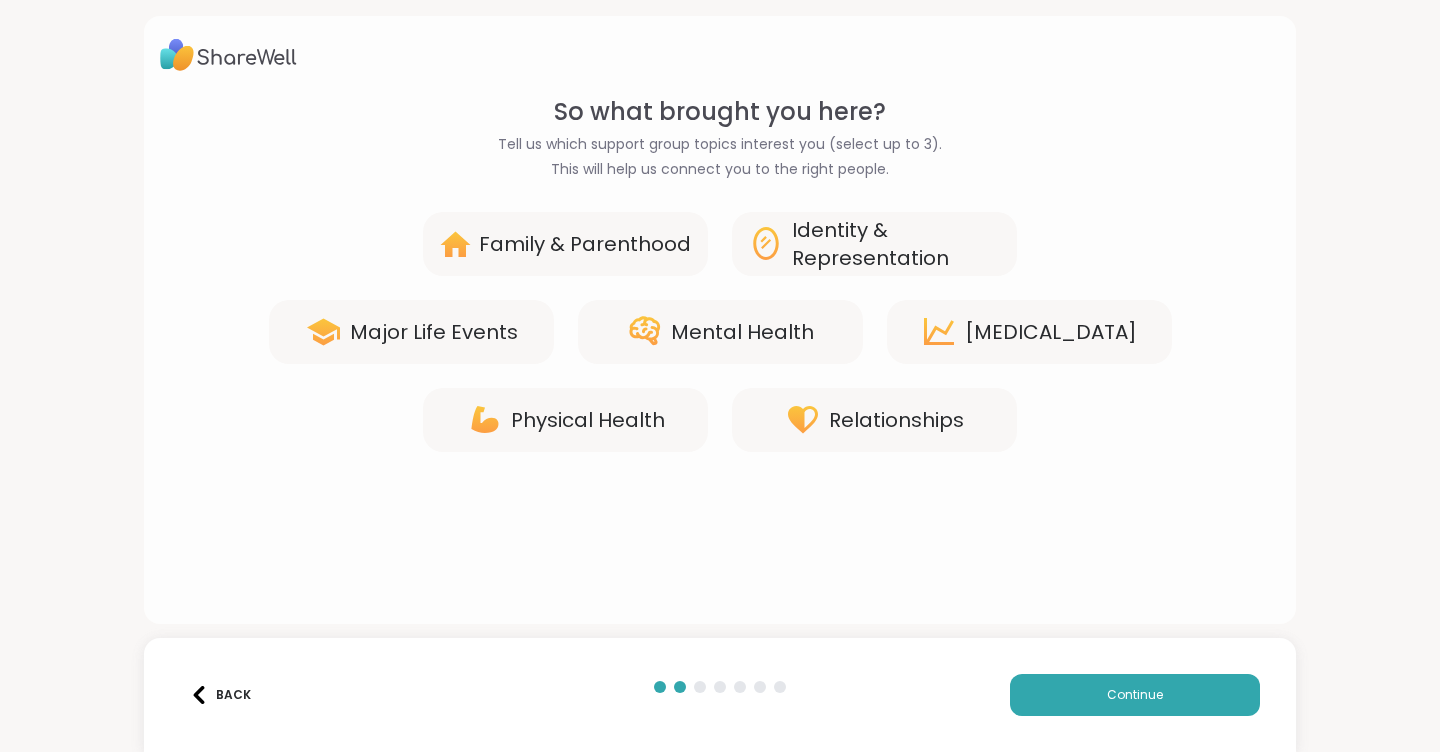 click on "Family & Parenthood" at bounding box center (585, 244) 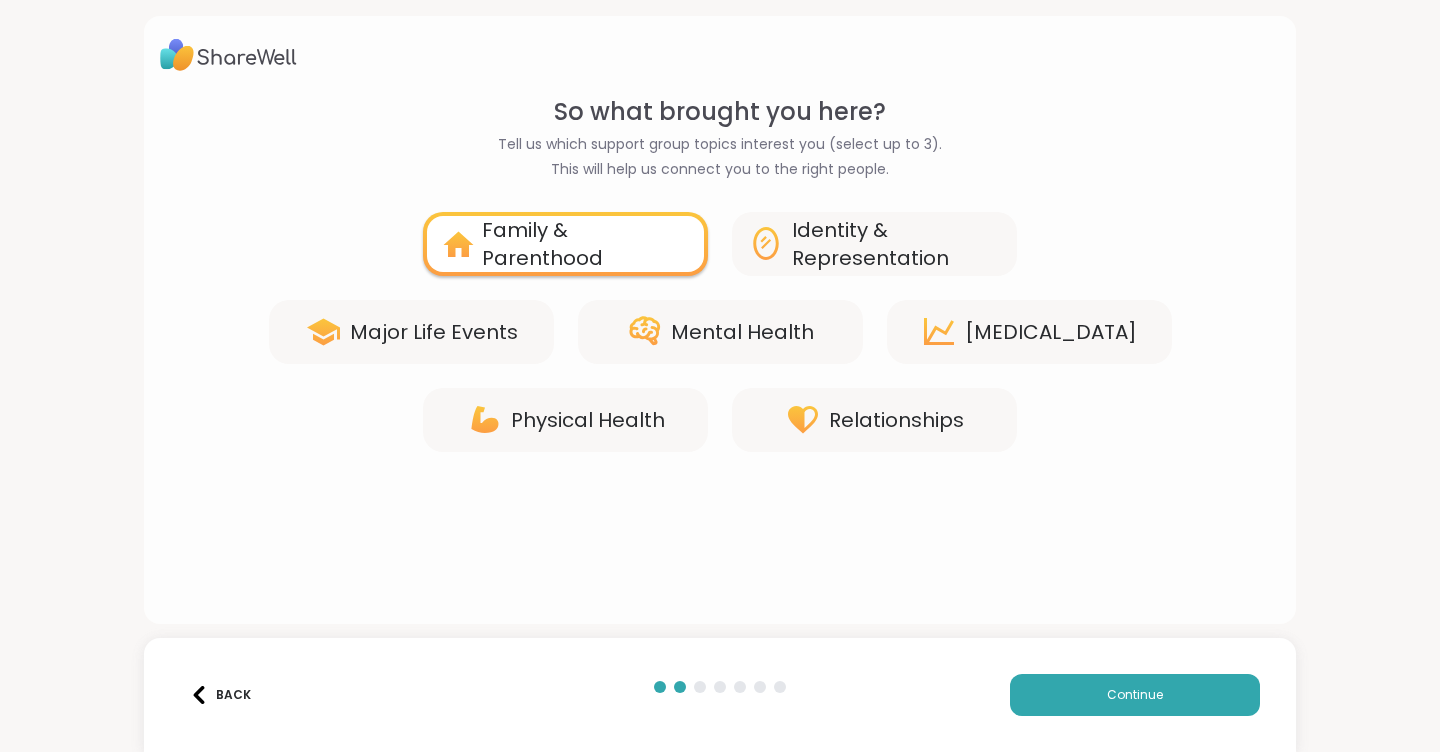 click 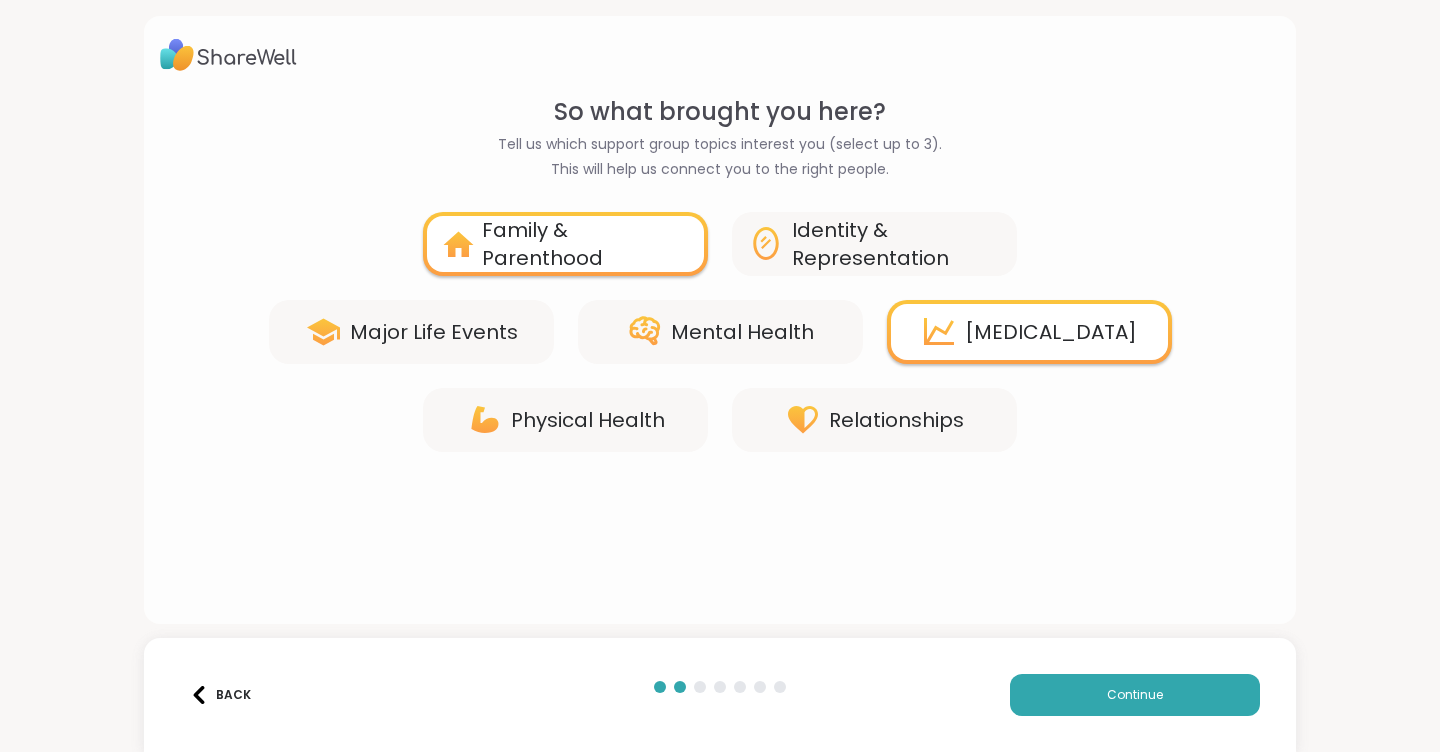 click on "Mental Health" at bounding box center (742, 332) 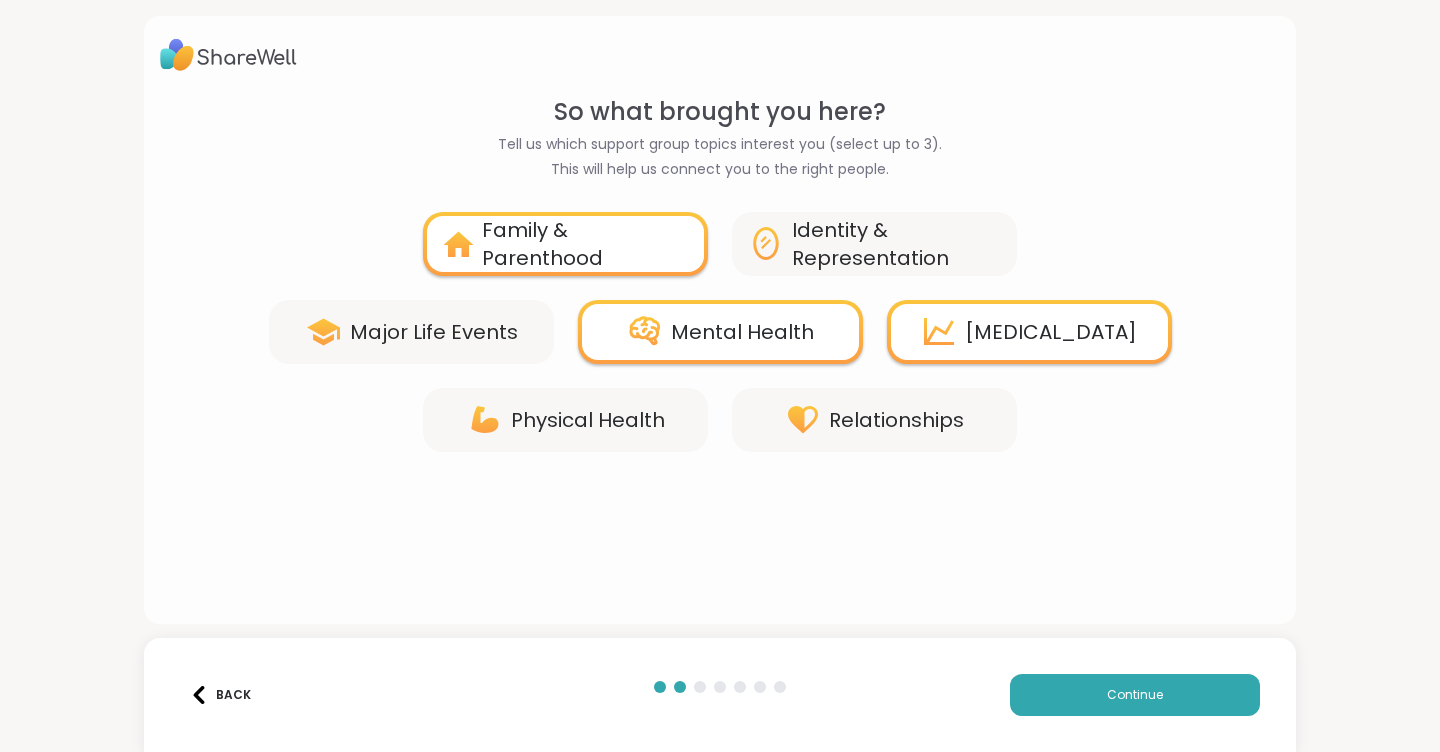 click on "Personal Growth" at bounding box center (1029, 332) 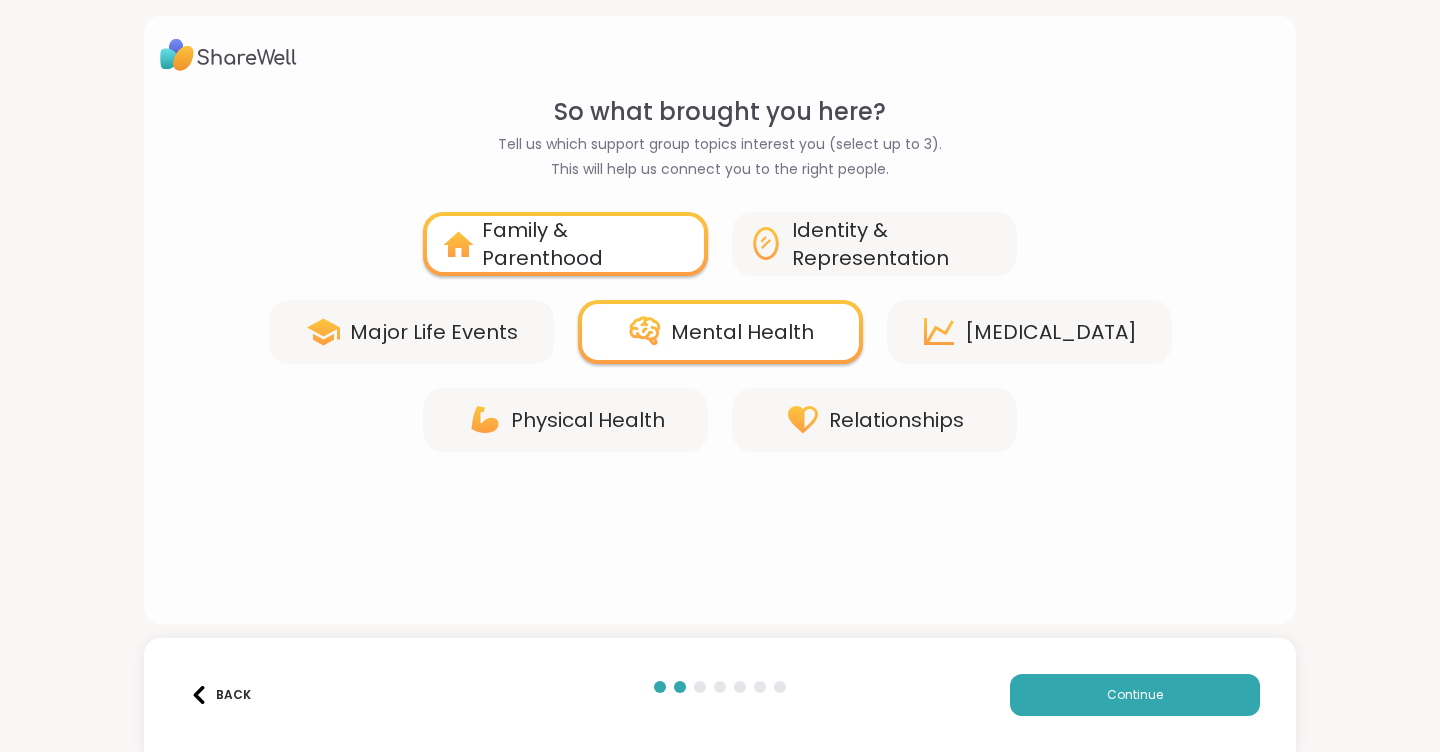click on "Relationships" at bounding box center (896, 420) 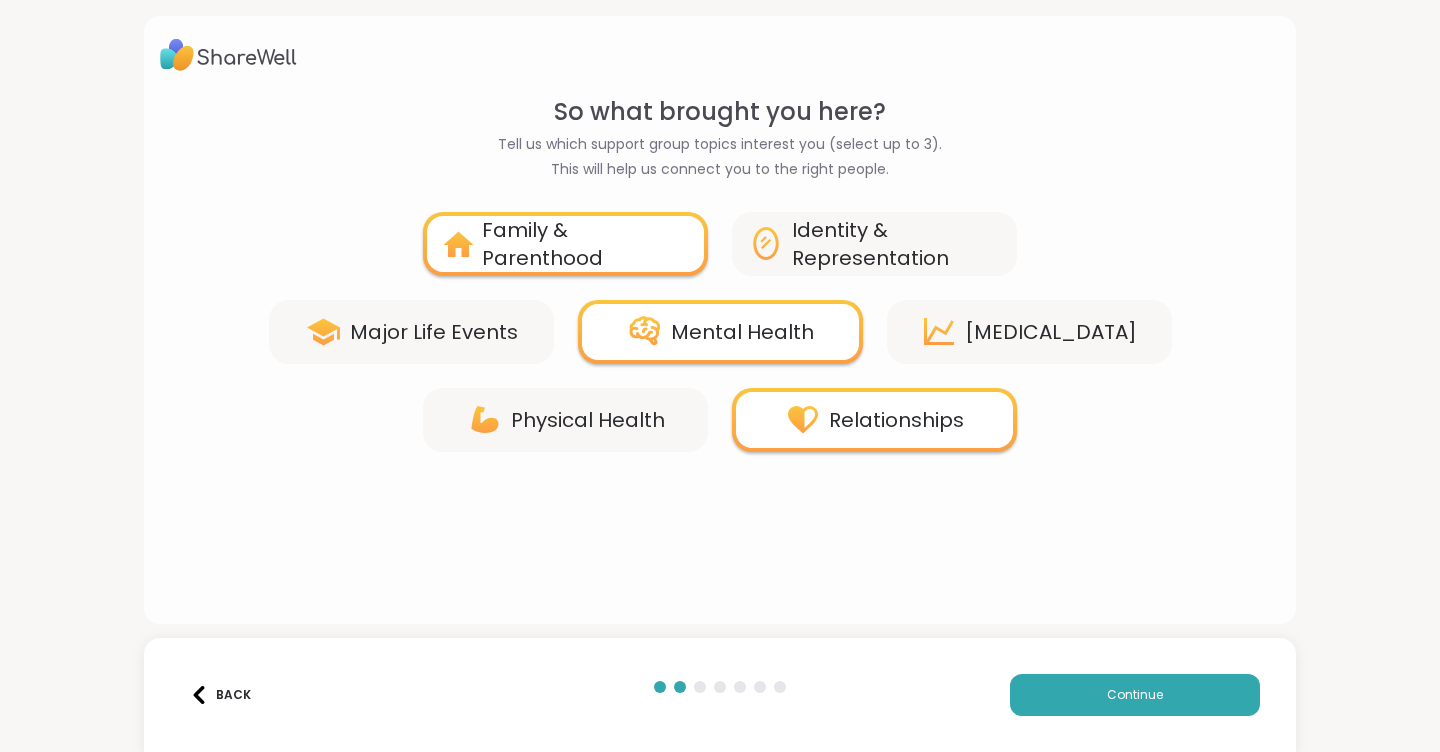 click on "Physical Health" at bounding box center (588, 420) 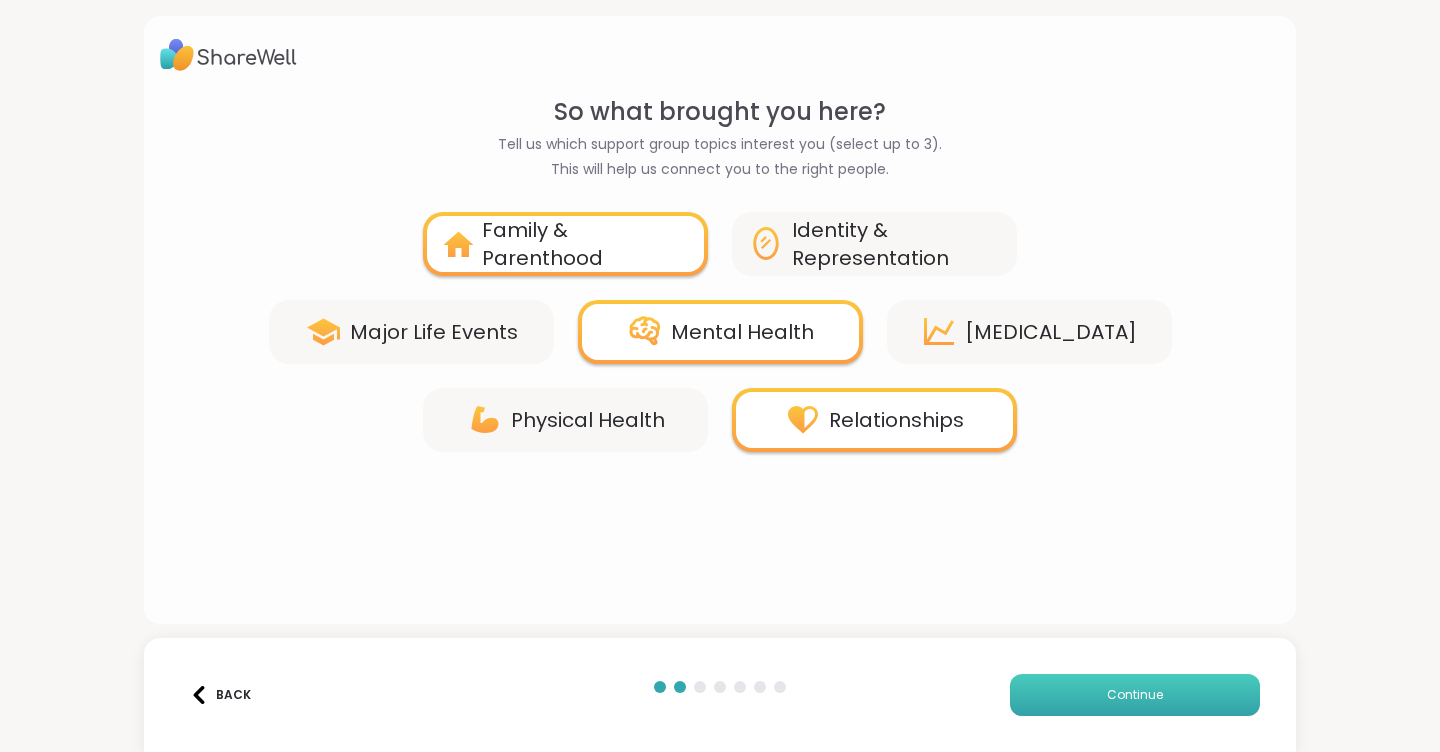 click on "Continue" at bounding box center (1135, 695) 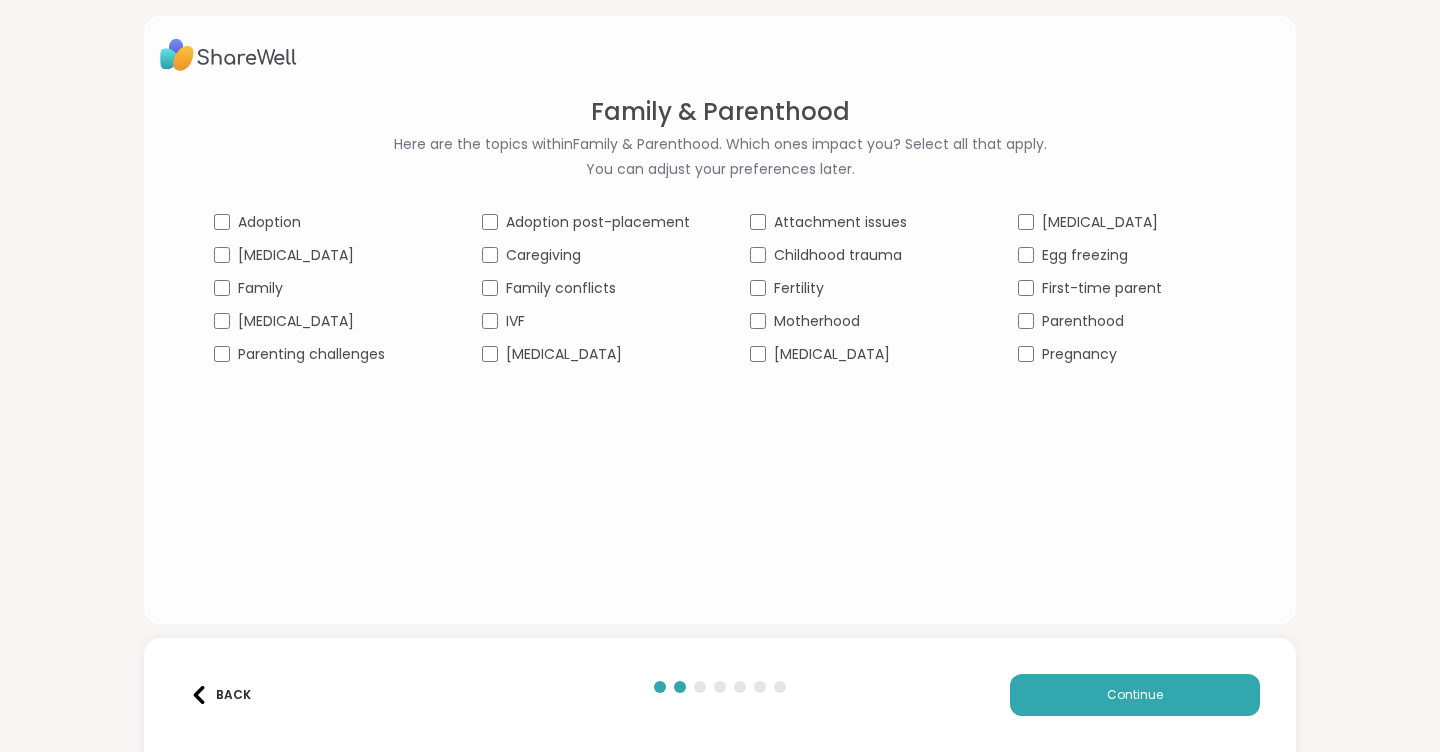 click on "Motherhood" at bounding box center [817, 321] 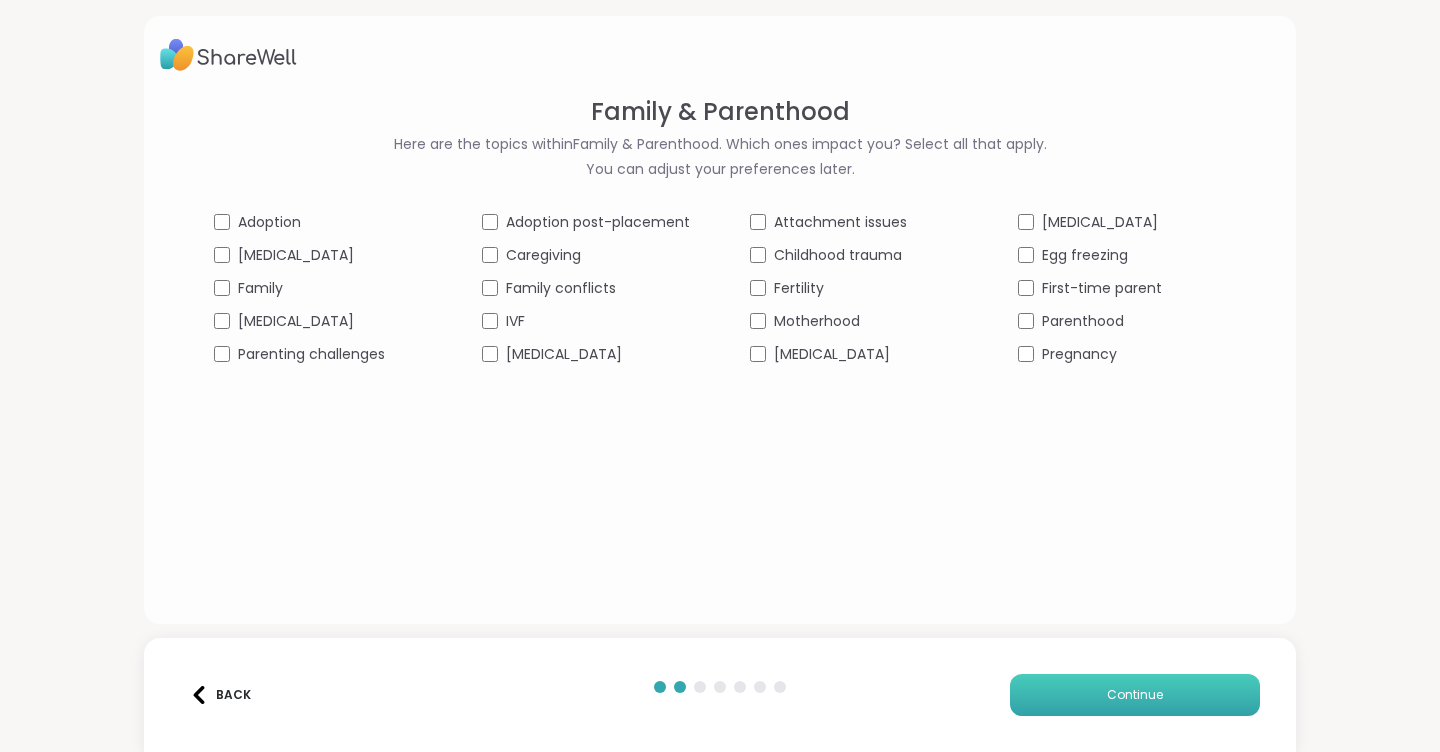 click on "Continue" at bounding box center (1135, 695) 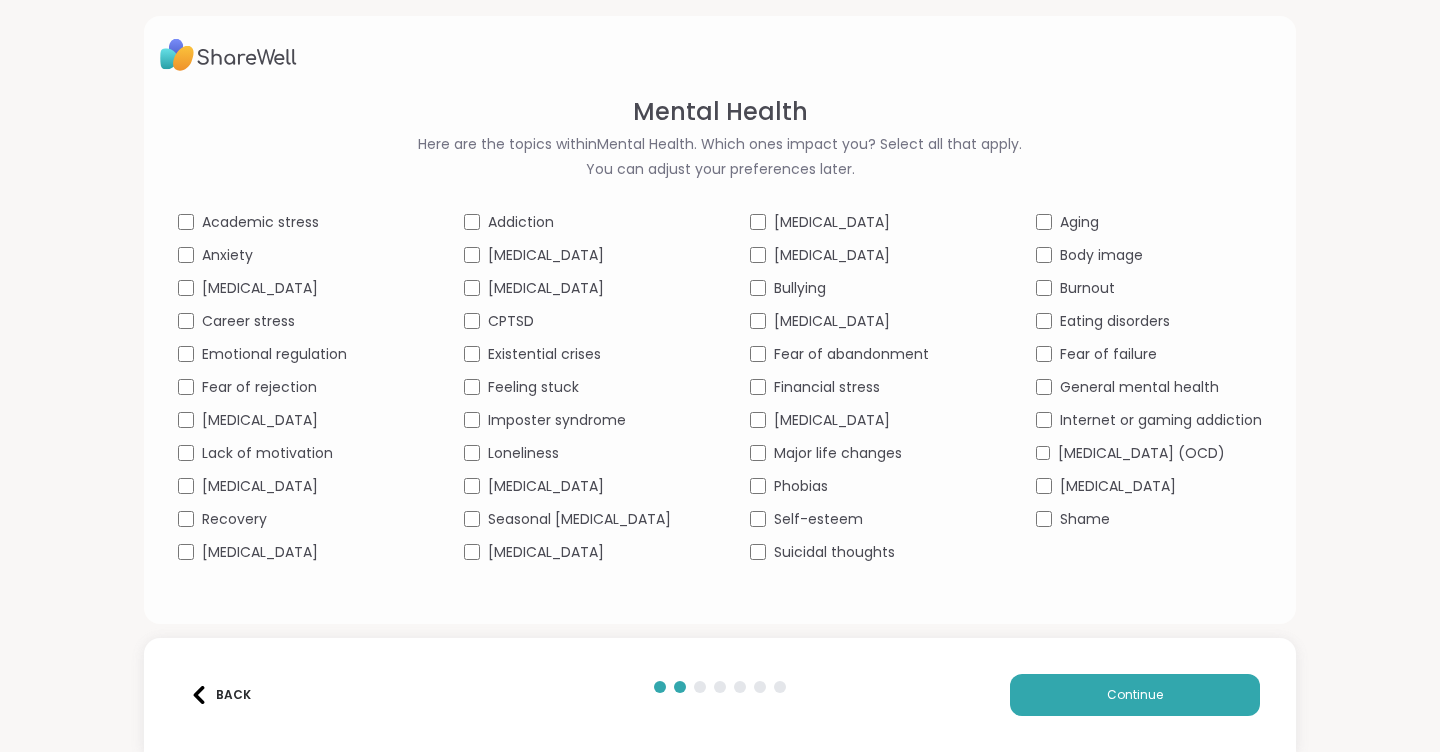 click on "Social anxiety" at bounding box center [260, 552] 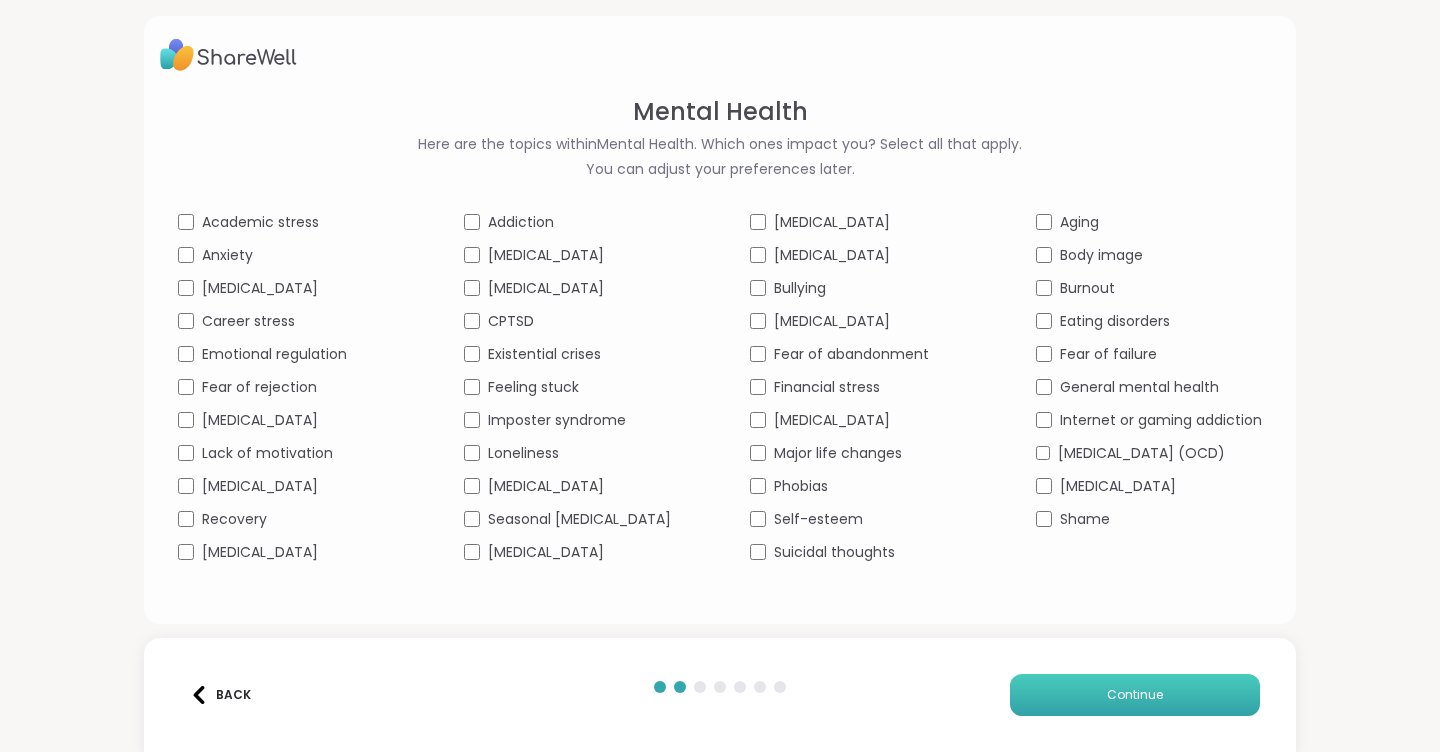 click on "Continue" at bounding box center (1135, 695) 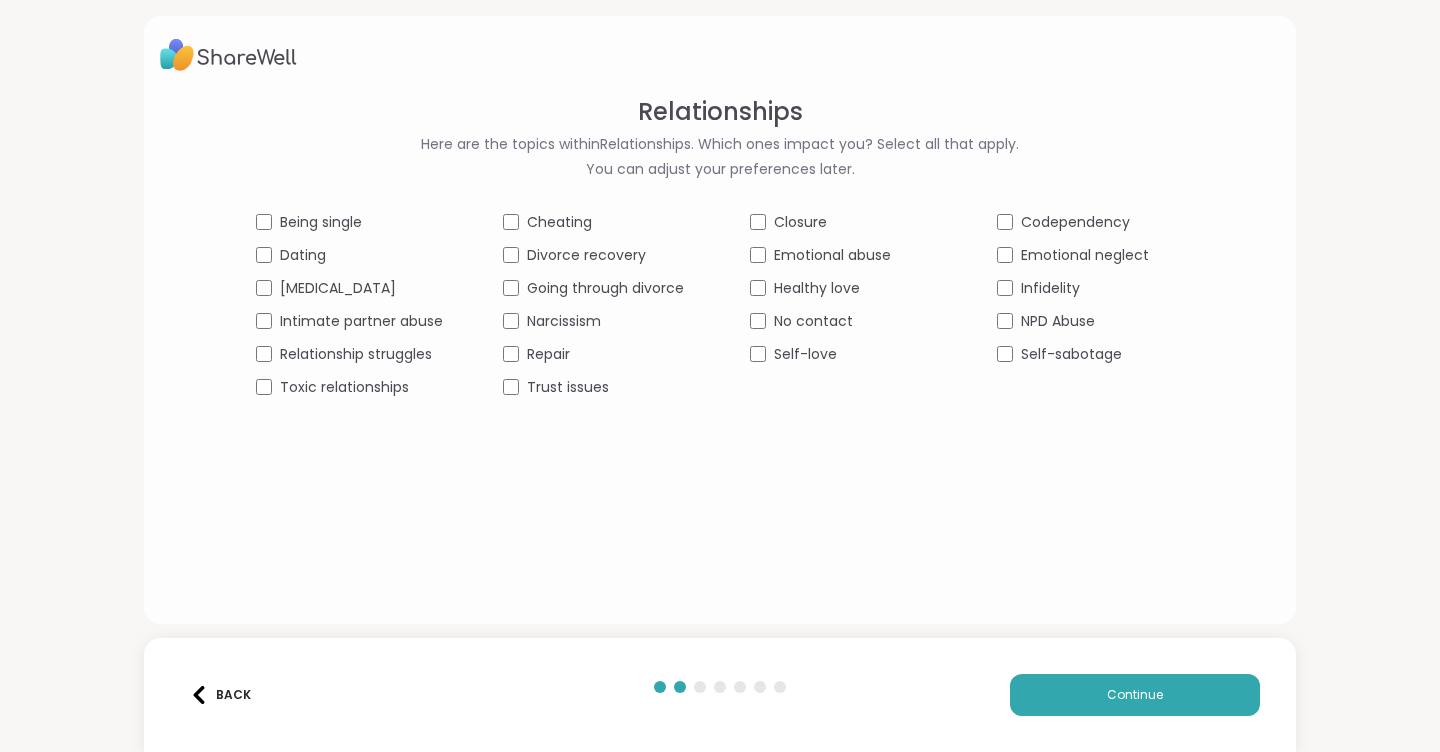 click on "Back" at bounding box center [220, 695] 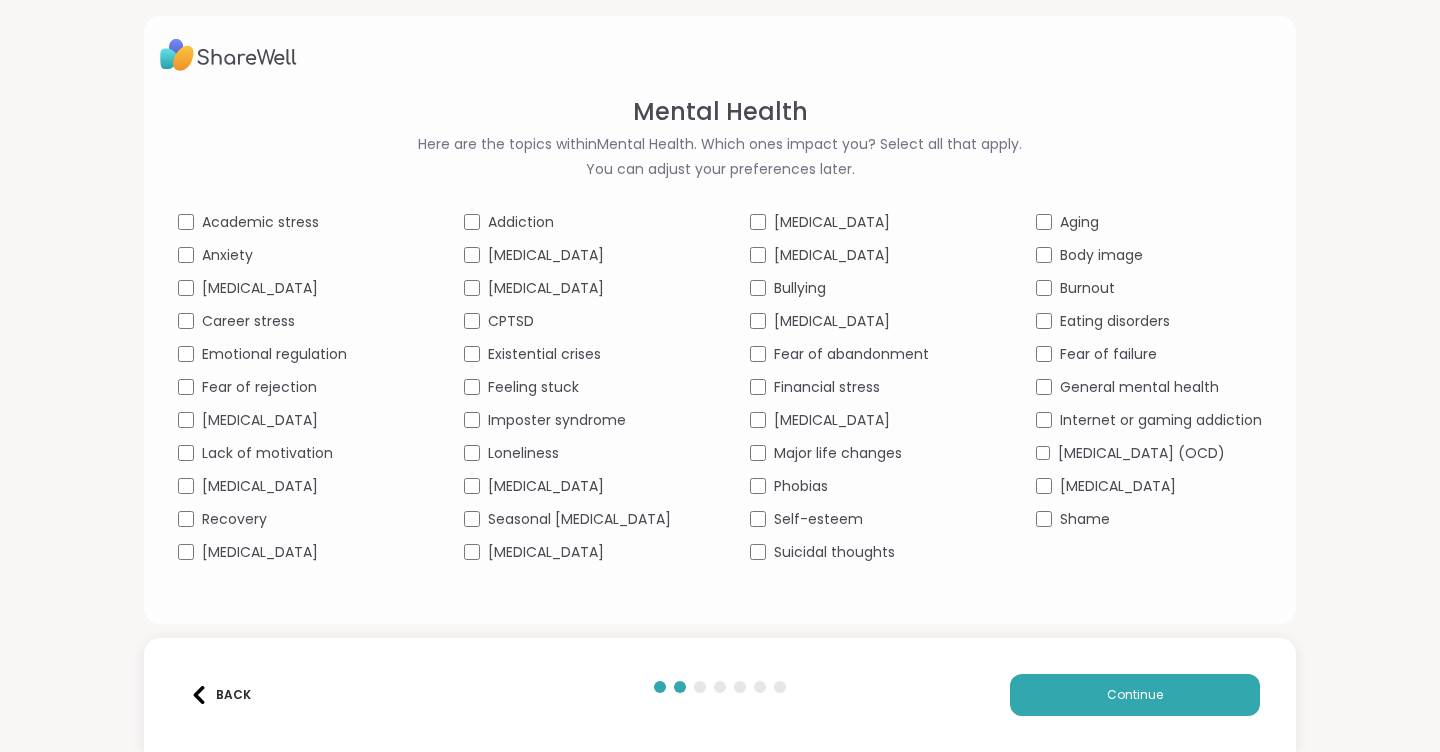 click on "Back" at bounding box center [220, 695] 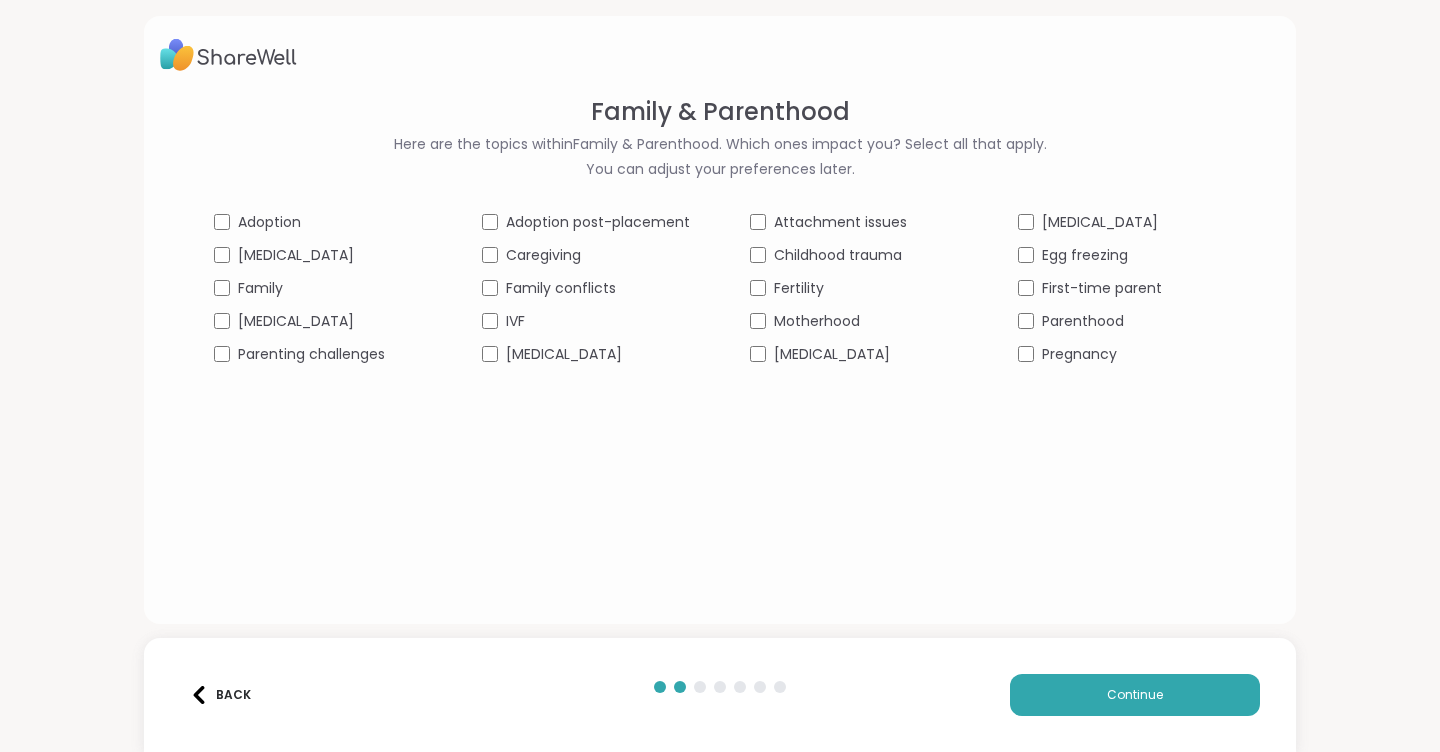 click on "Back" at bounding box center [220, 695] 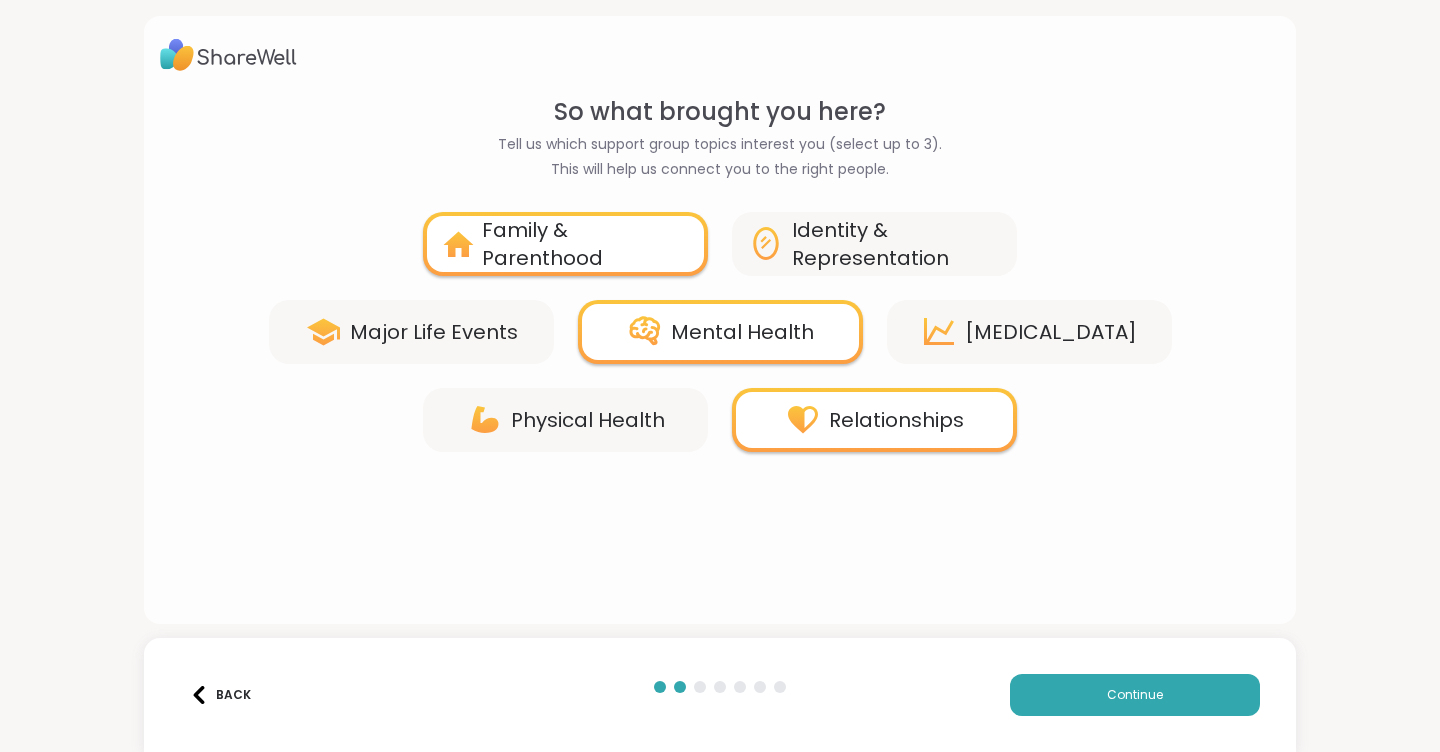 click on "Relationships" at bounding box center [896, 420] 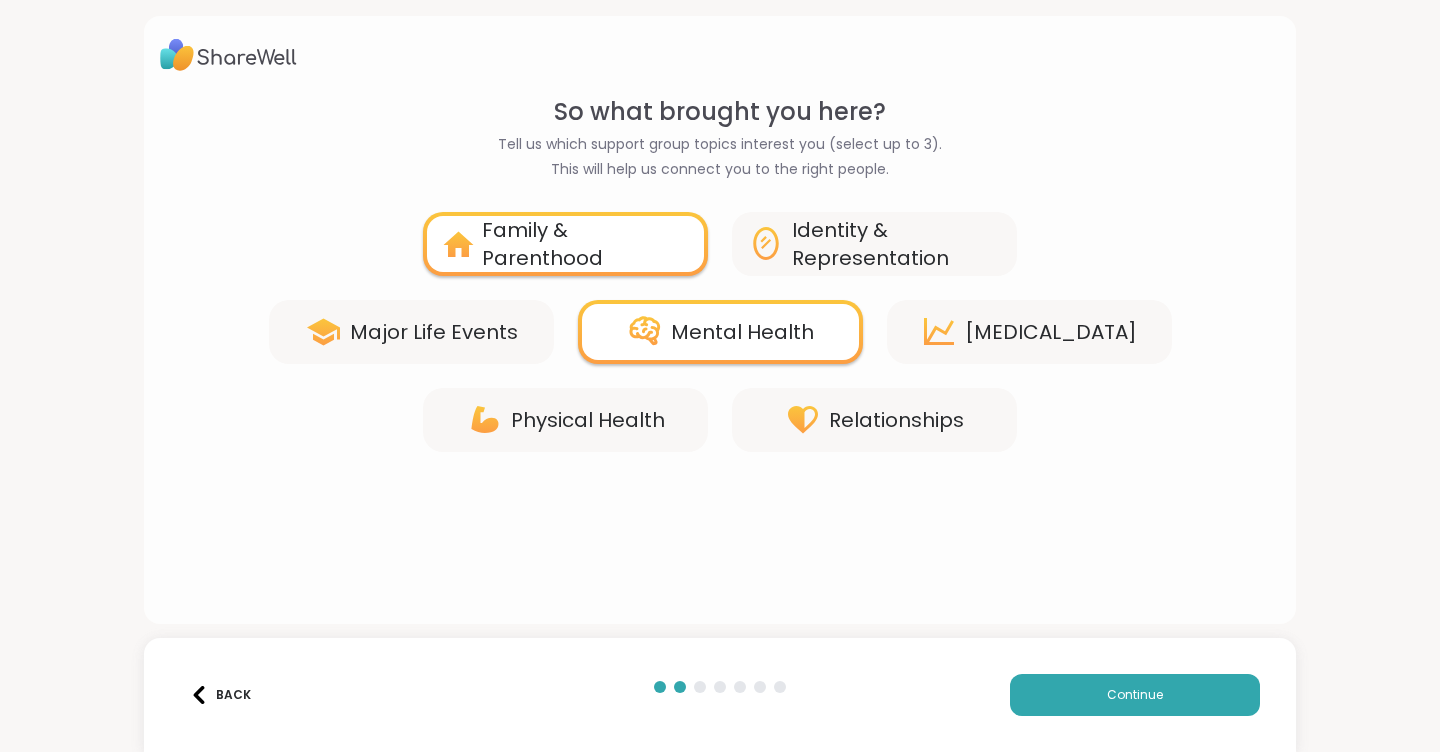 click on "Physical Health" at bounding box center (565, 420) 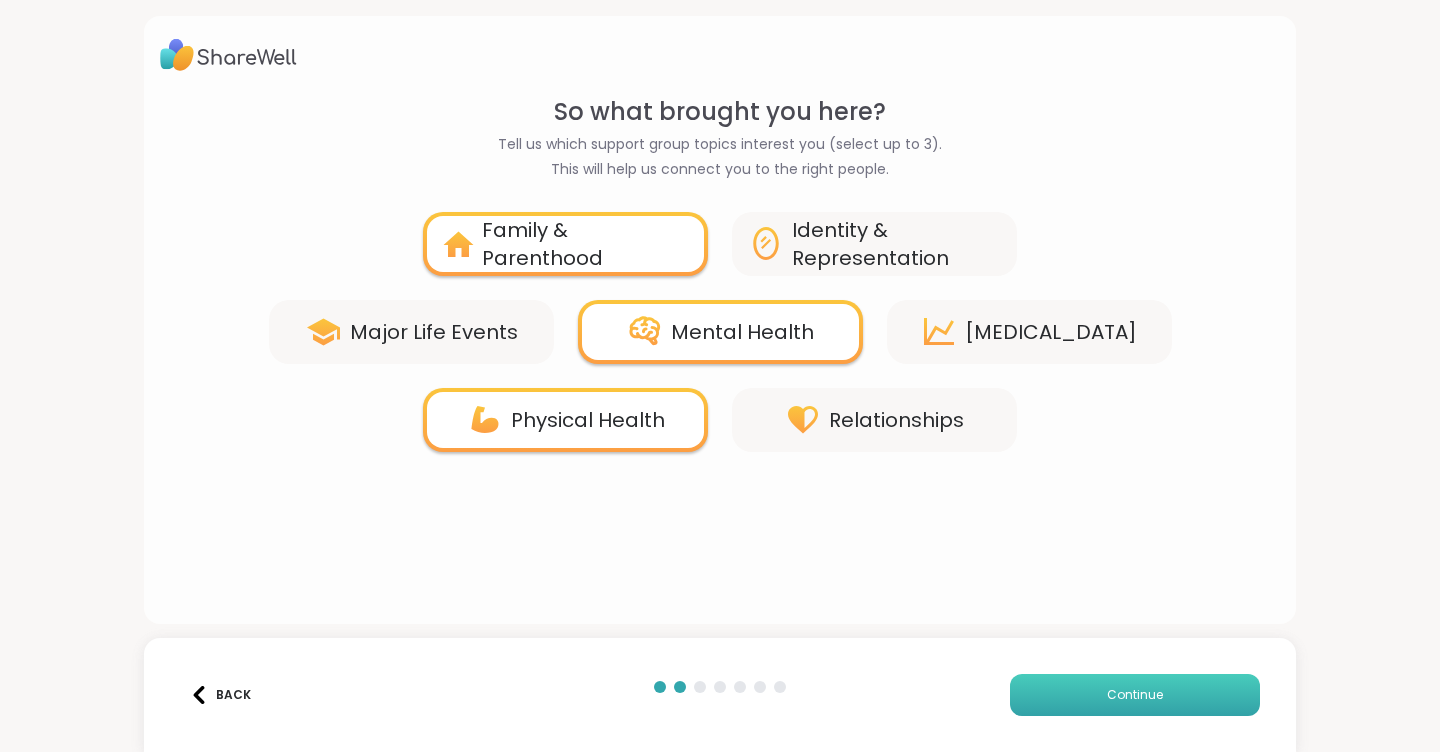 click on "Continue" at bounding box center [1135, 695] 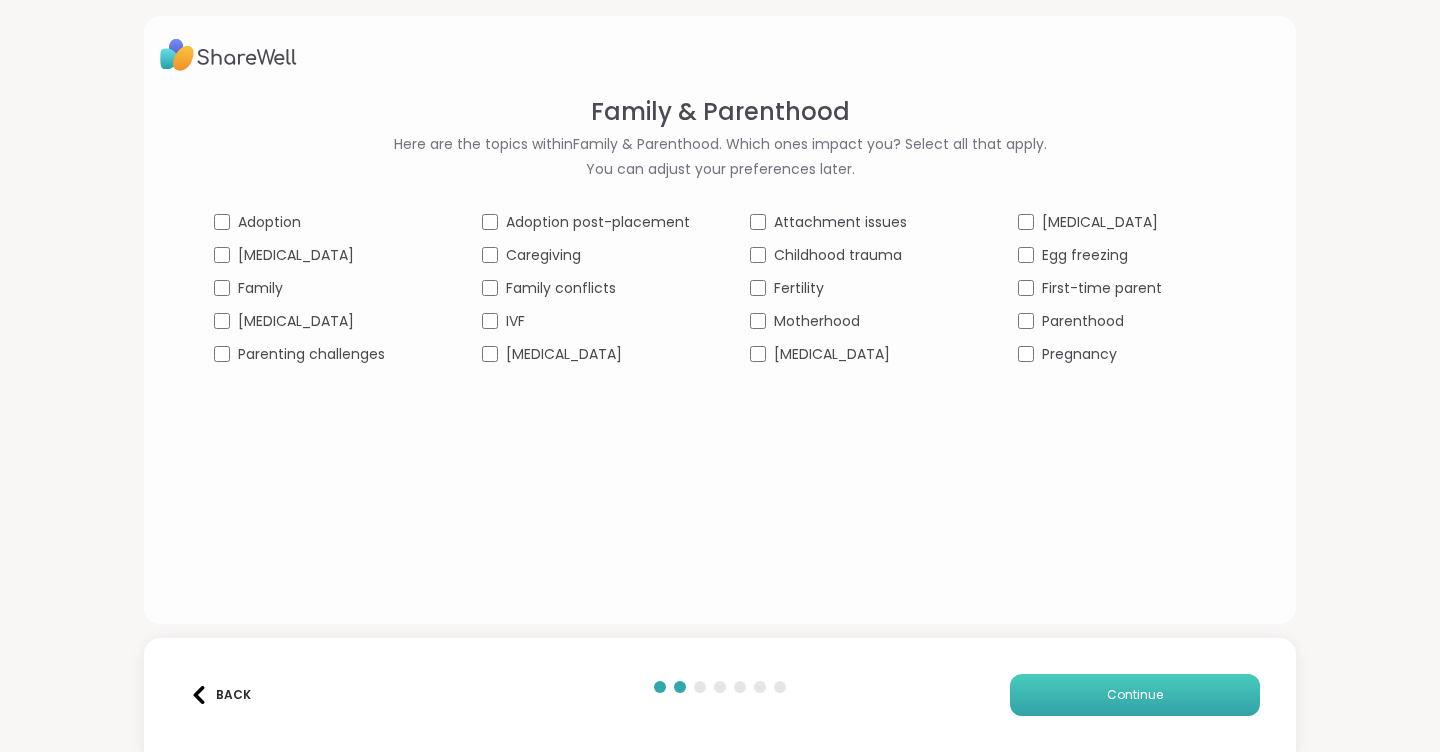 click on "Continue" at bounding box center [1135, 695] 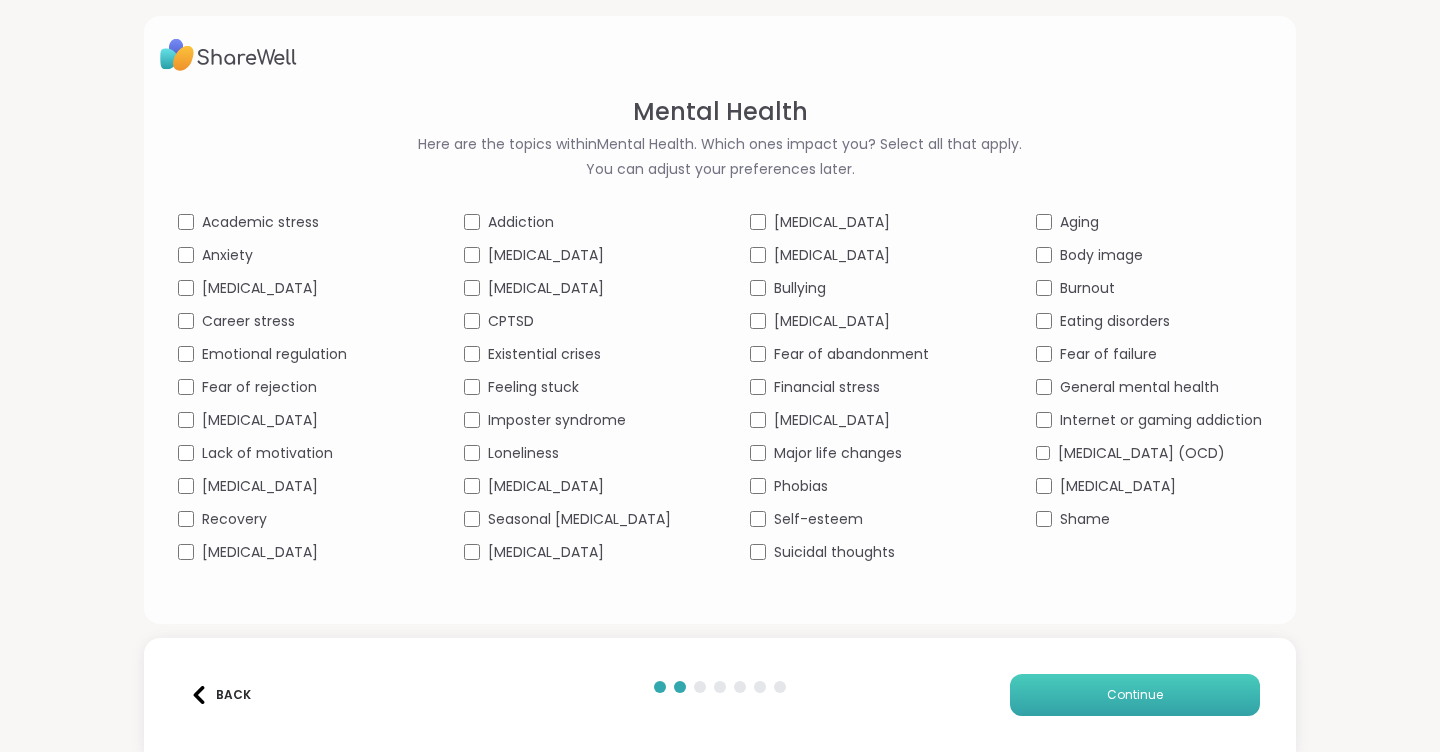 click on "Continue" at bounding box center (1135, 695) 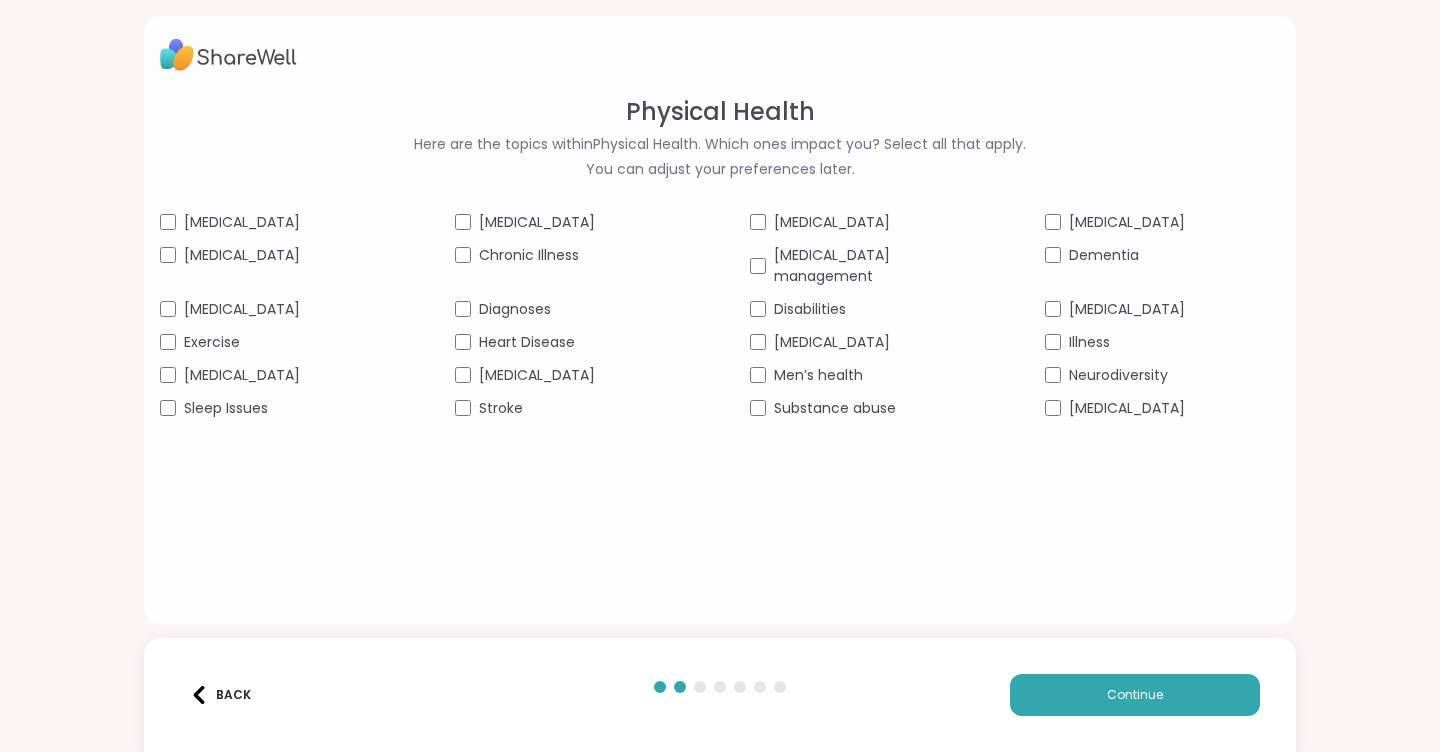 click on "Exercise" at bounding box center (212, 342) 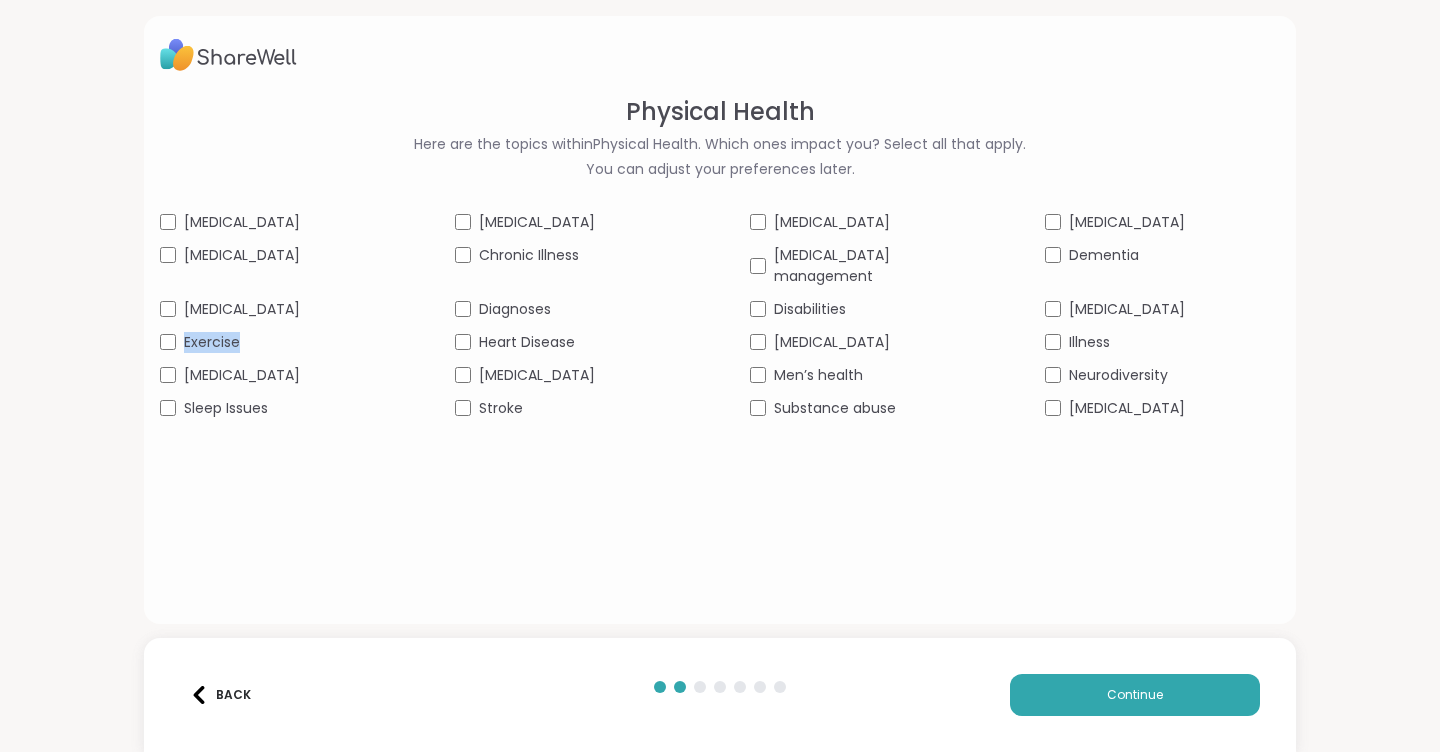 click on "Exercise" at bounding box center (212, 342) 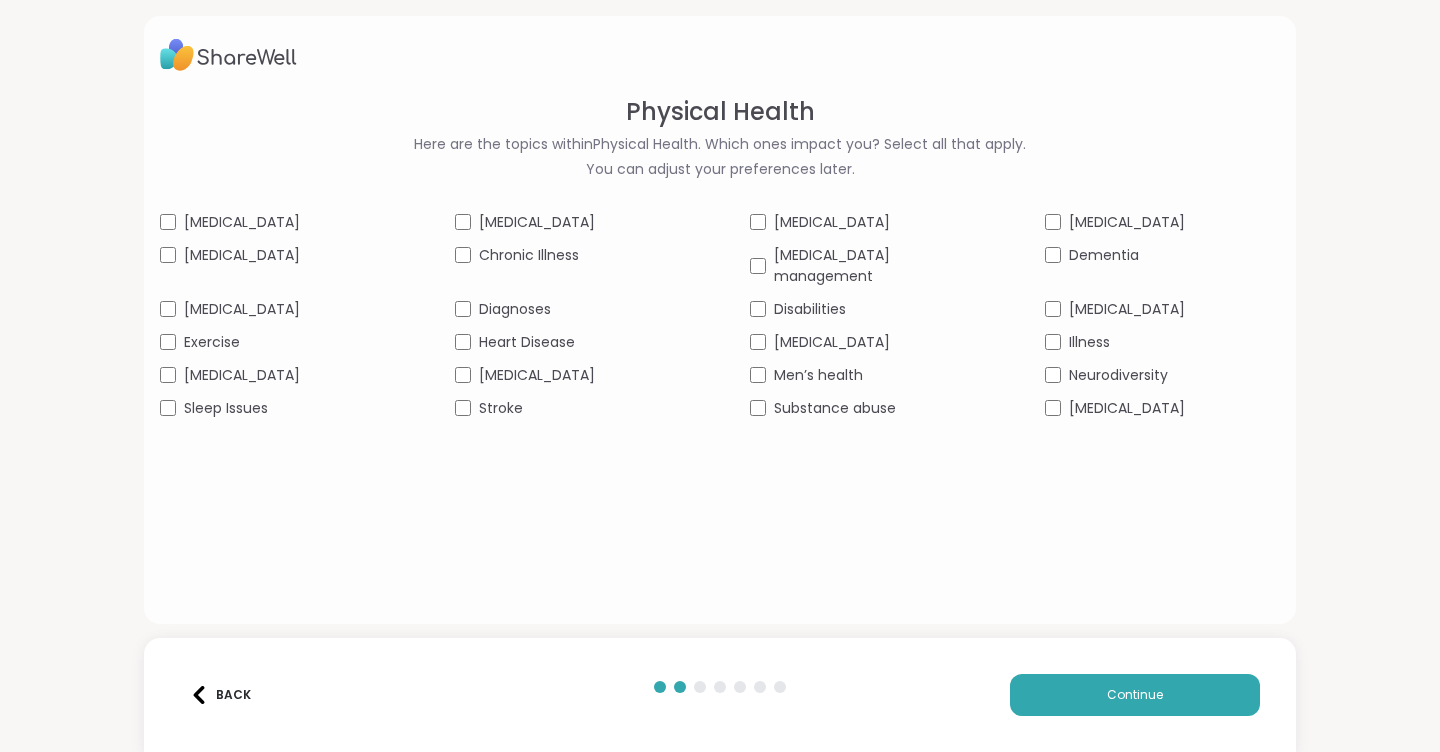 click at bounding box center (199, 695) 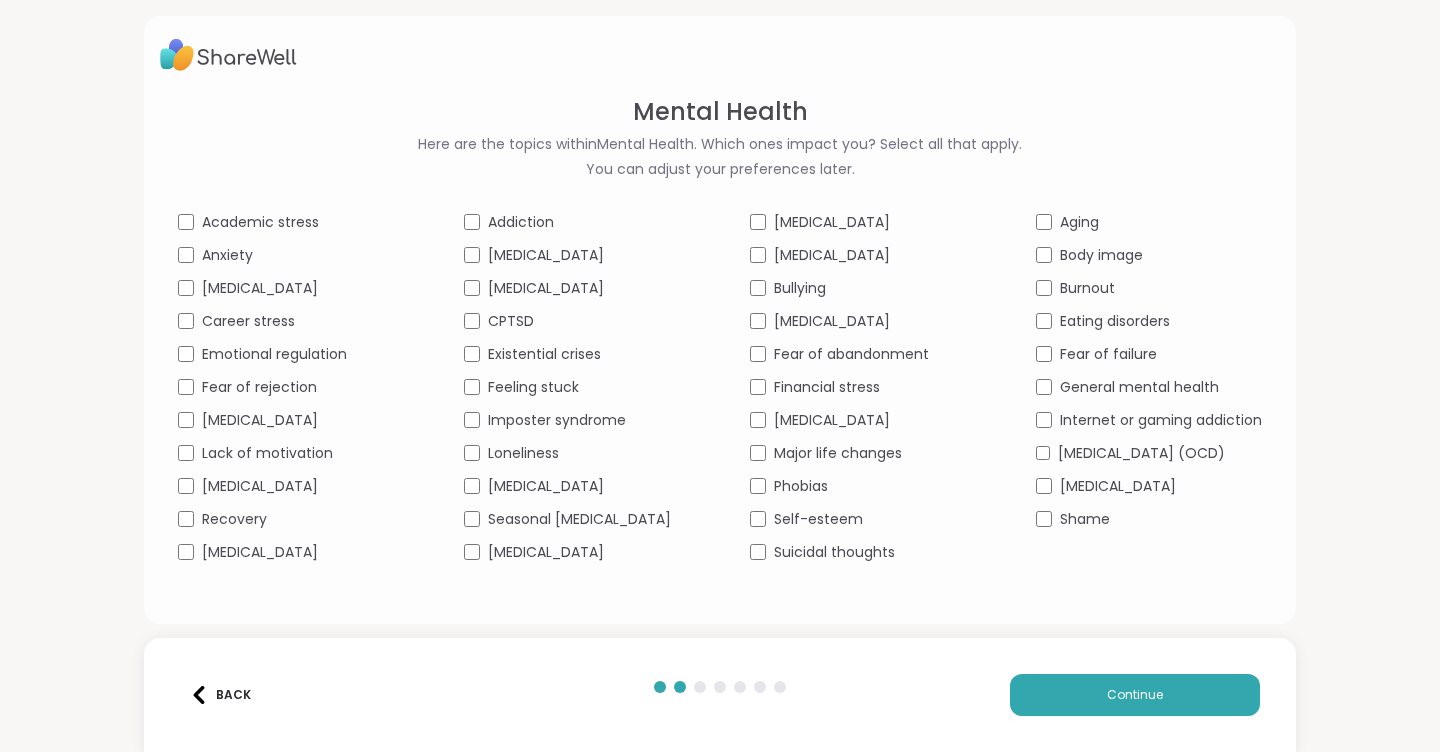 click at bounding box center (199, 695) 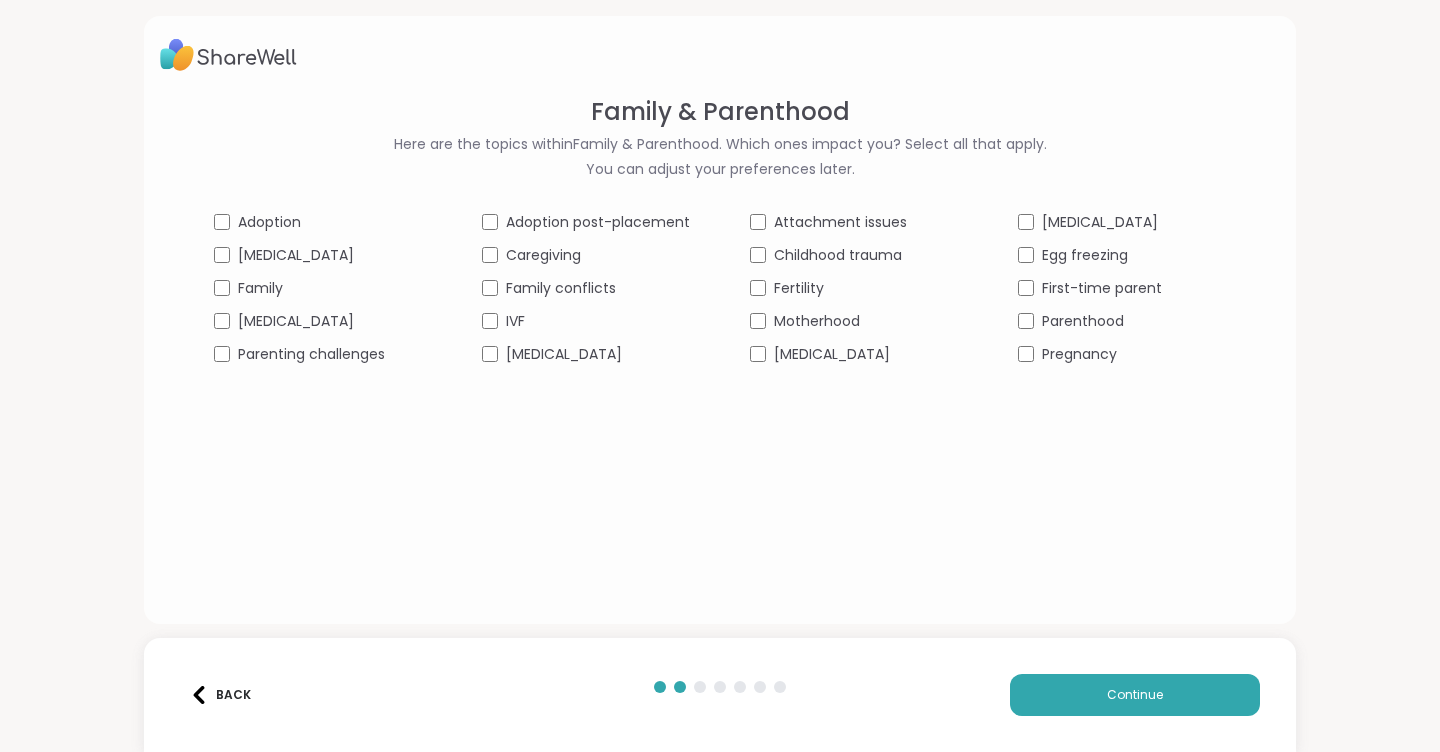 click at bounding box center (199, 695) 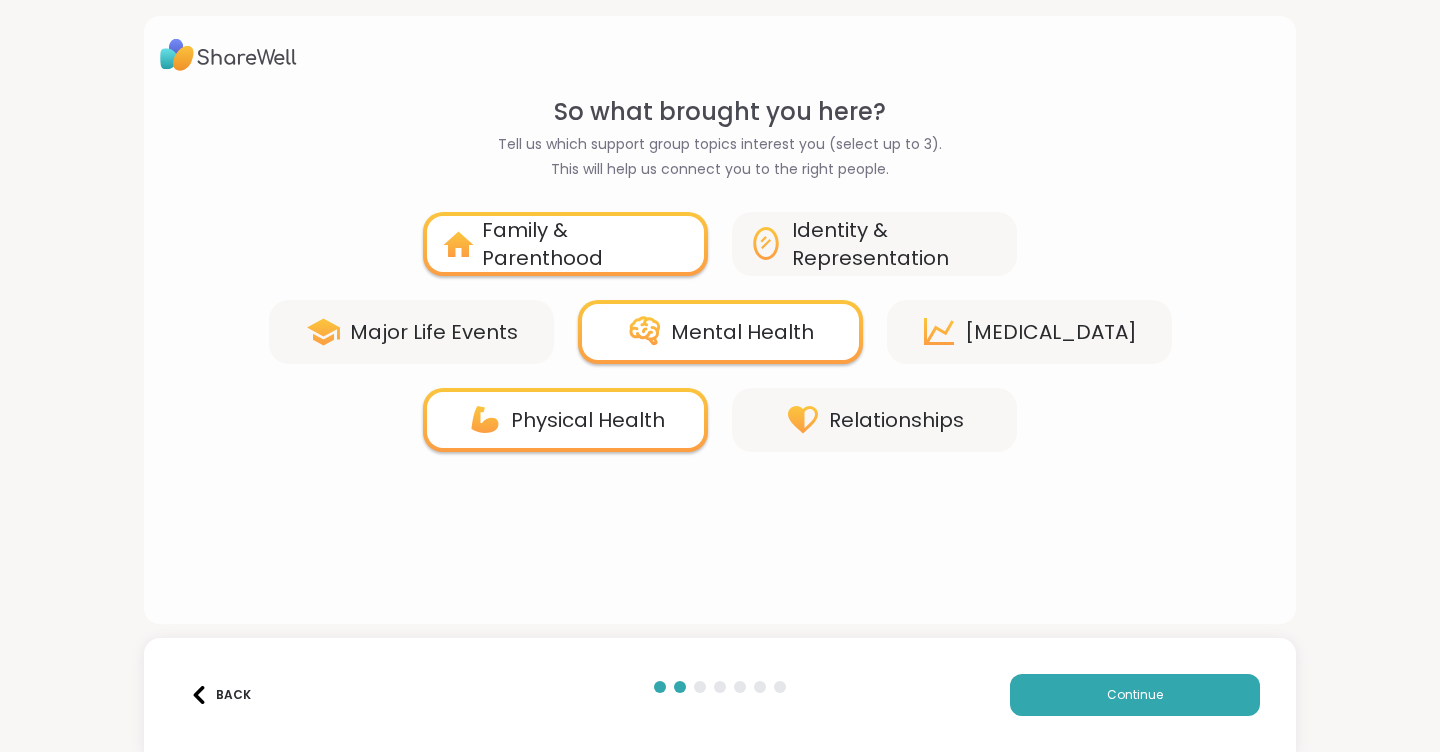 click on "Physical Health" at bounding box center [565, 420] 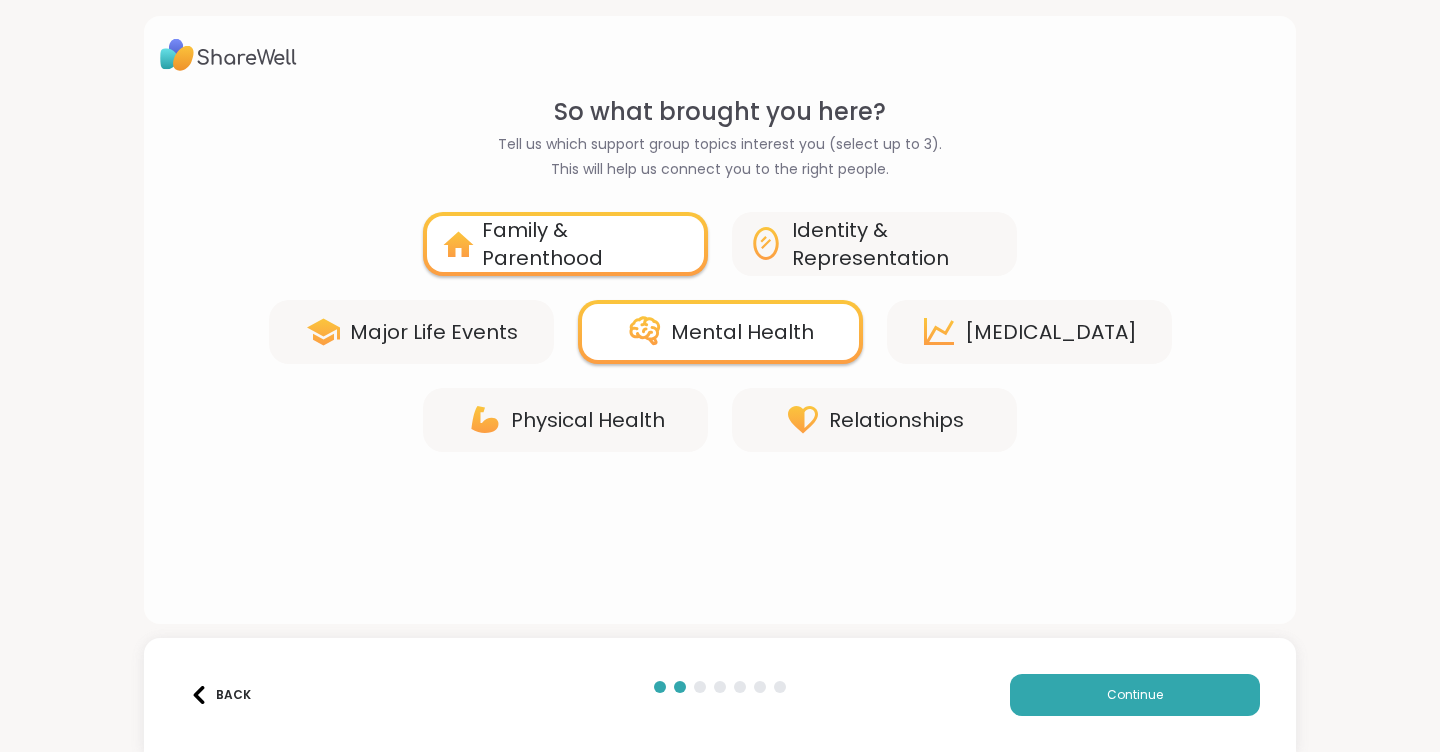 click on "Personal Growth" at bounding box center (1051, 332) 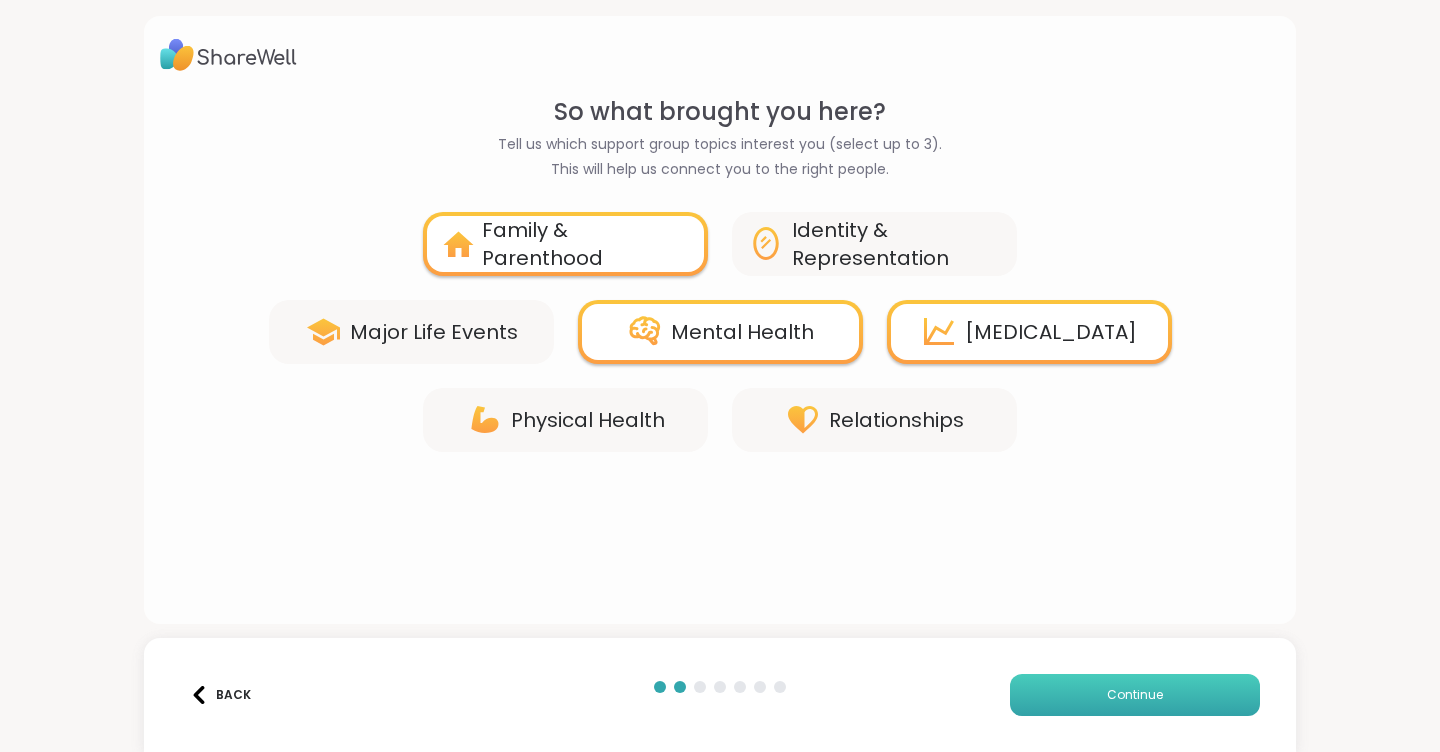 click on "Continue" at bounding box center [1135, 695] 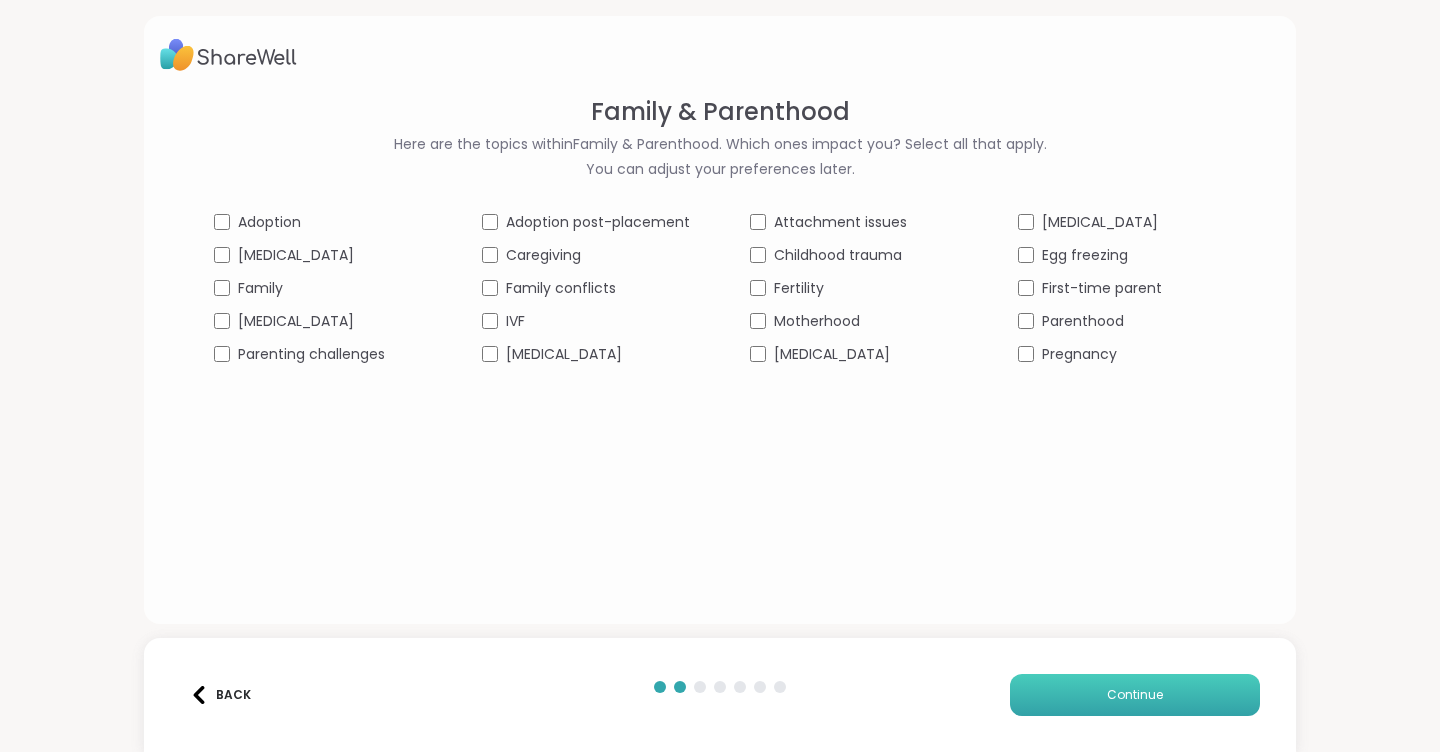 click on "Continue" at bounding box center [1135, 695] 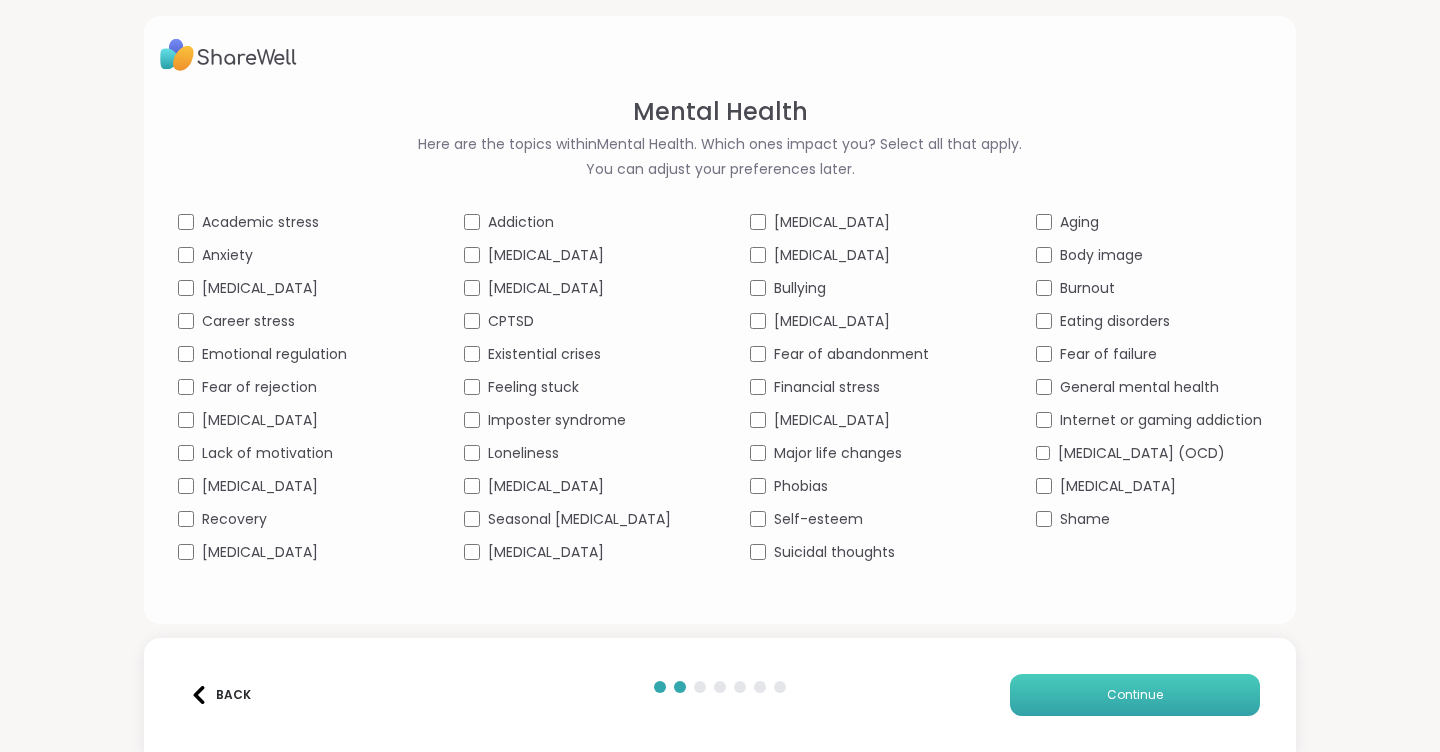 click on "Continue" at bounding box center [1135, 695] 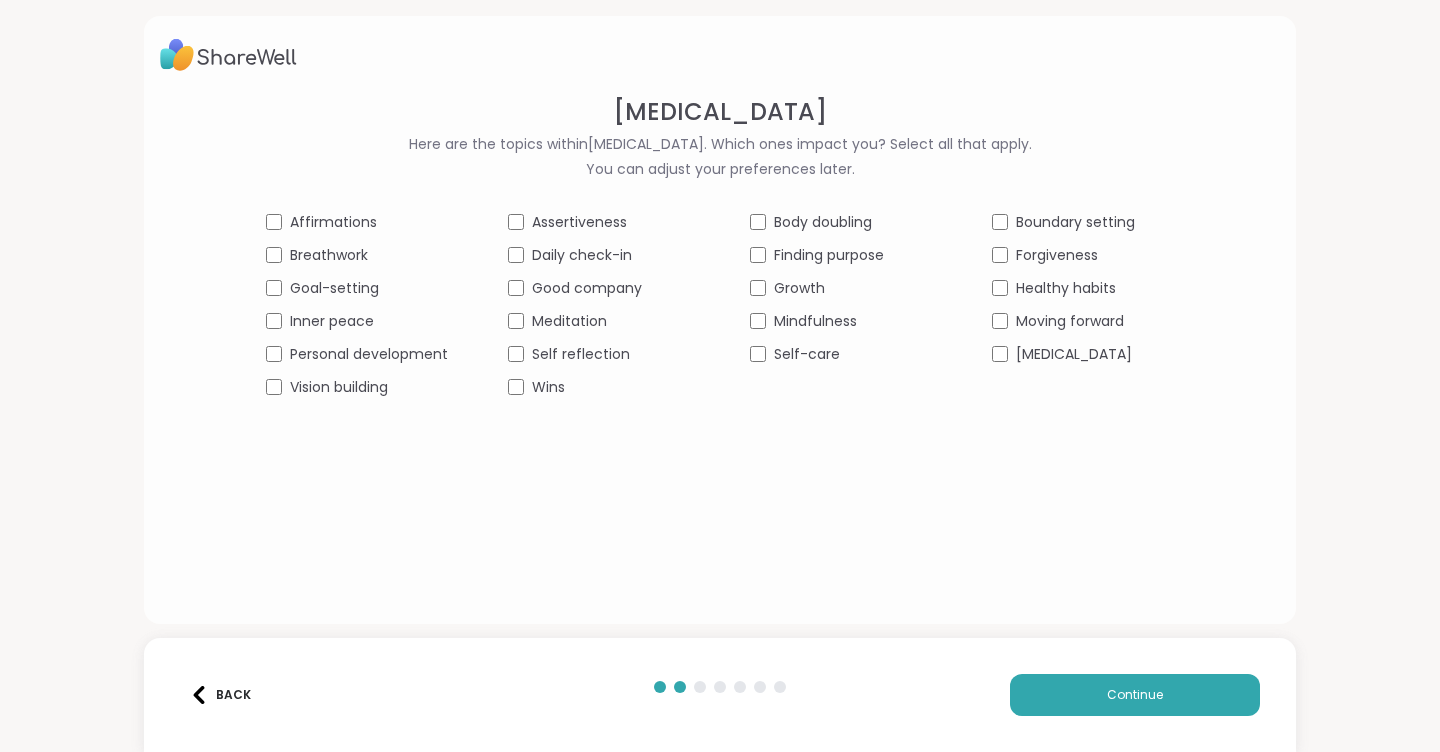 click on "Self-Improvement" at bounding box center (1074, 354) 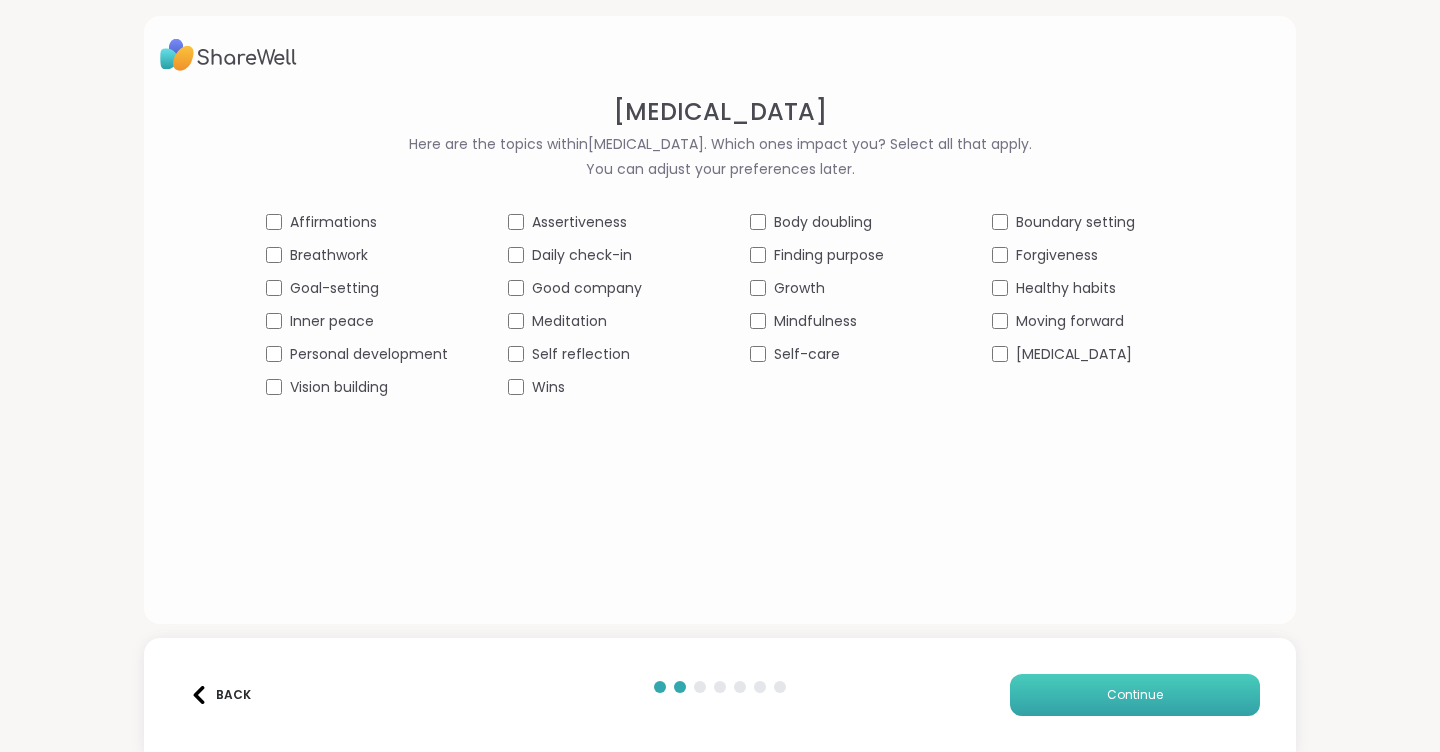 click on "Continue" at bounding box center [1135, 695] 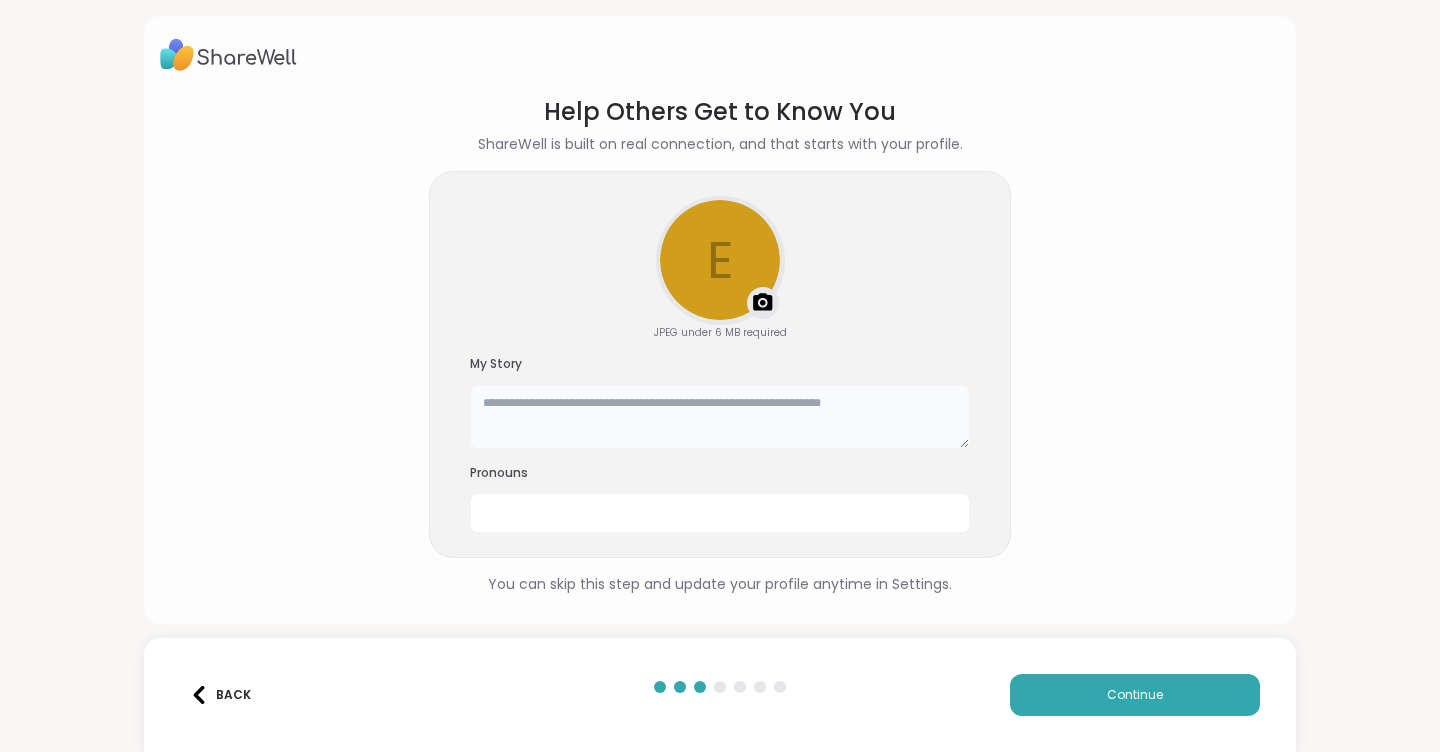 click at bounding box center (720, 417) 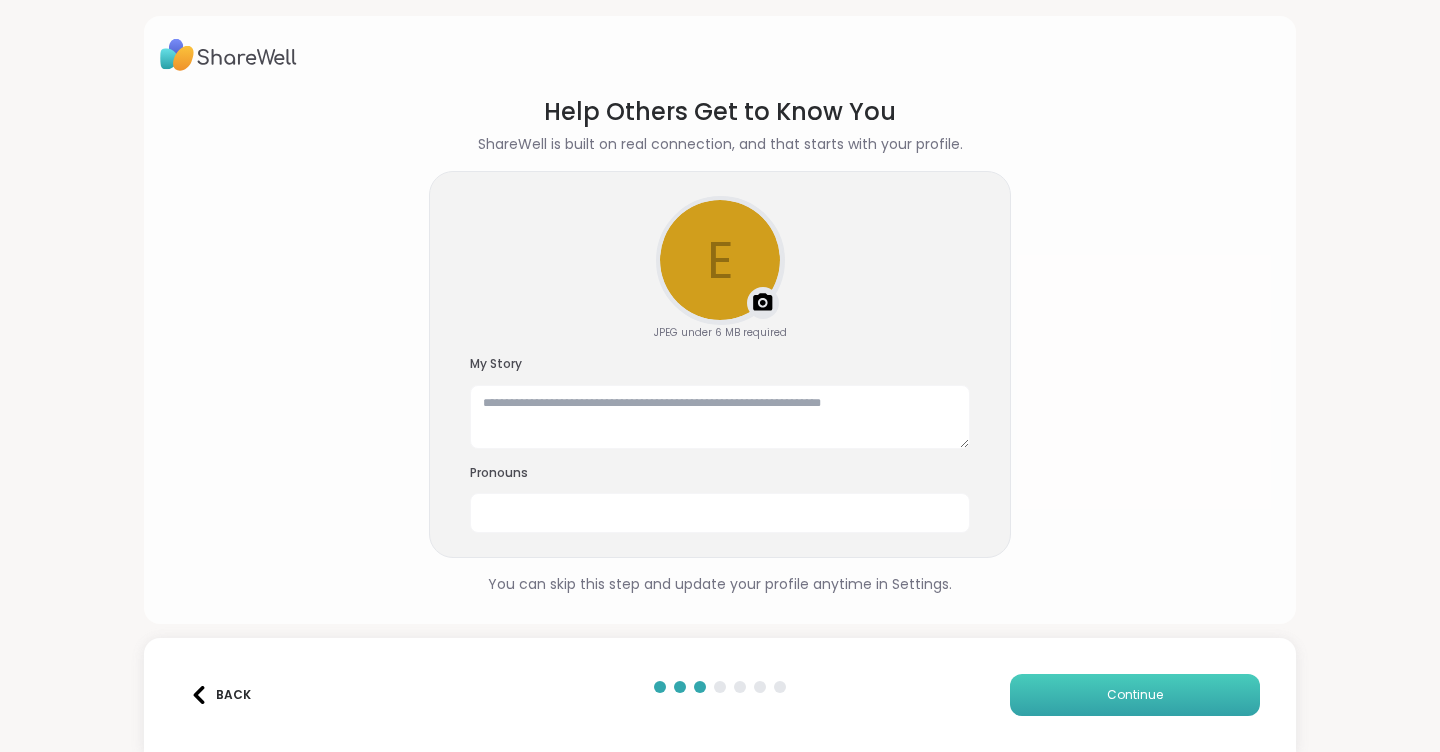click on "Continue" at bounding box center [1135, 695] 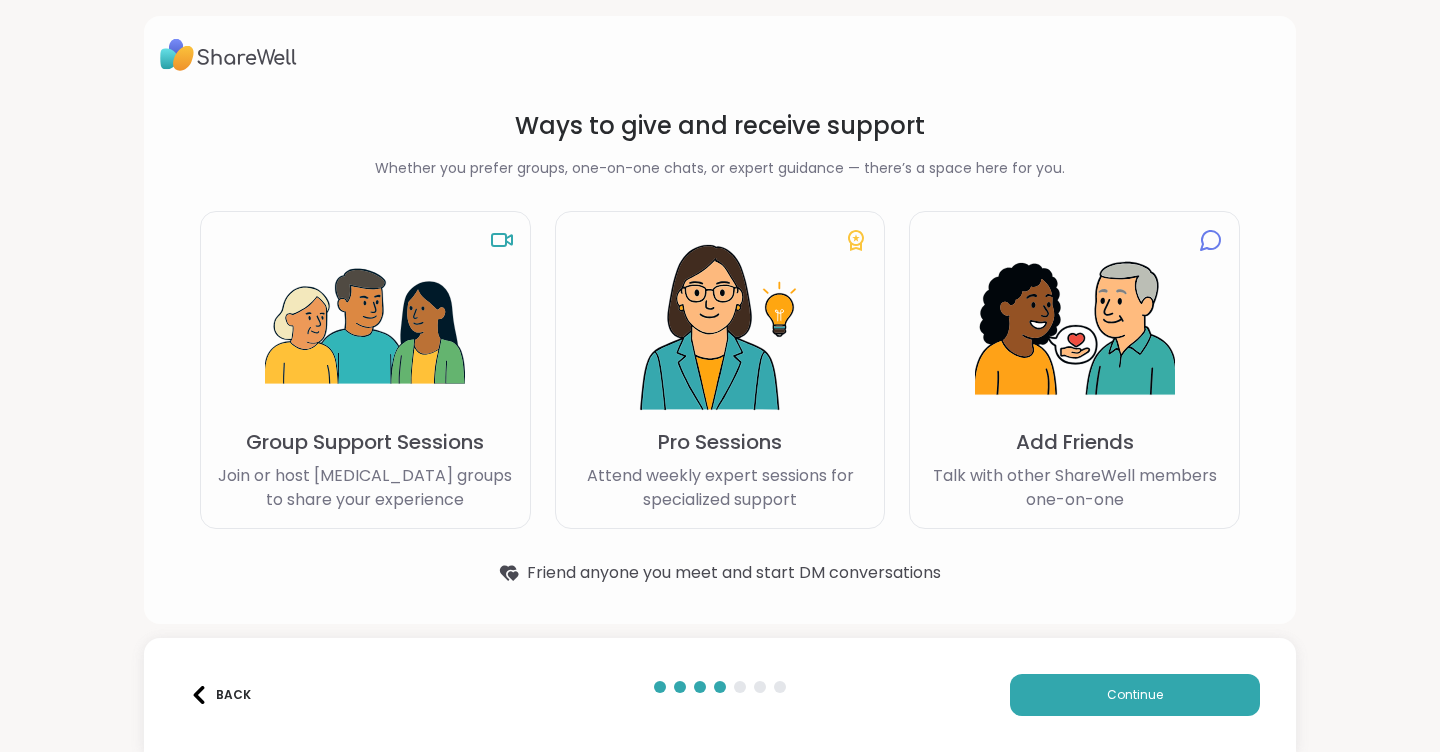 click 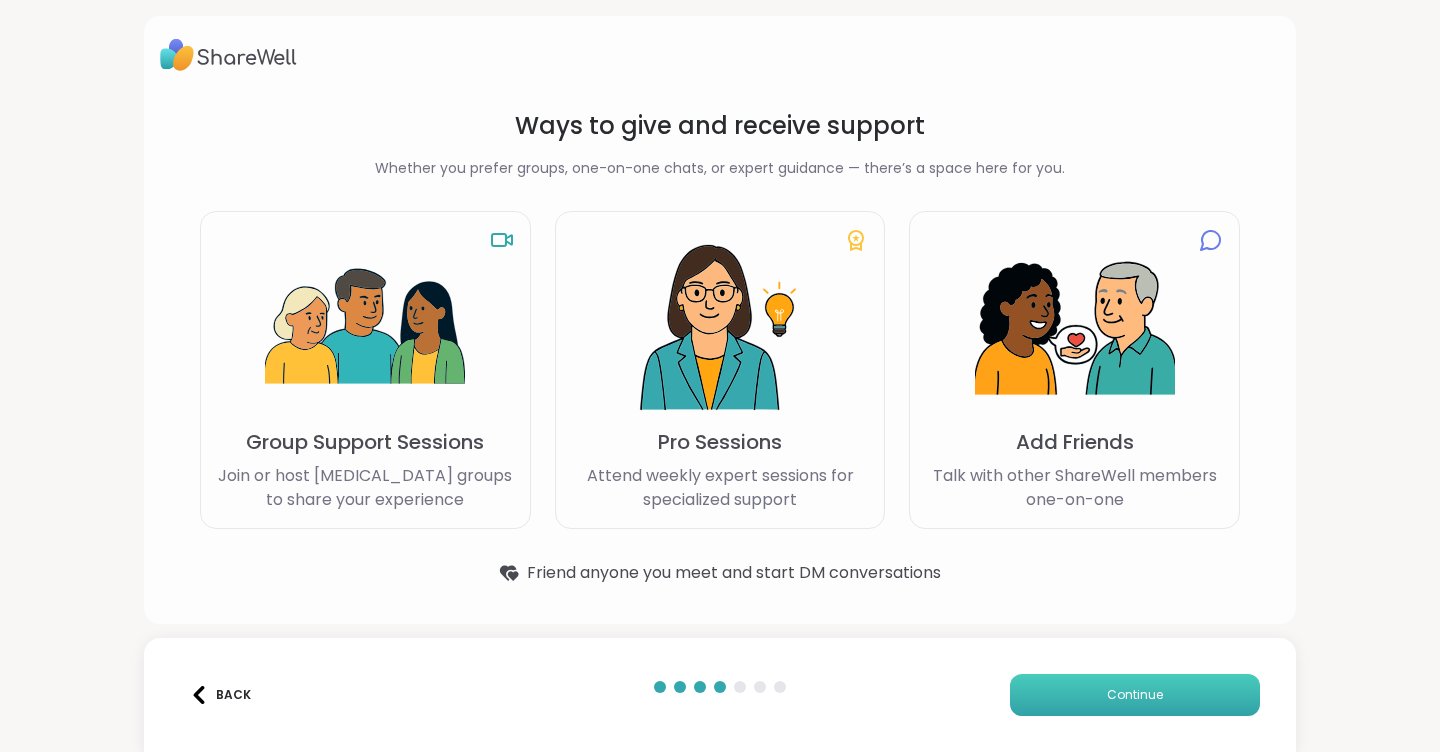 click on "Continue" at bounding box center (1135, 695) 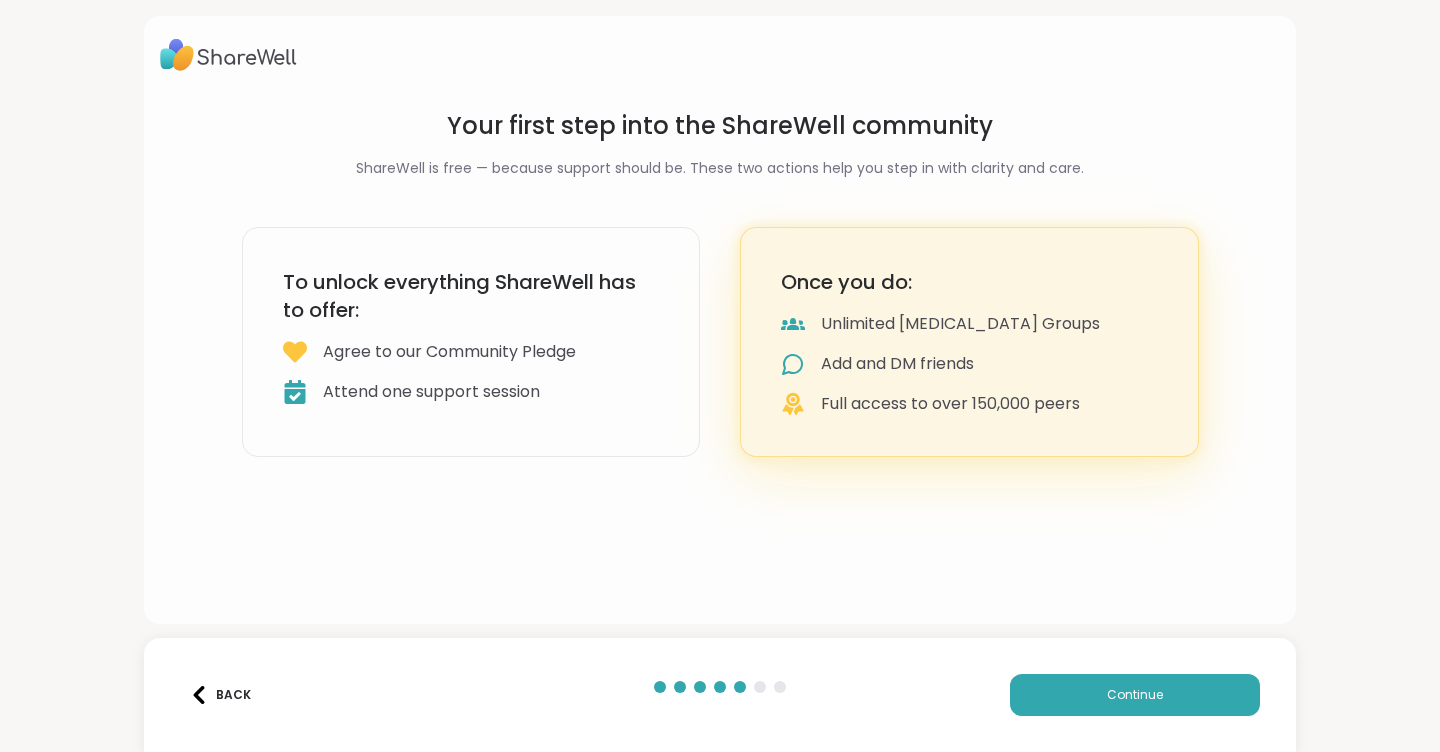click on "To unlock everything ShareWell has to offer: Agree to our Community Pledge Attend one support session" at bounding box center (471, 342) 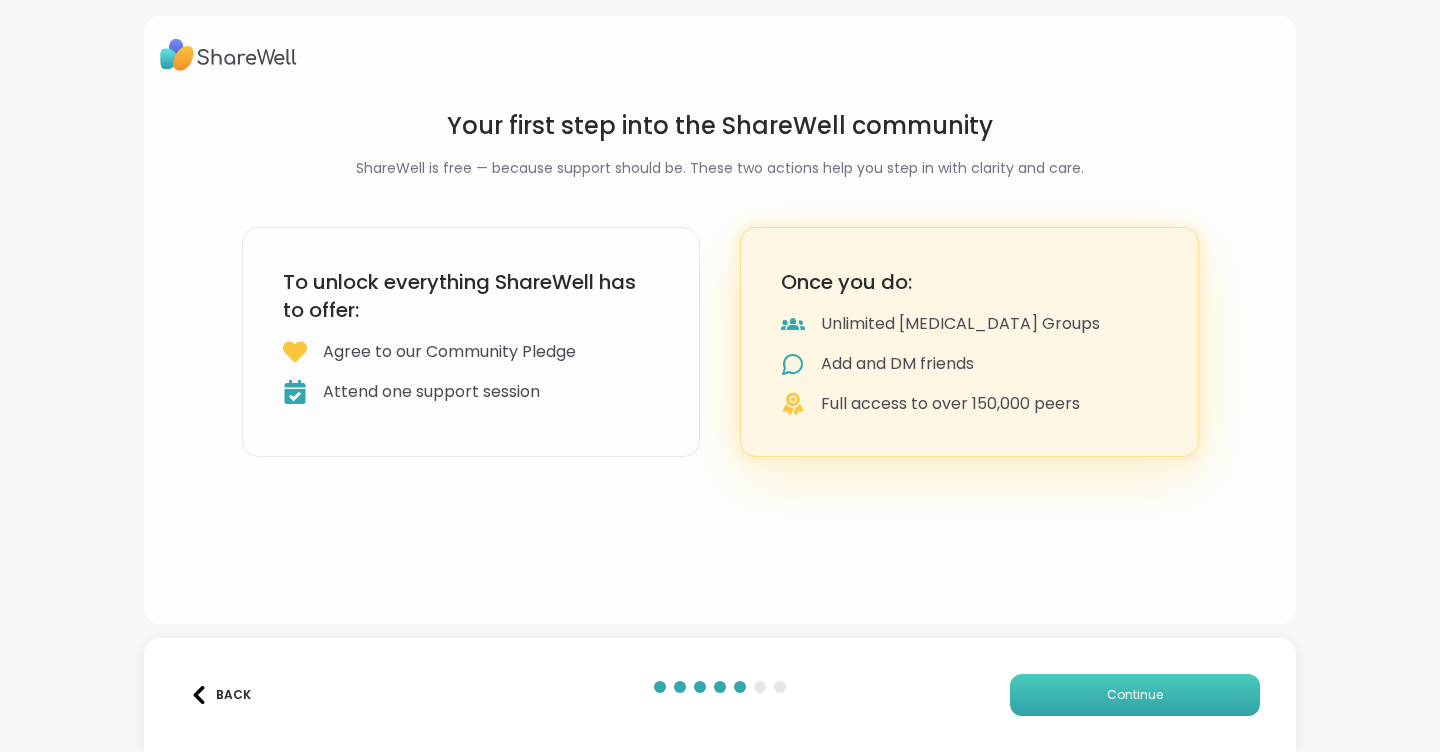 click on "Continue" at bounding box center [1135, 695] 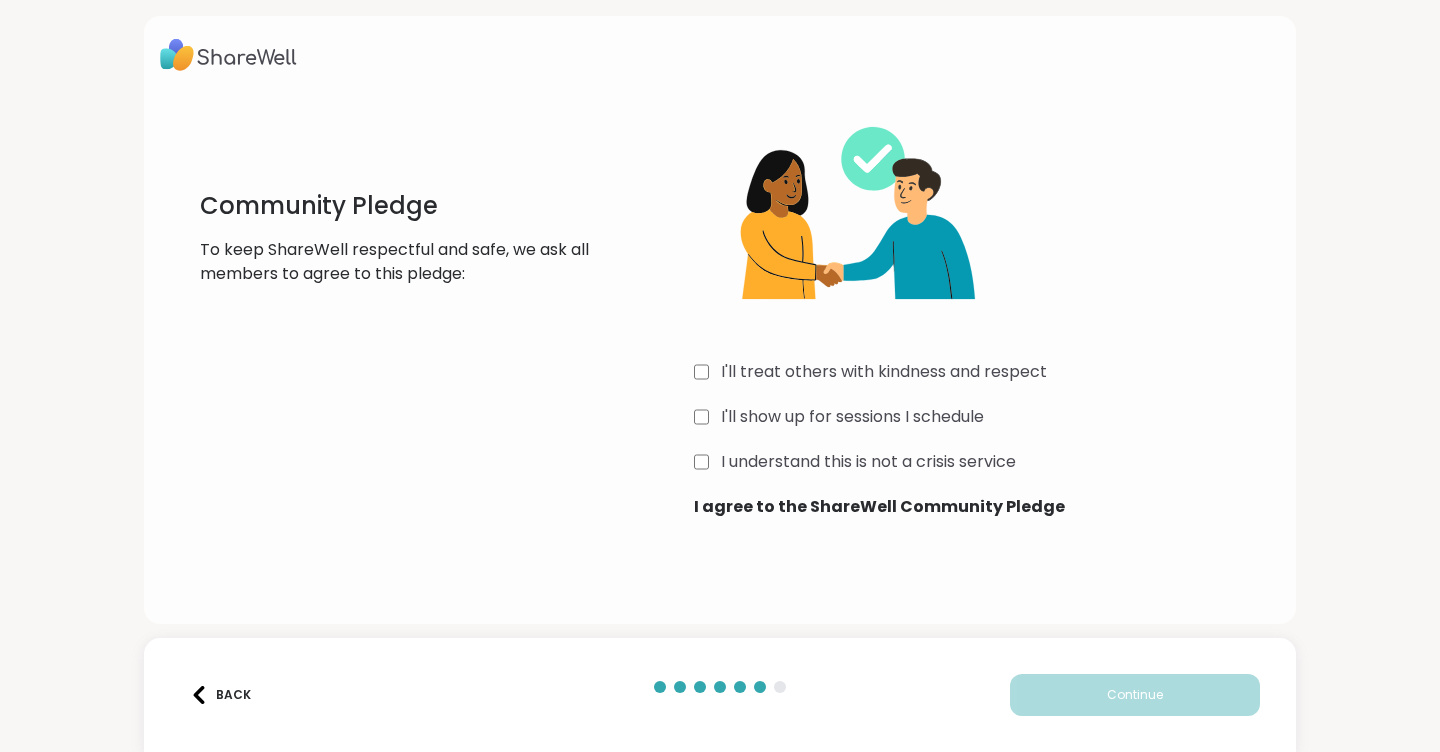 click on "I'll treat others with kindness and respect I'll show up for sessions I schedule I understand this is not a crisis service I agree to the ShareWell Community Pledge" at bounding box center (987, 306) 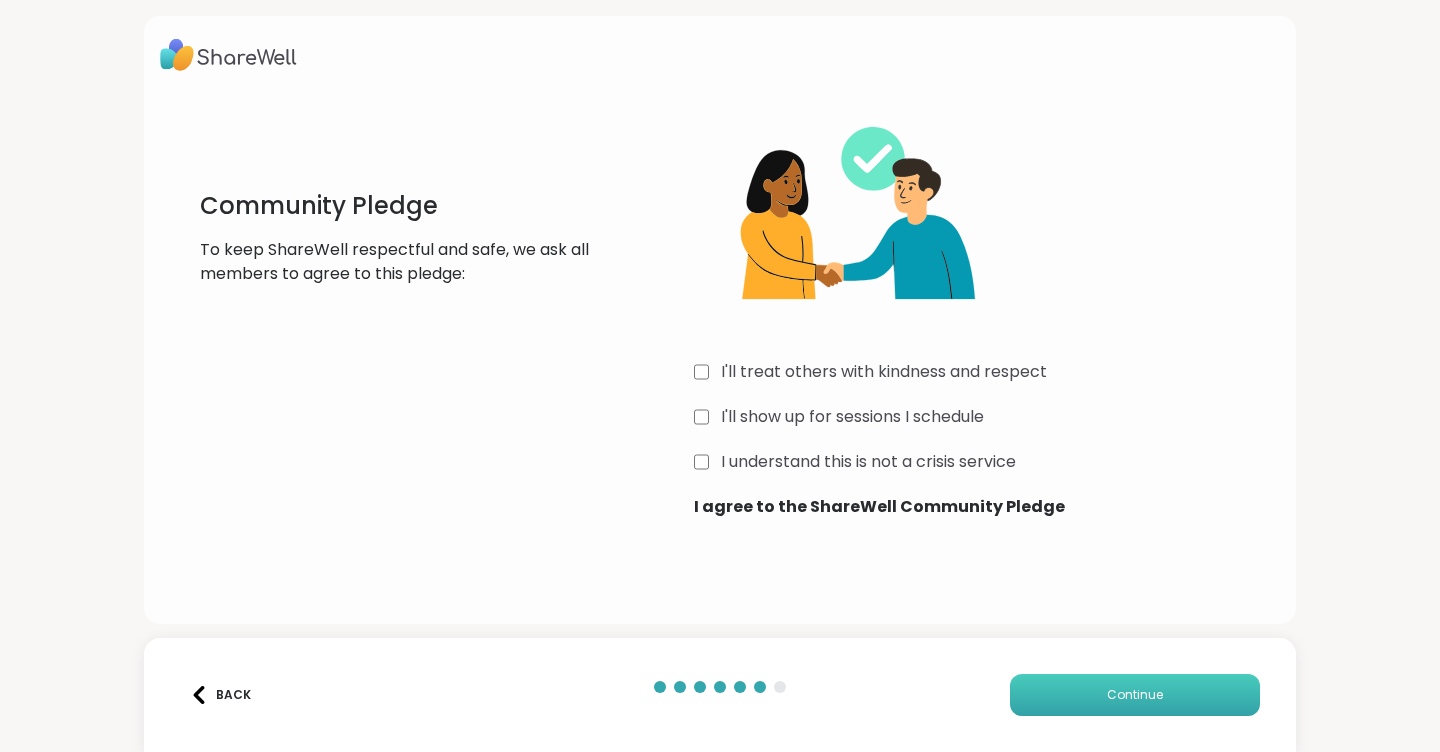 click on "Continue" at bounding box center [1135, 695] 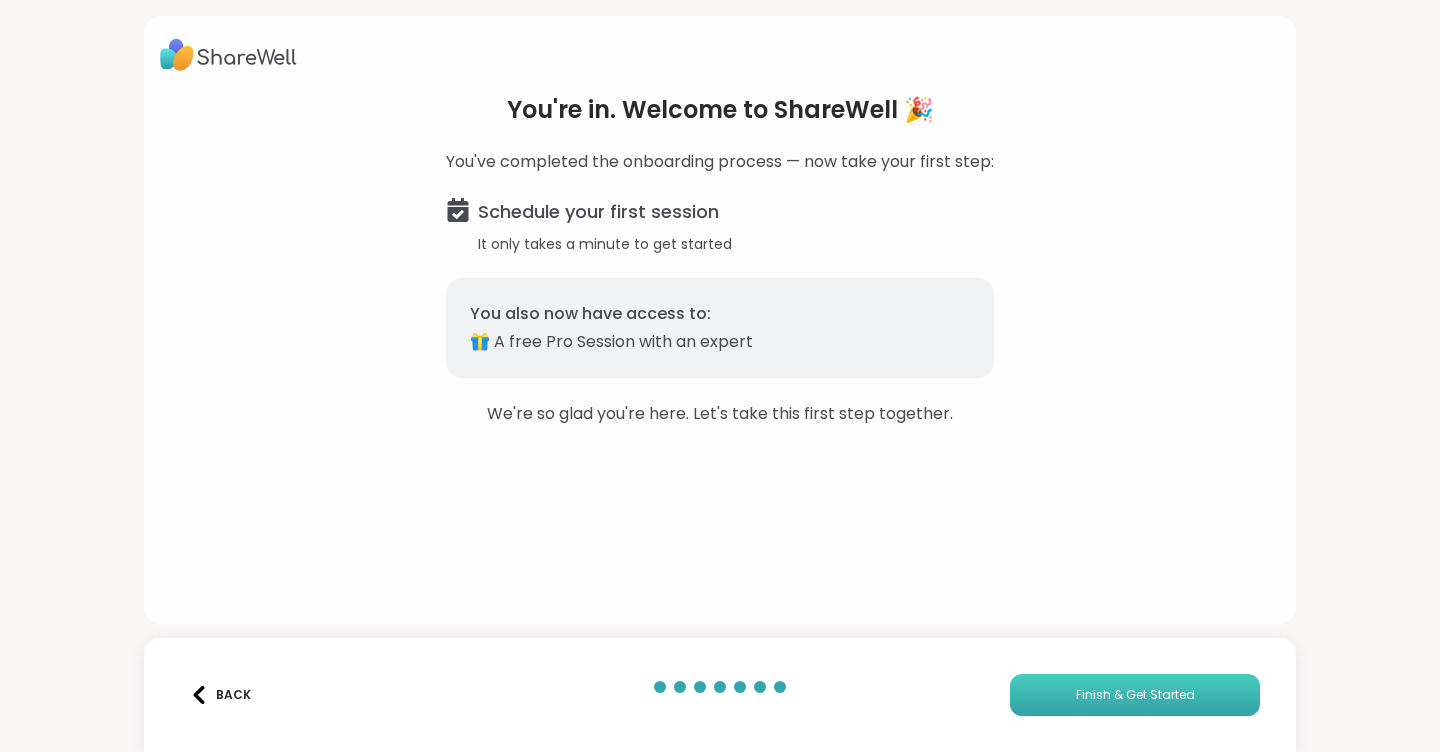 click on "Finish & Get Started" at bounding box center [1135, 695] 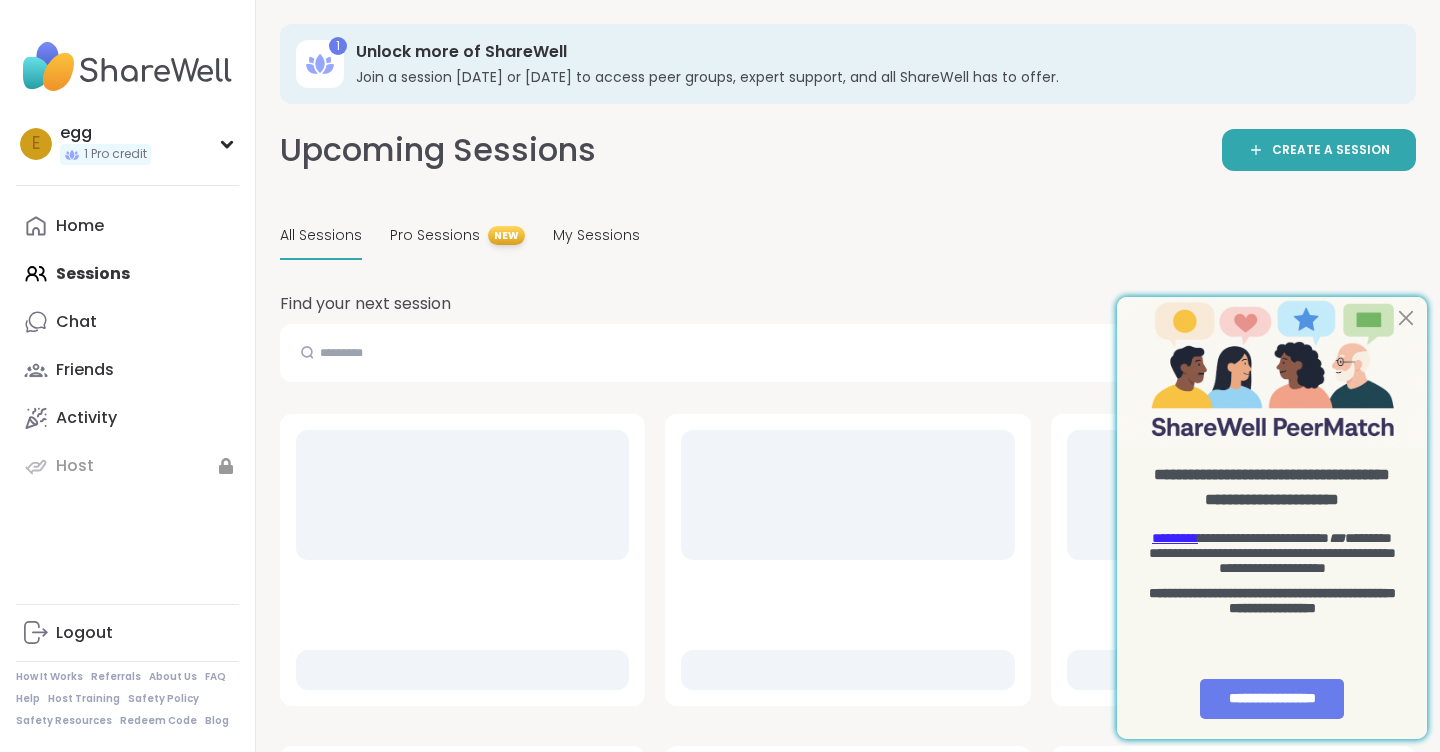 scroll, scrollTop: 0, scrollLeft: 0, axis: both 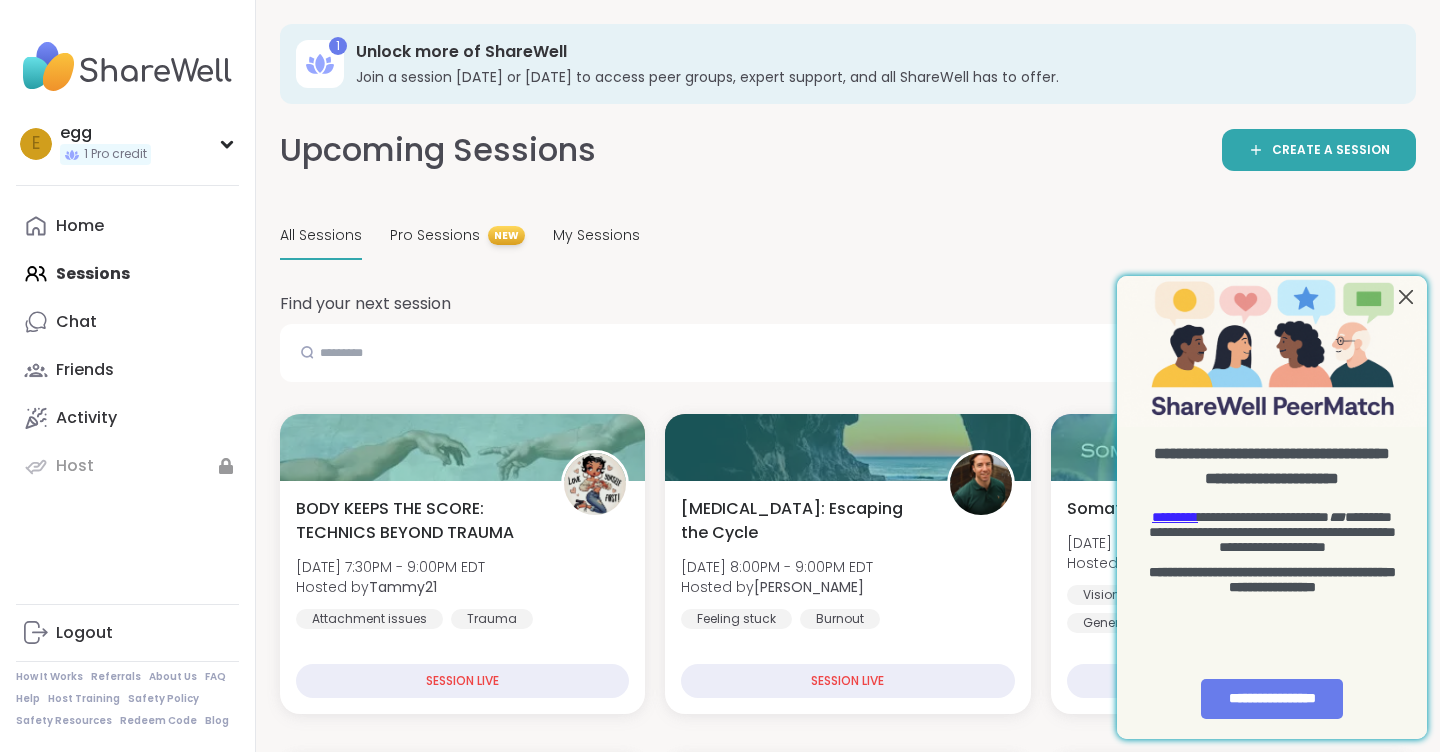click at bounding box center [1406, 296] 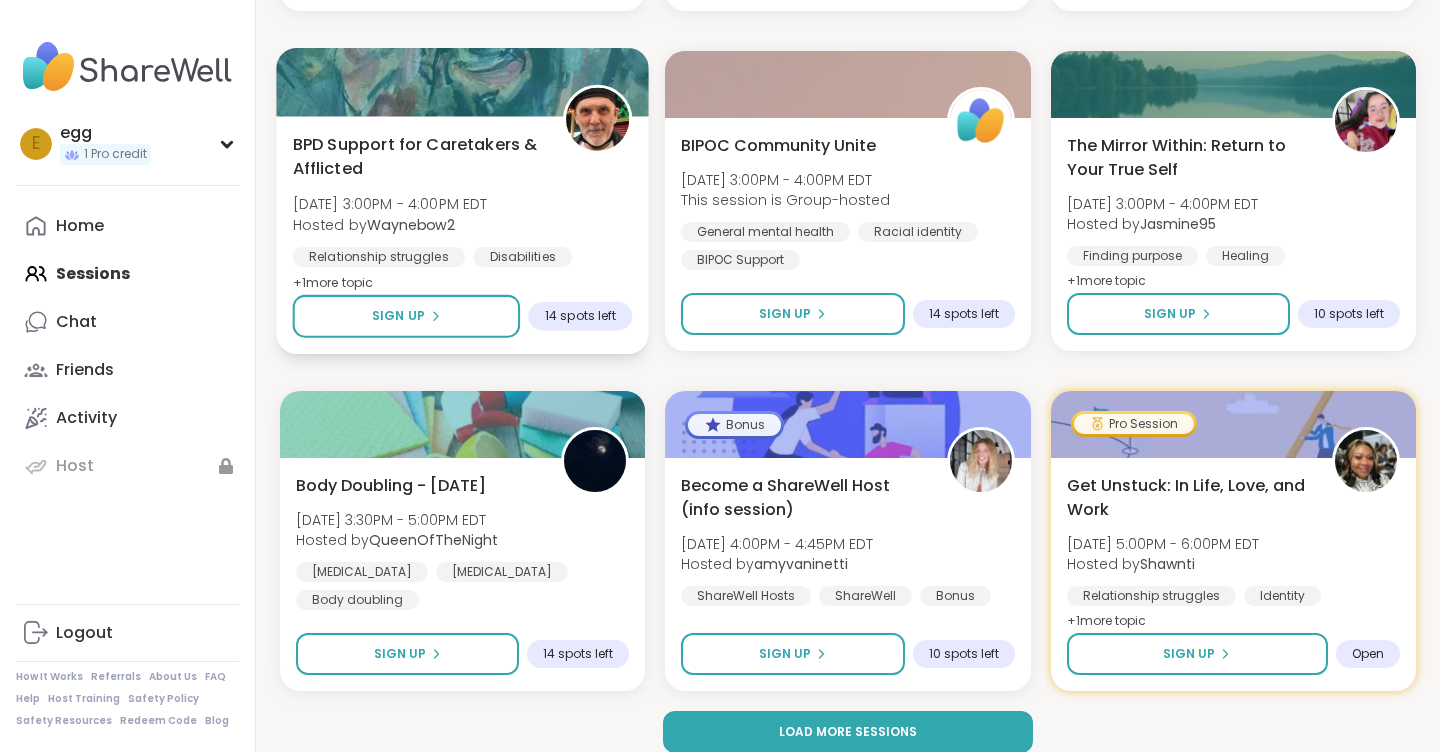 scroll, scrollTop: 3784, scrollLeft: 0, axis: vertical 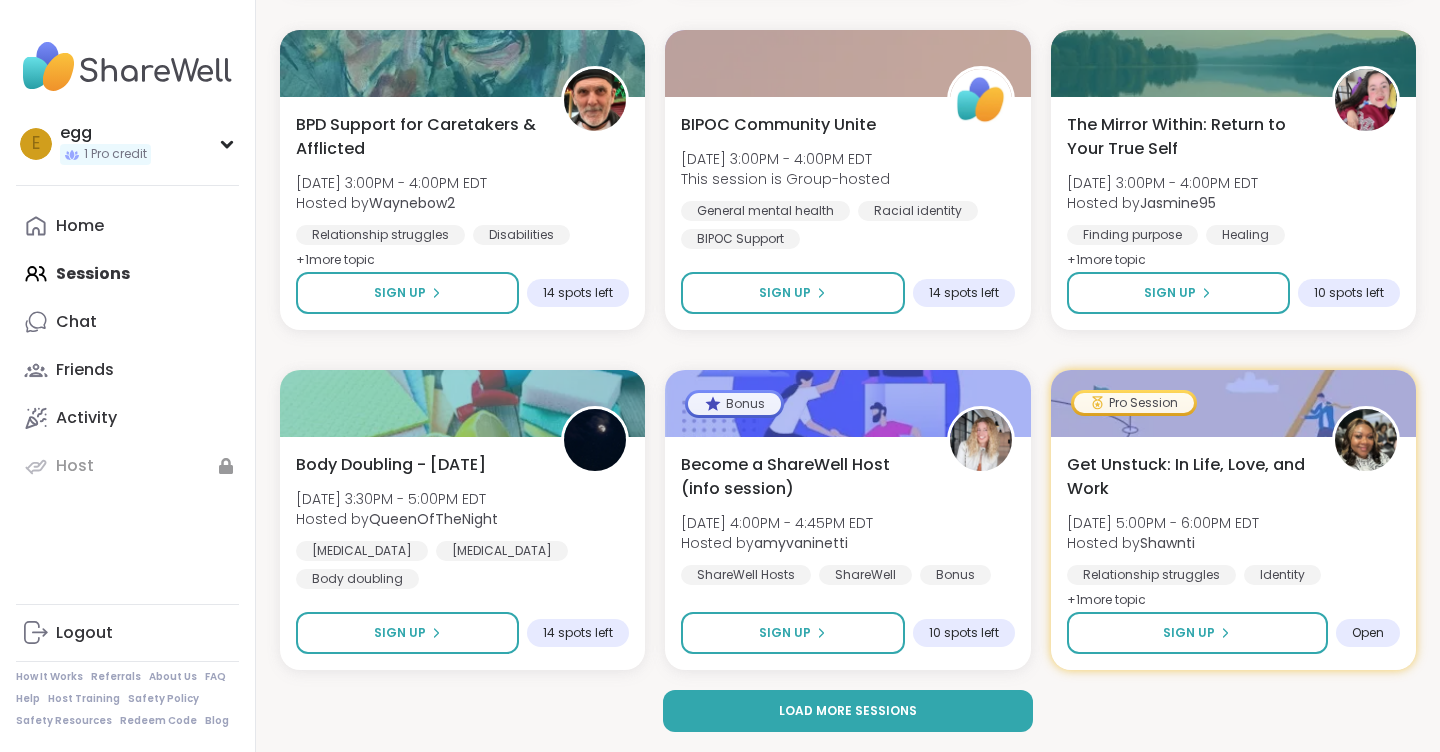 click on "Home Sessions Chat Friends Activity Host" at bounding box center [127, 346] 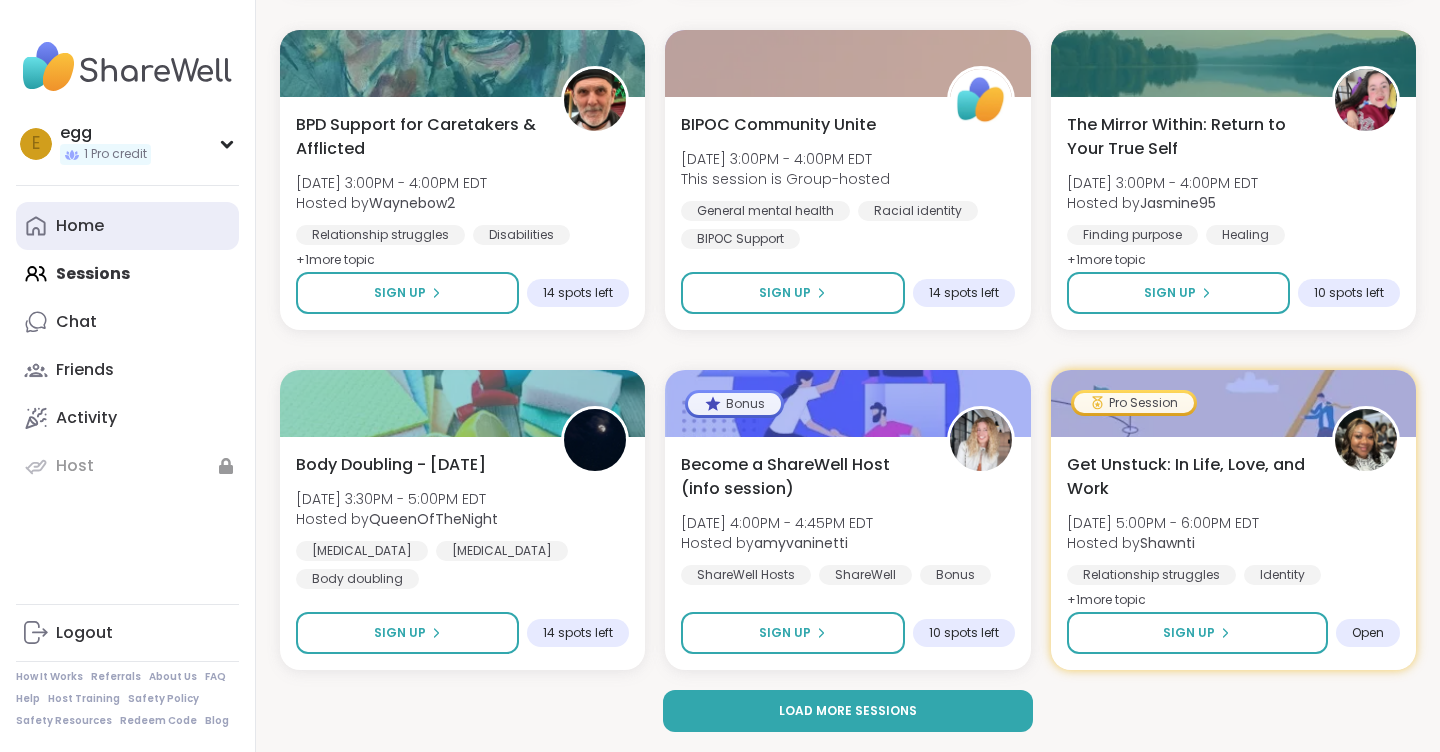 click on "Home" at bounding box center (80, 226) 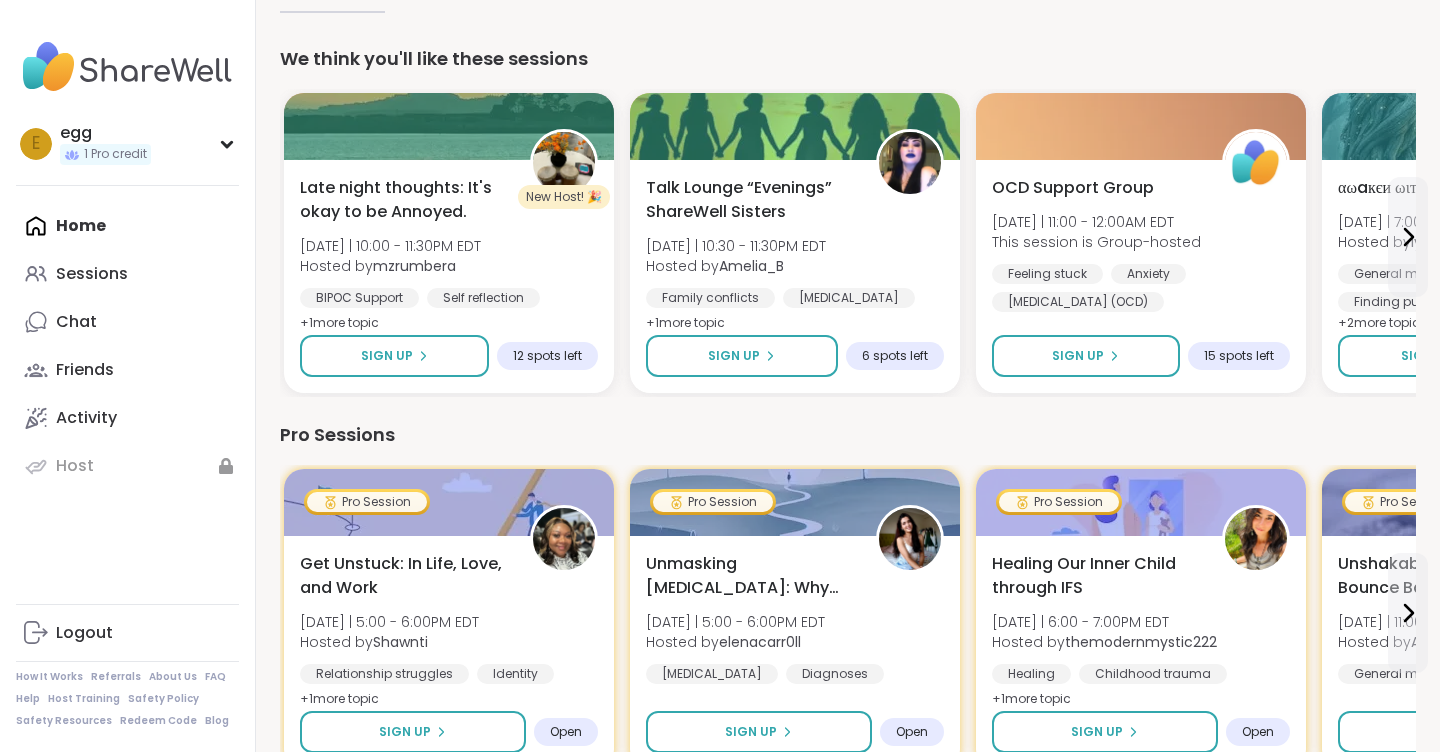 scroll, scrollTop: 456, scrollLeft: 0, axis: vertical 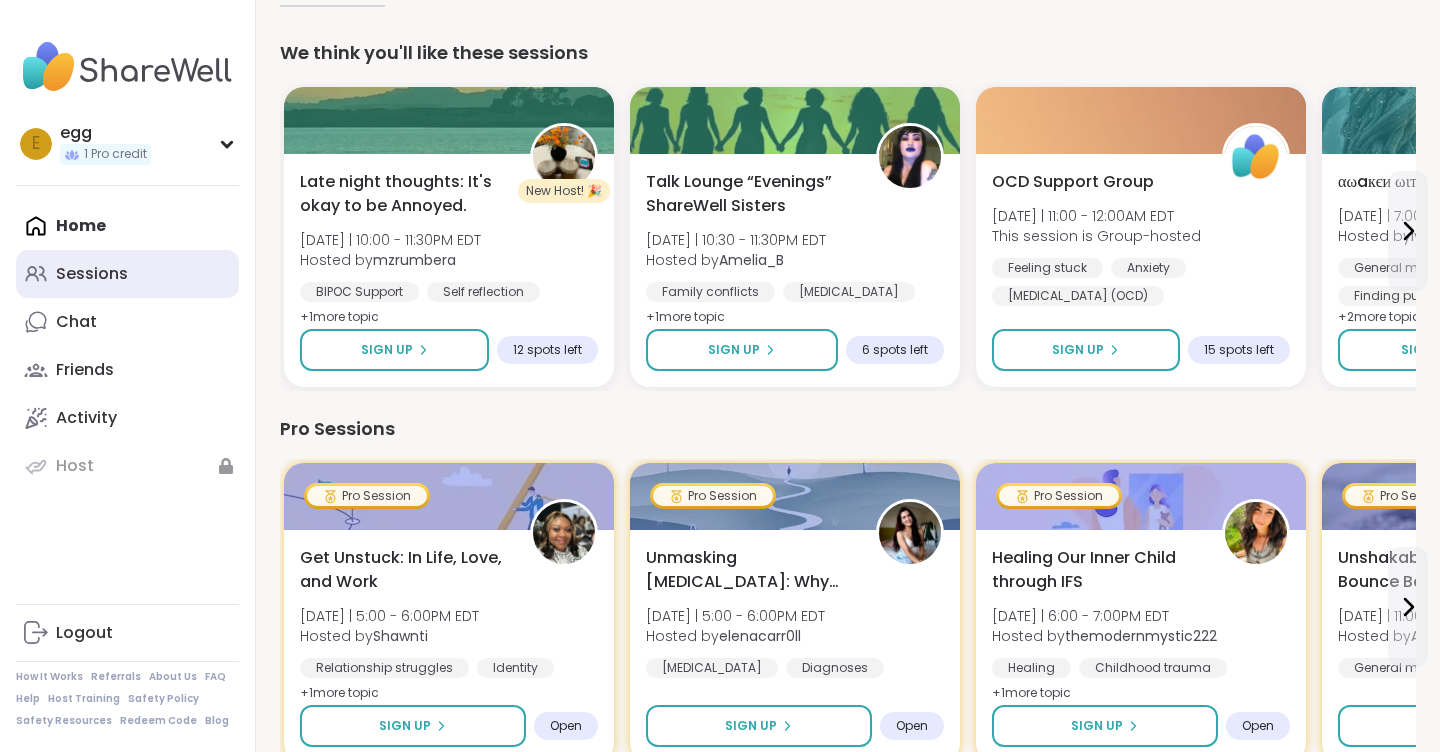 click on "Sessions" at bounding box center [92, 274] 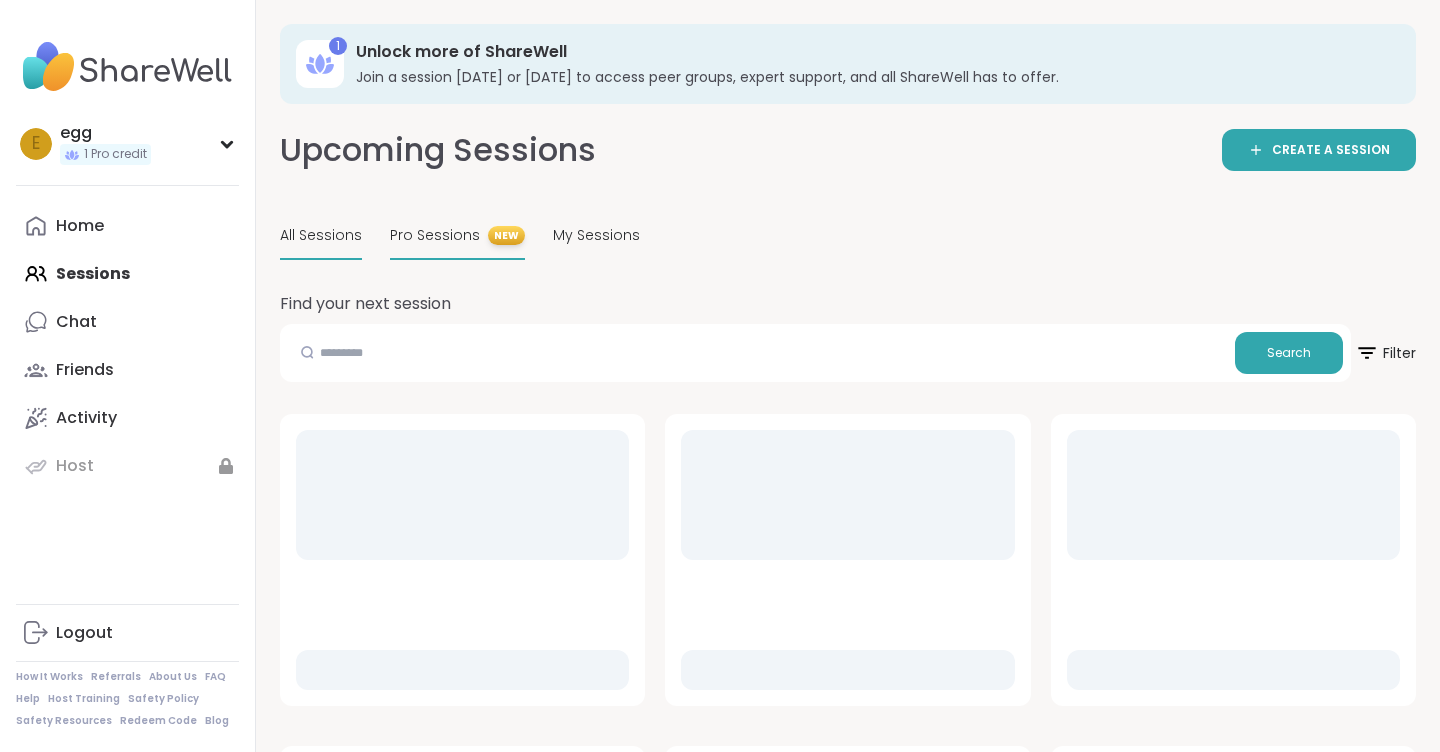 click on "Pro Sessions" at bounding box center (435, 235) 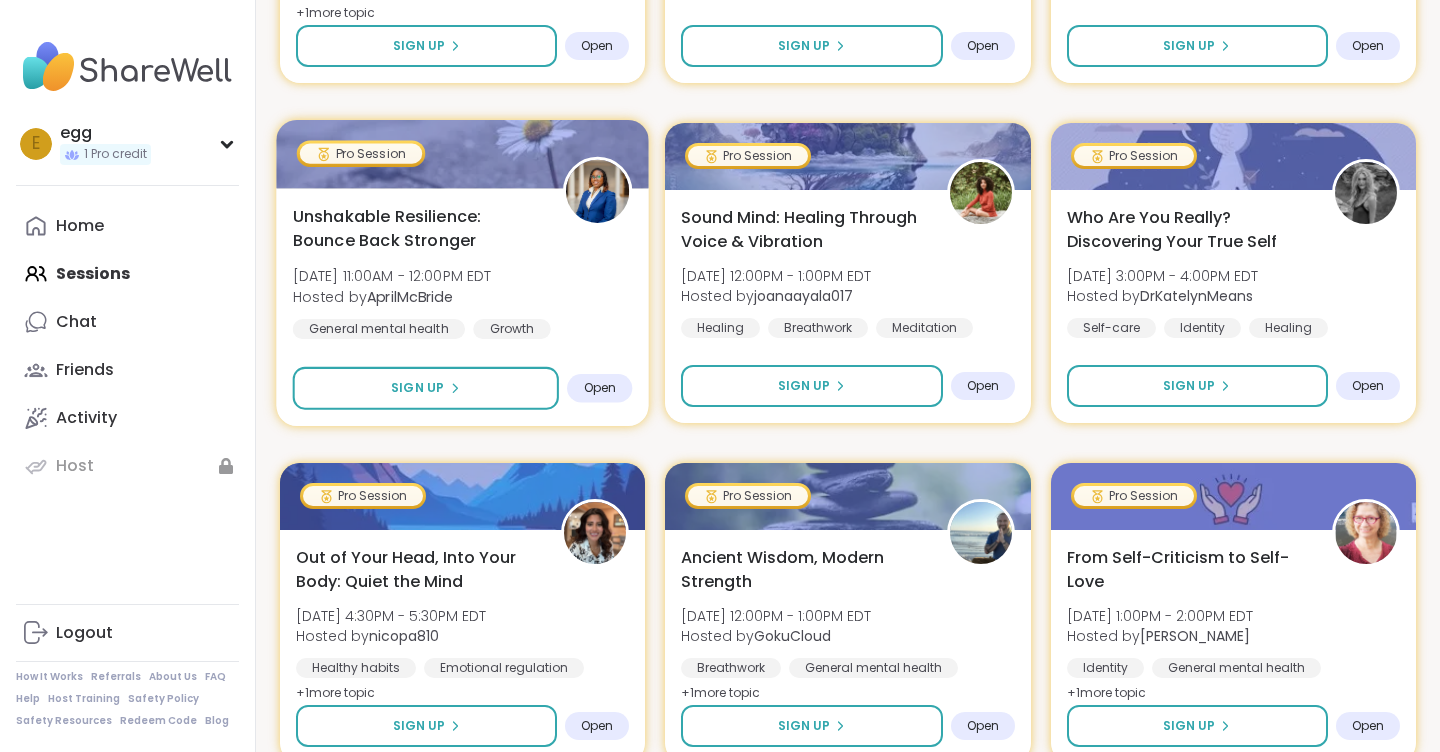 scroll, scrollTop: 0, scrollLeft: 0, axis: both 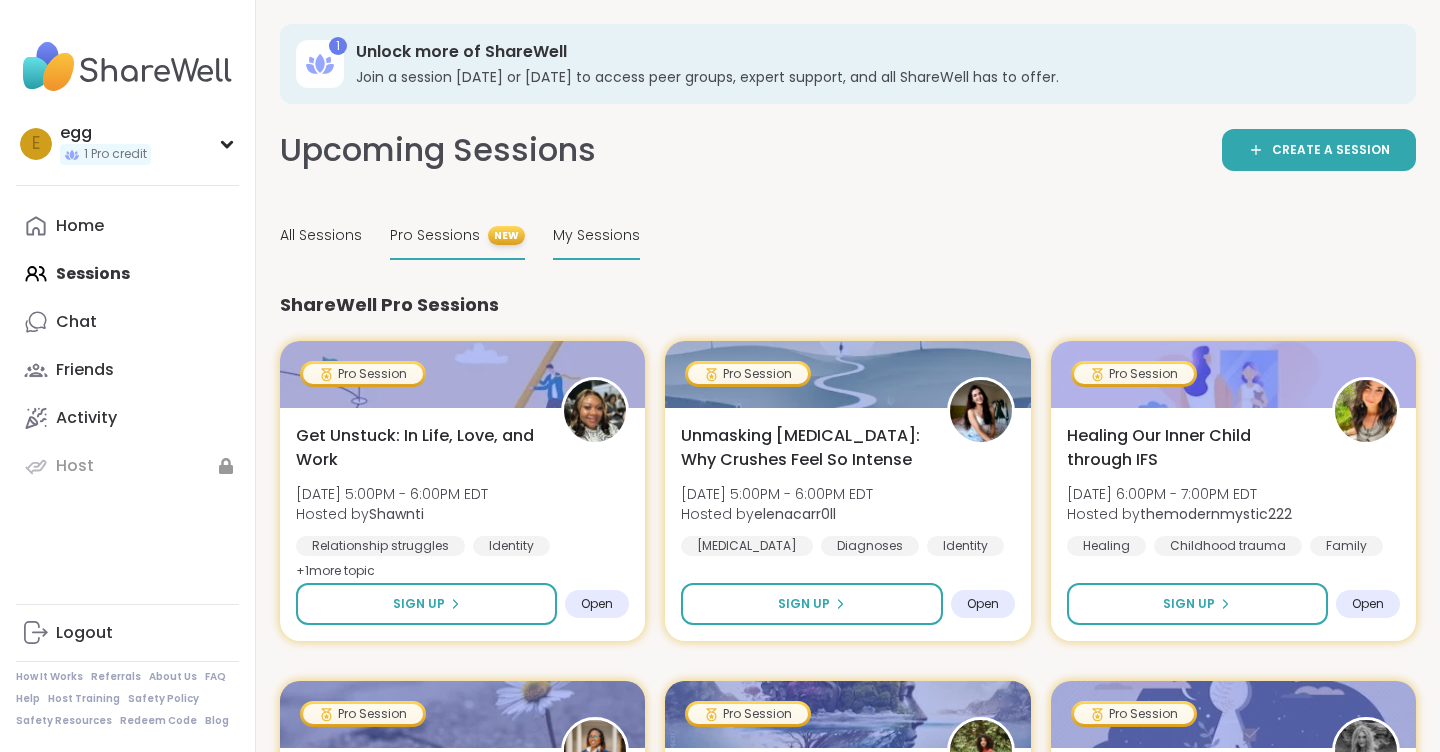 click on "My Sessions" at bounding box center [596, 235] 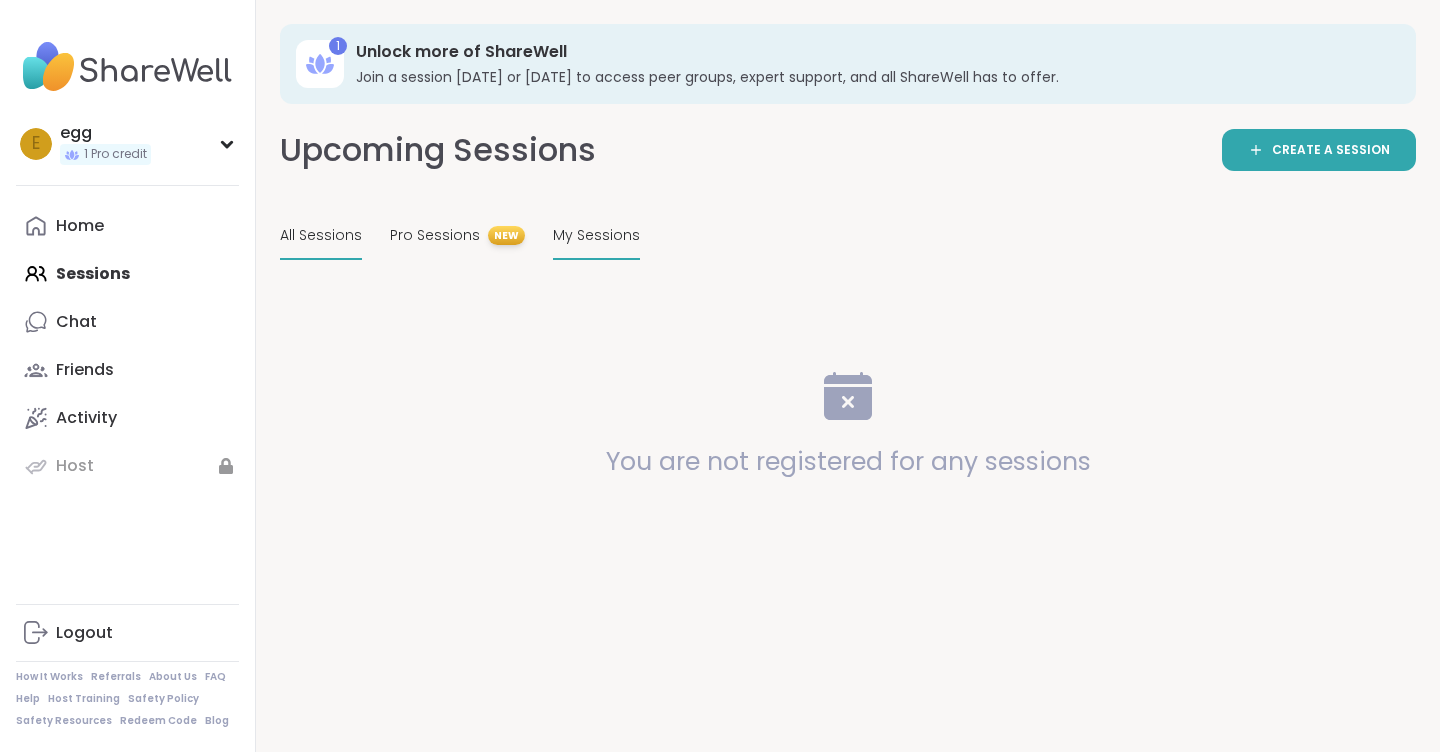 click on "All Sessions" at bounding box center [321, 235] 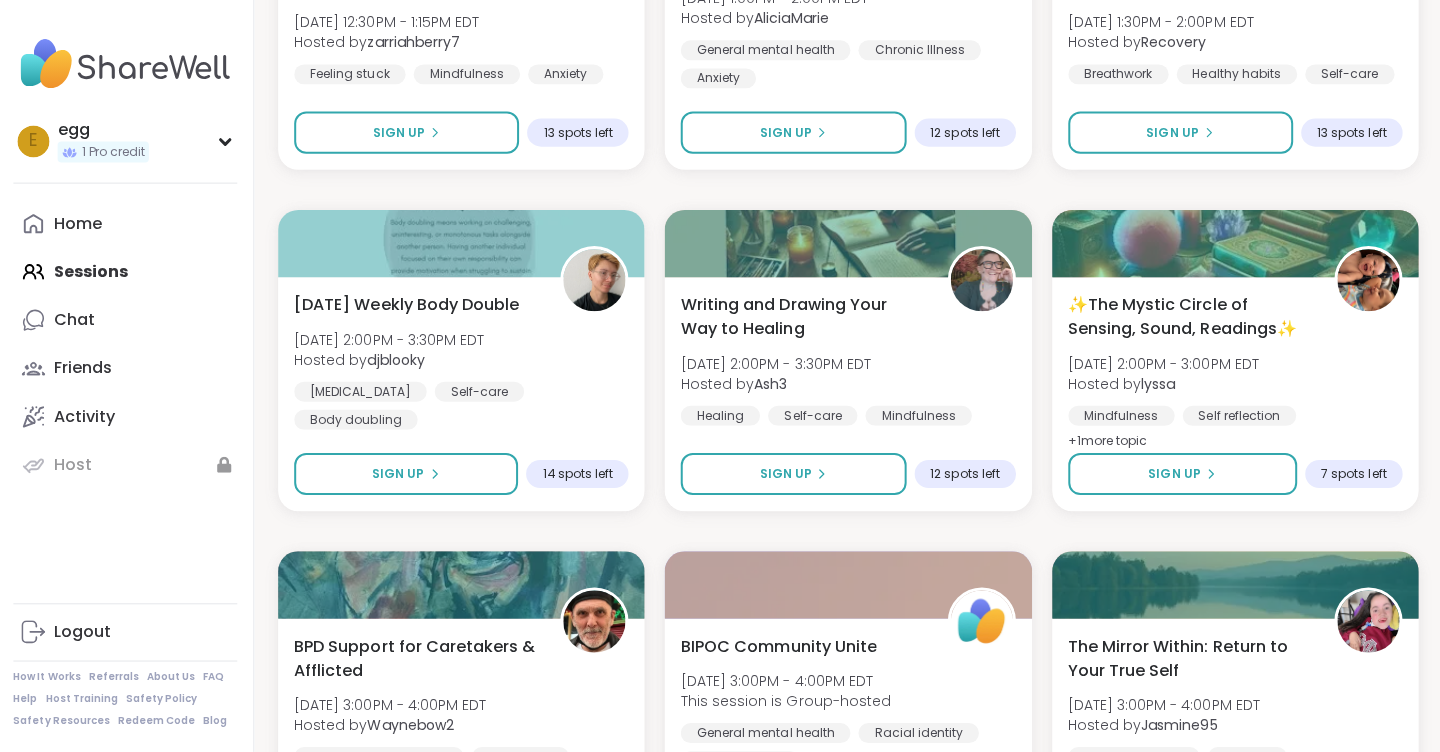 scroll, scrollTop: 3263, scrollLeft: 0, axis: vertical 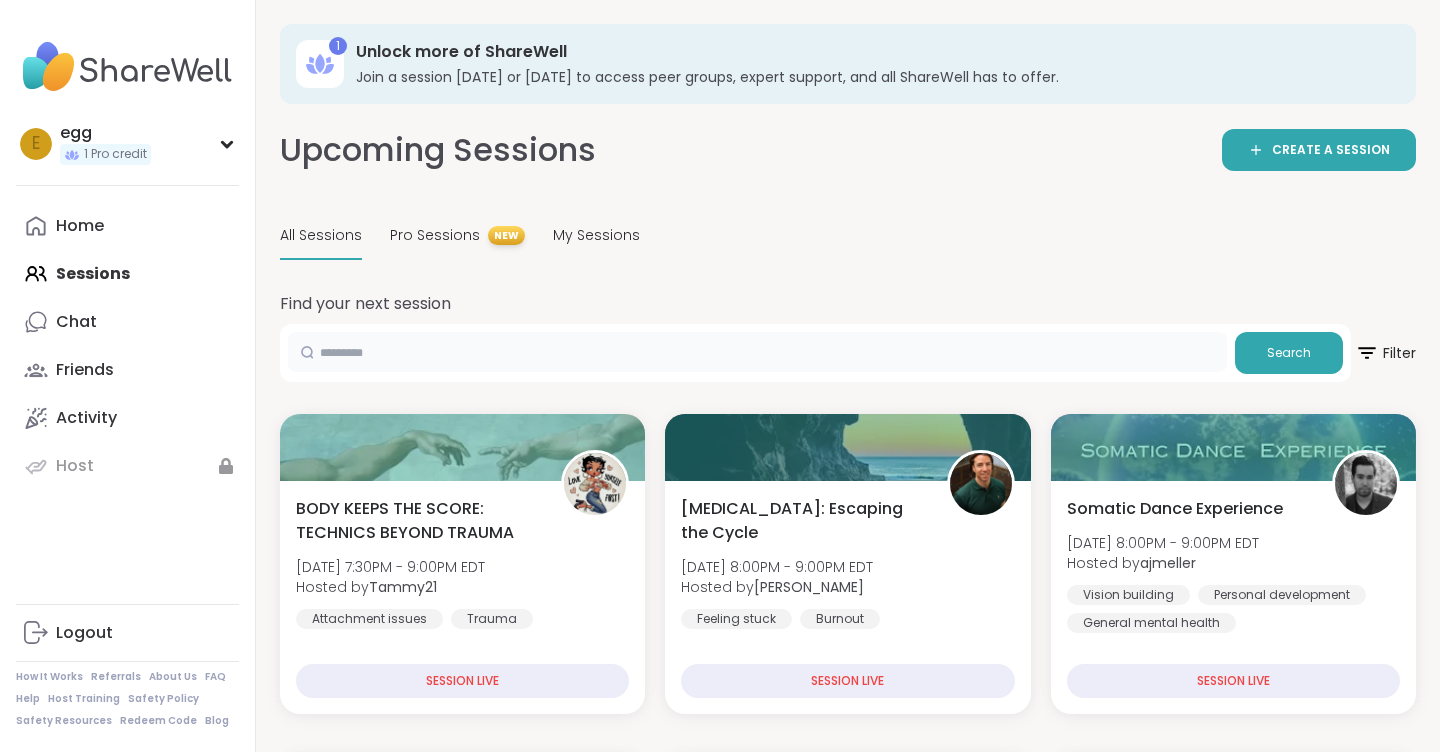 click at bounding box center [757, 352] 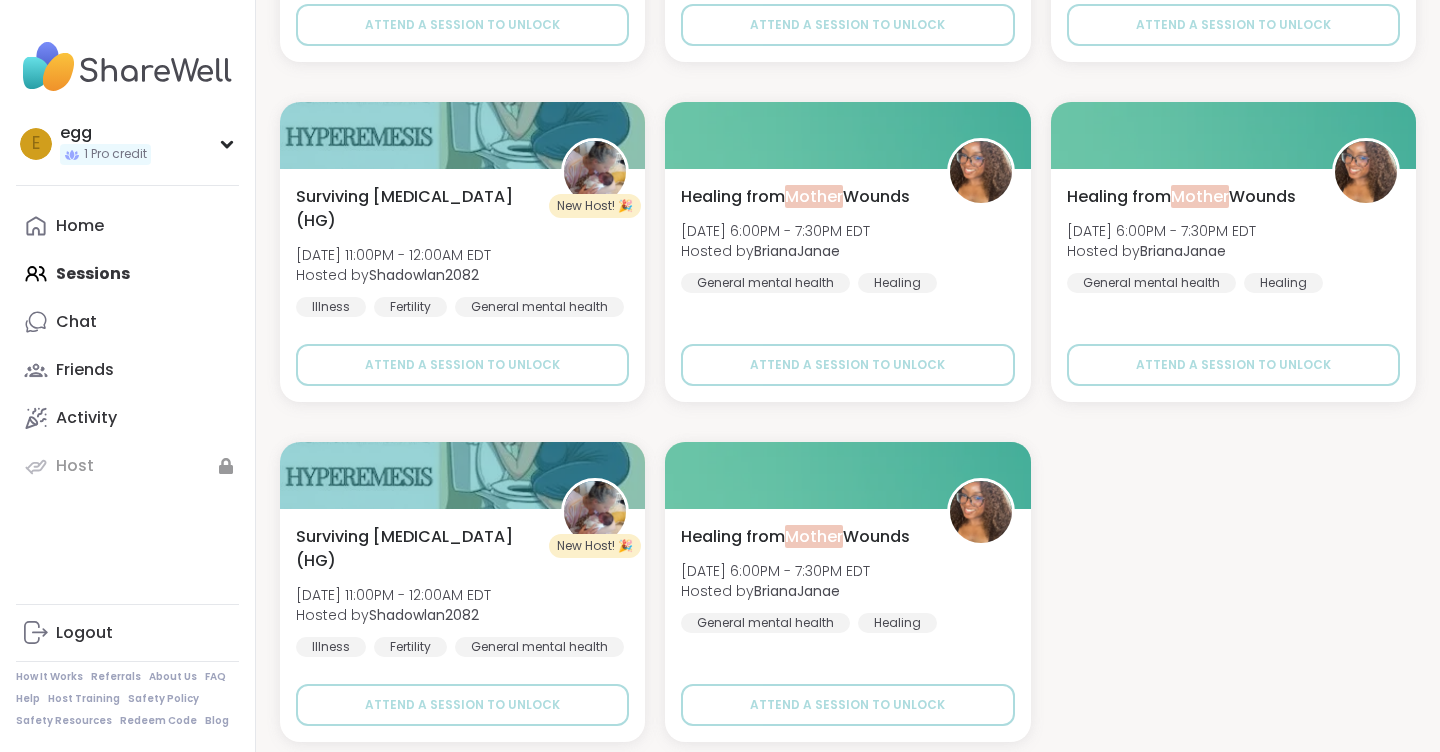 scroll, scrollTop: 1330, scrollLeft: 0, axis: vertical 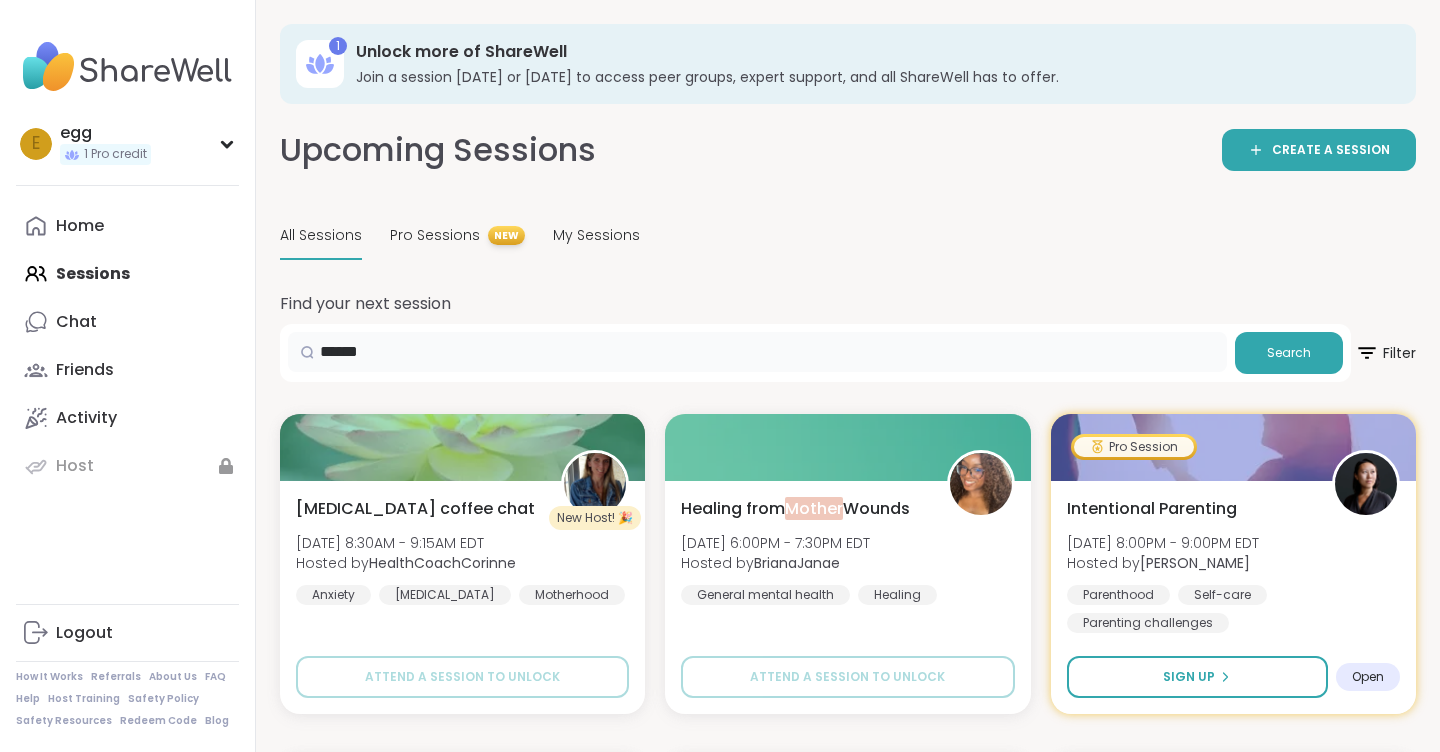 drag, startPoint x: 482, startPoint y: 357, endPoint x: 68, endPoint y: 349, distance: 414.0773 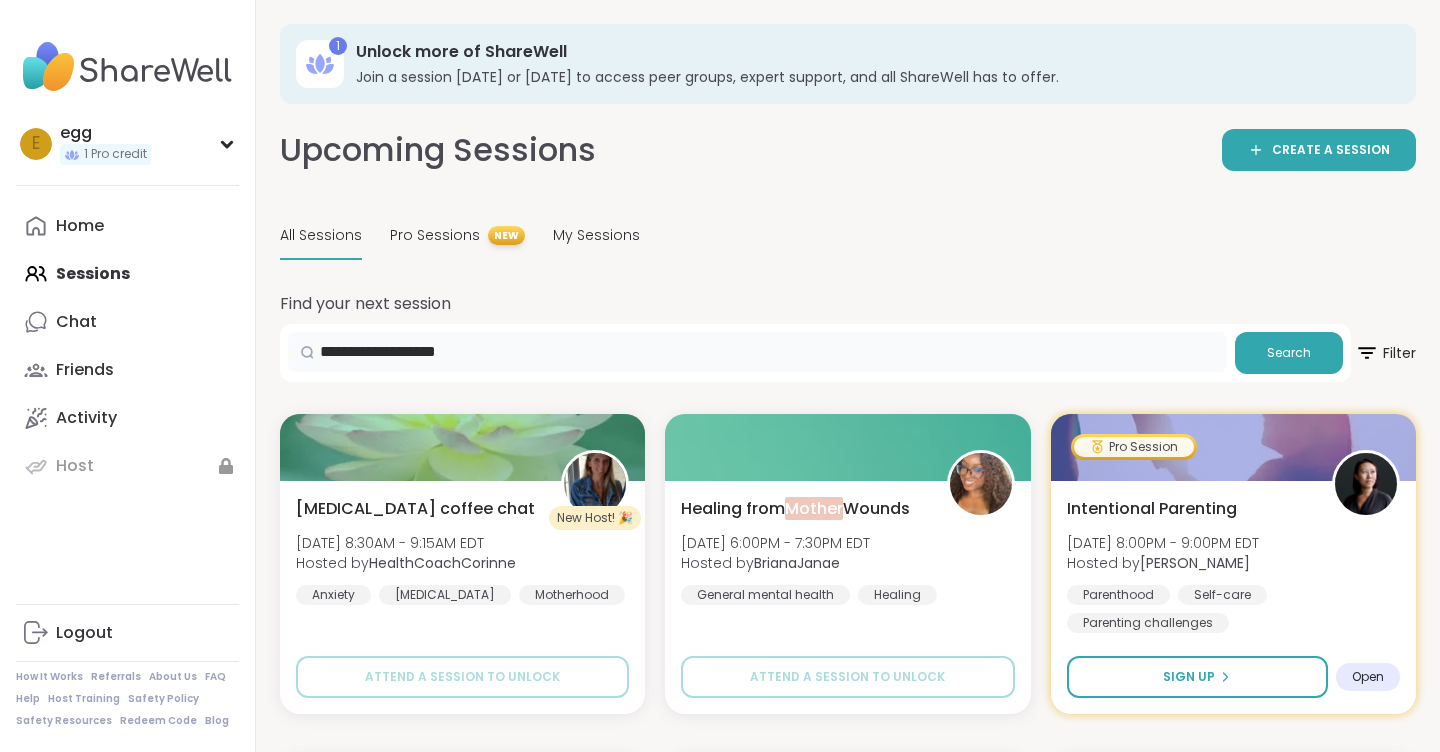 type on "**********" 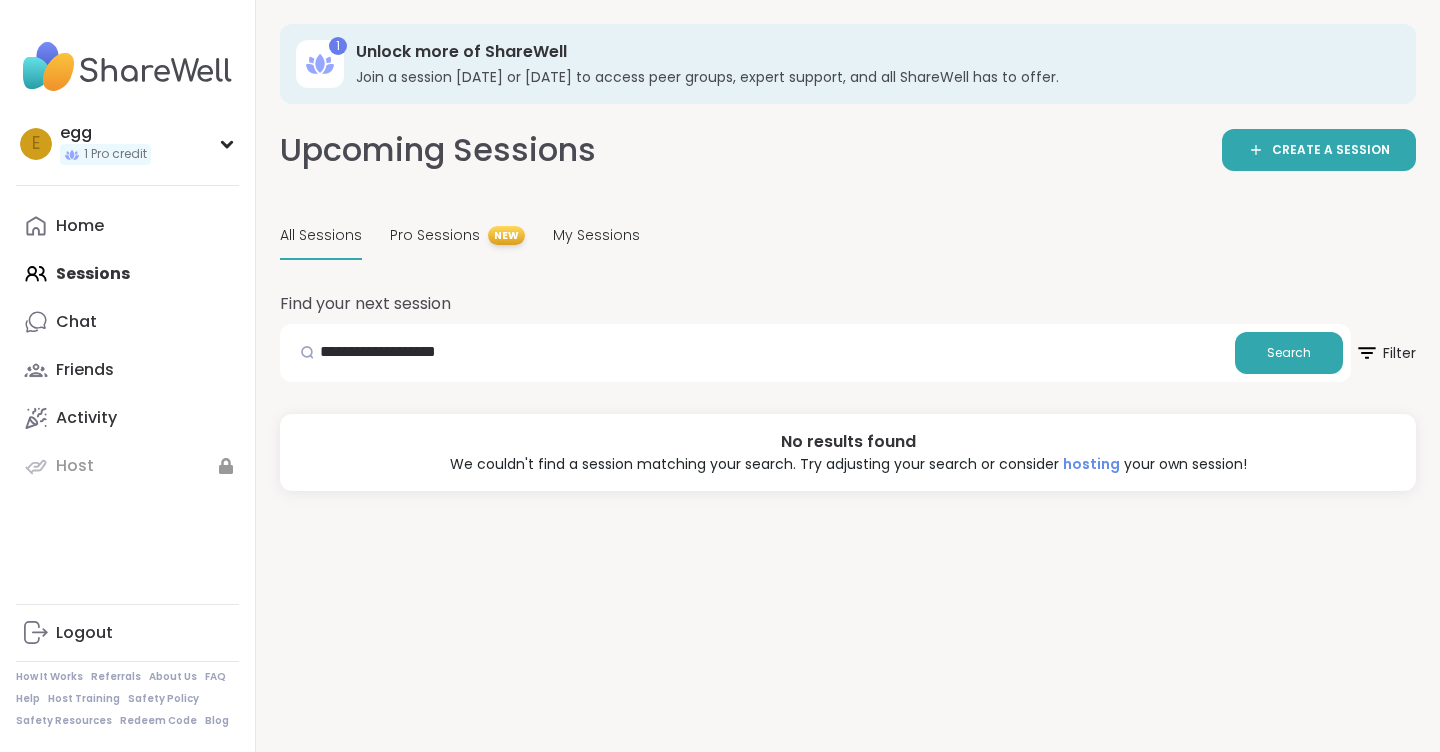 click on "hosting" at bounding box center [1091, 464] 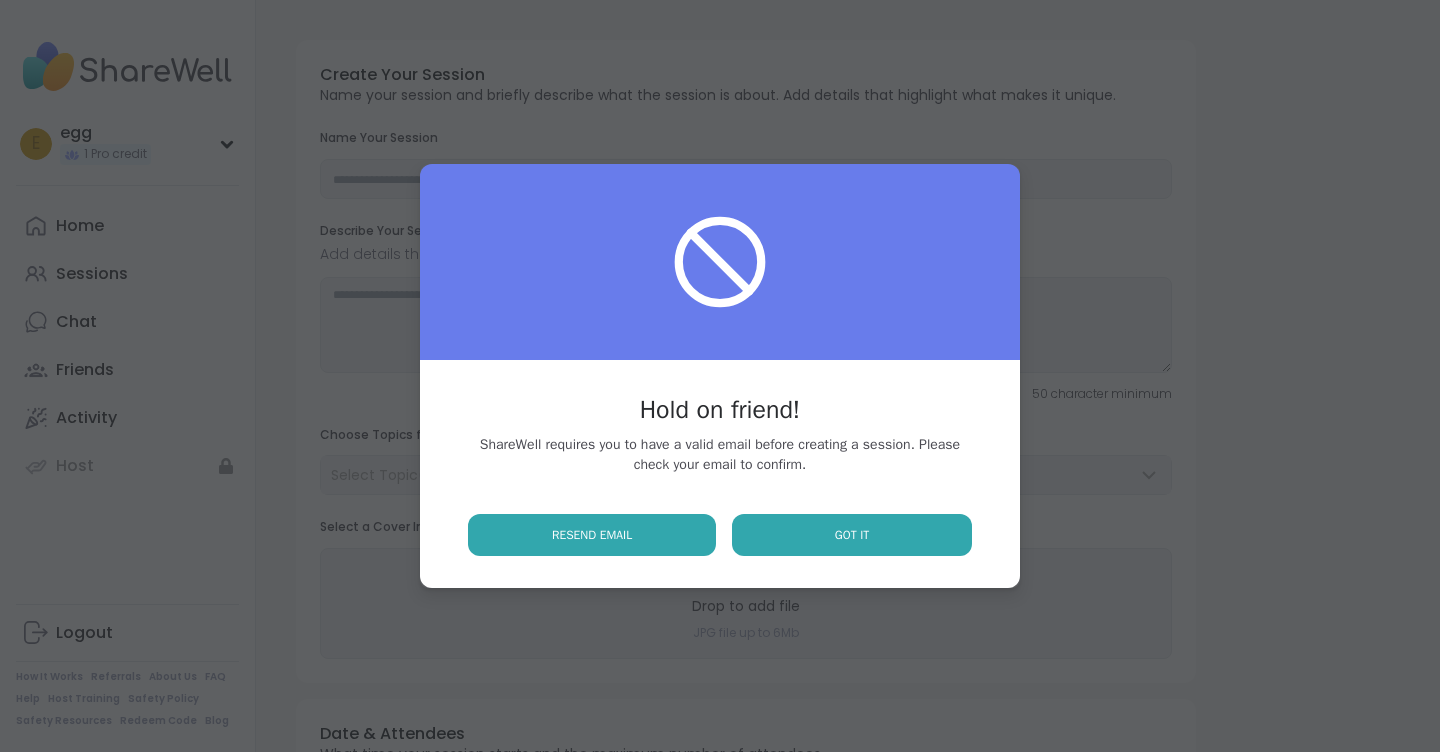 click on "Hold on friend! ShareWell requires you to have a valid email before creating a session. Please check your email to confirm. Resend email Got It" at bounding box center (720, 376) 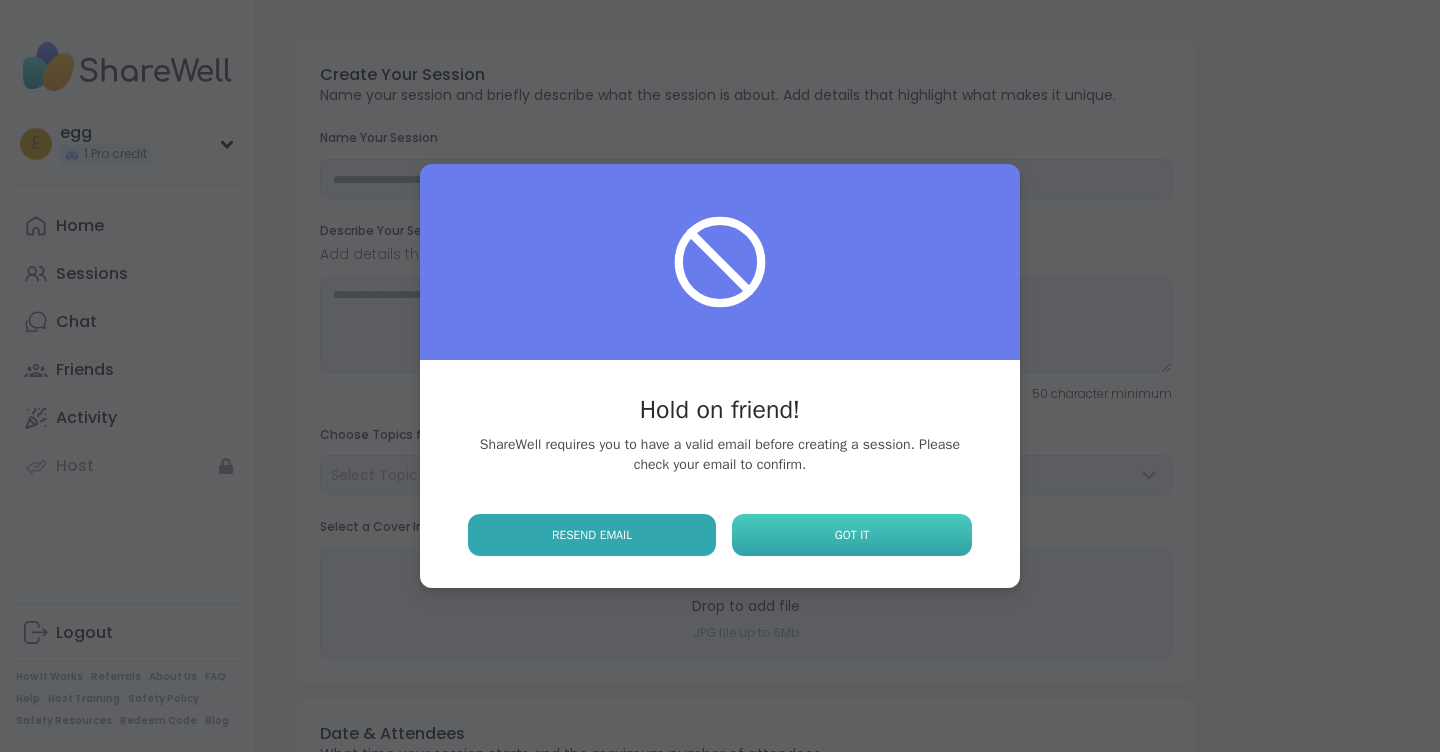 click on "Got It" at bounding box center (852, 535) 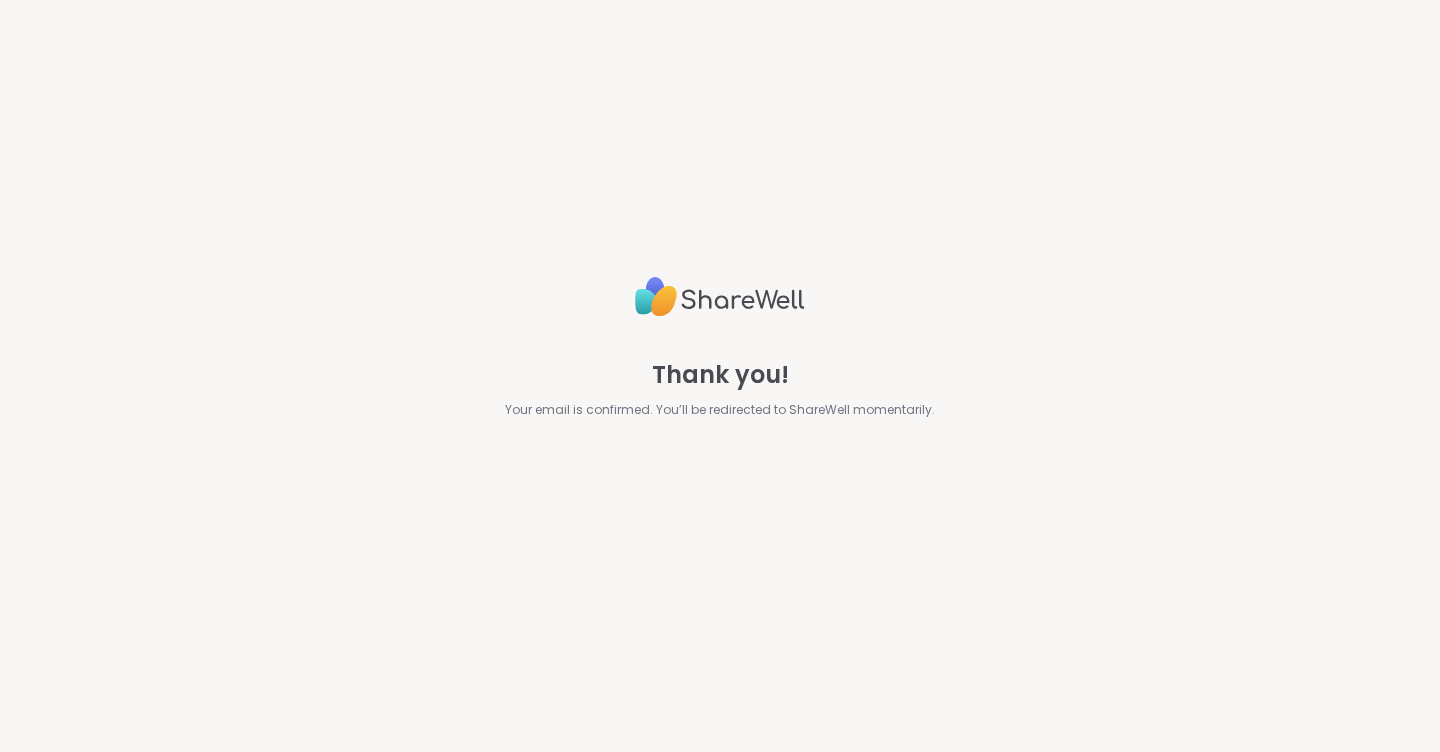 scroll, scrollTop: 0, scrollLeft: 0, axis: both 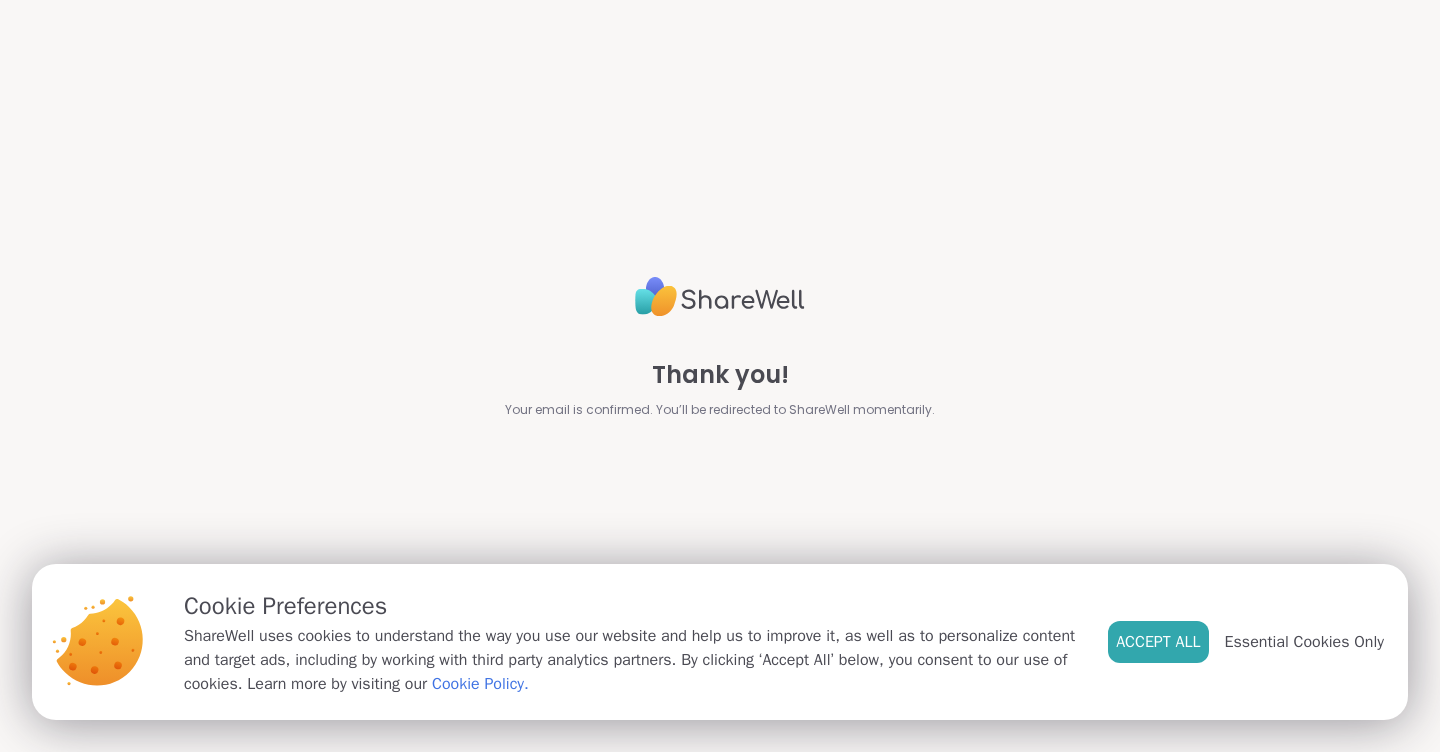 click on "Accept All Essential Cookies Only" at bounding box center (1246, 642) 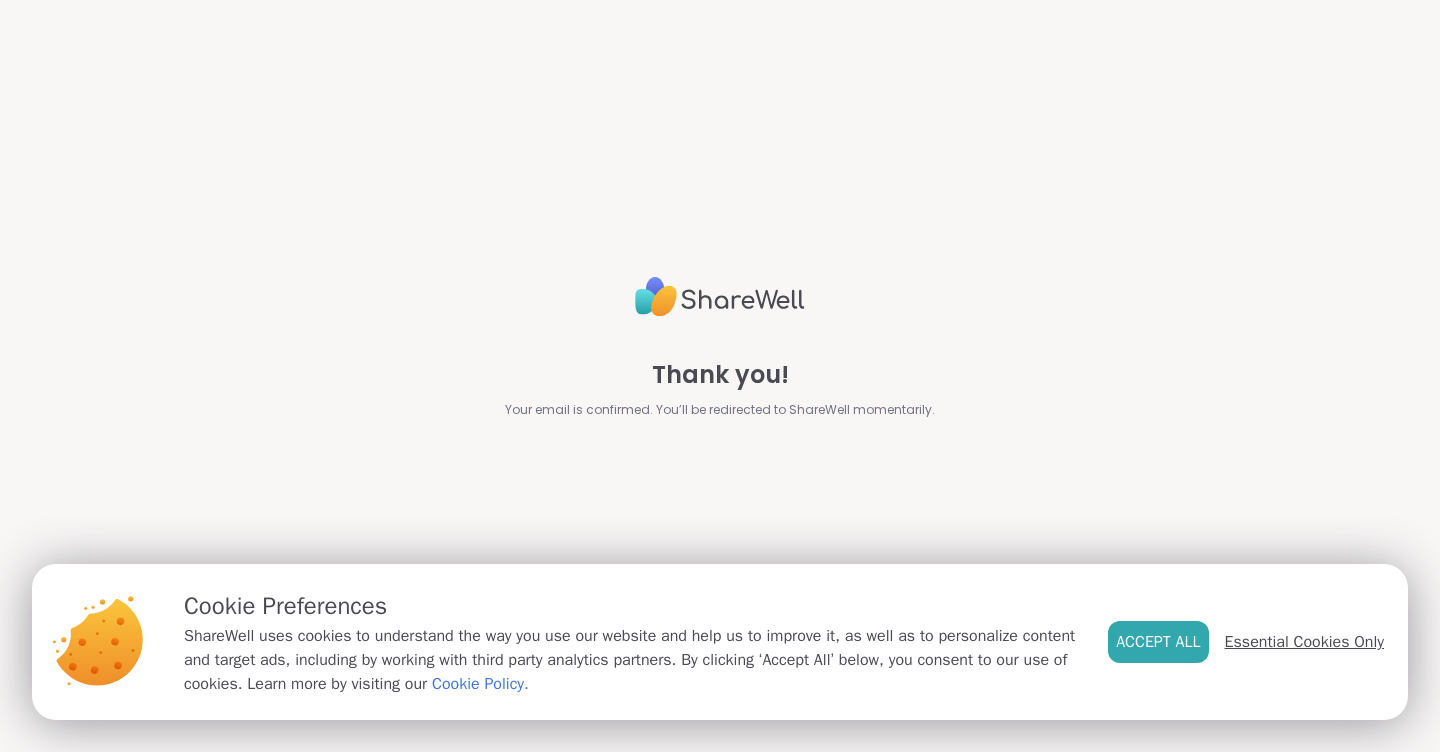 click on "Essential Cookies Only" at bounding box center (1304, 642) 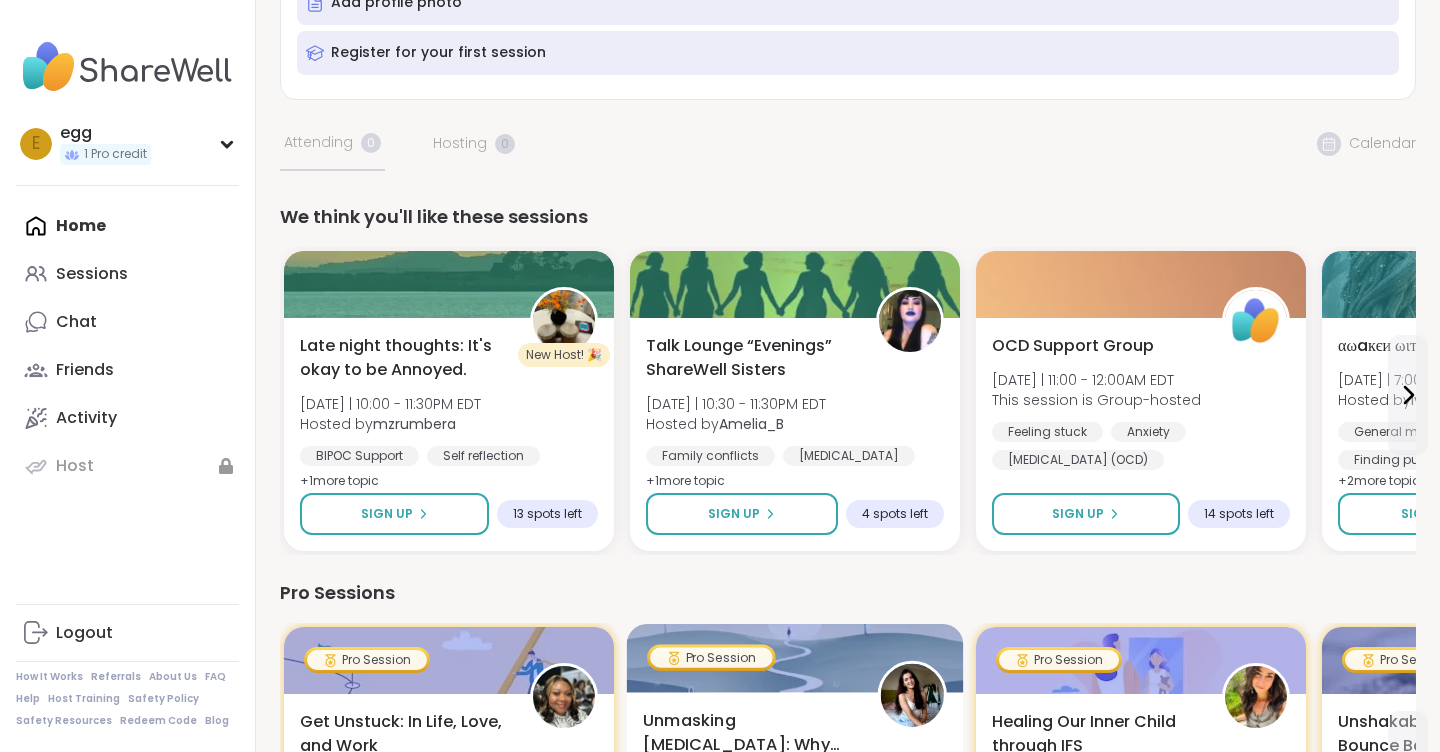 scroll, scrollTop: 290, scrollLeft: 0, axis: vertical 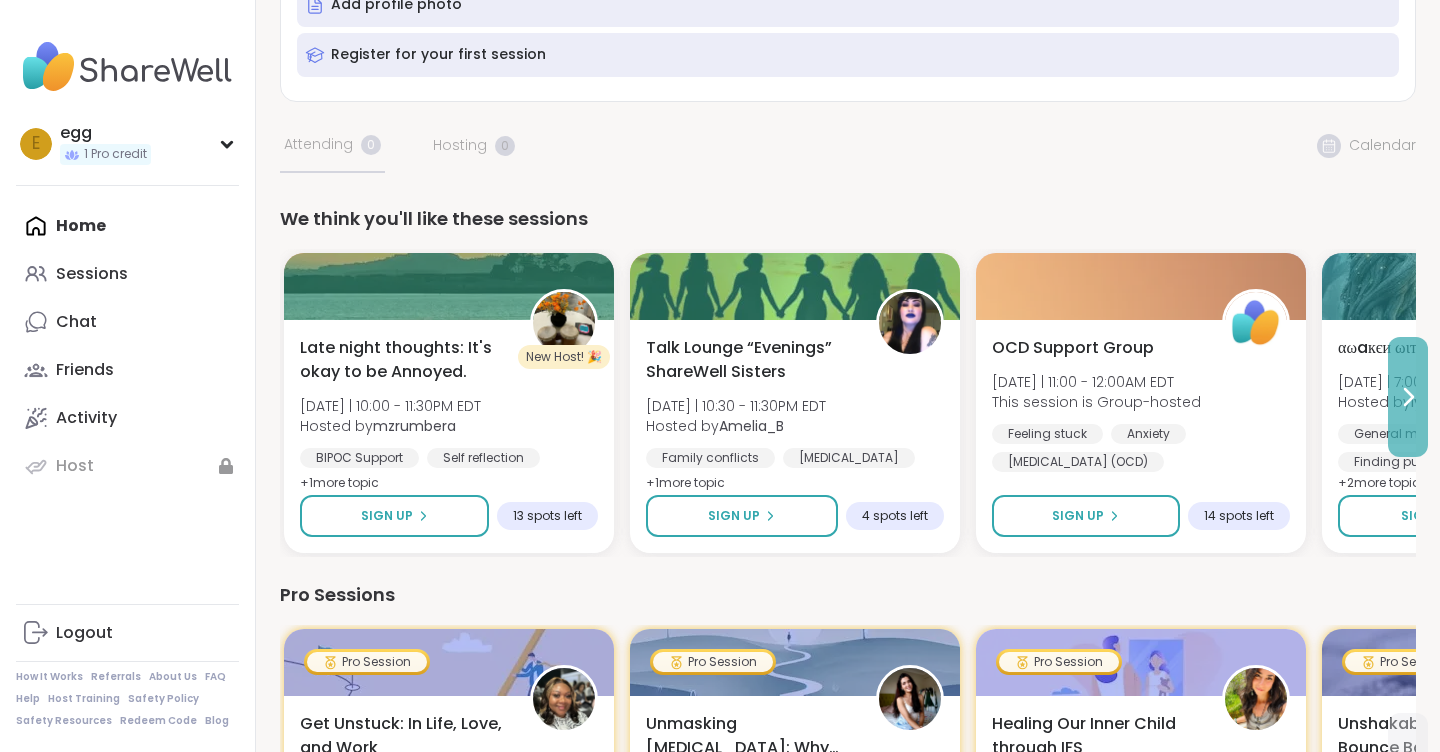 click 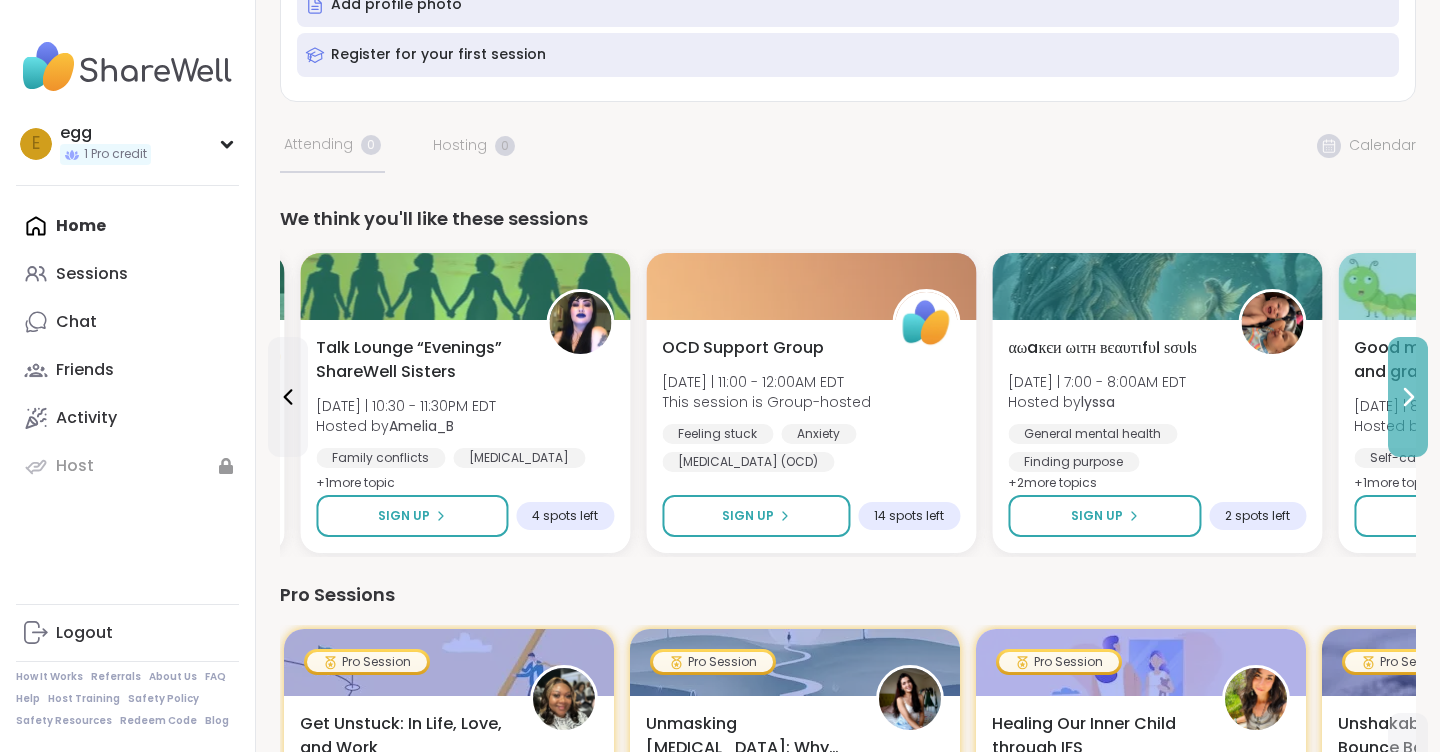 click 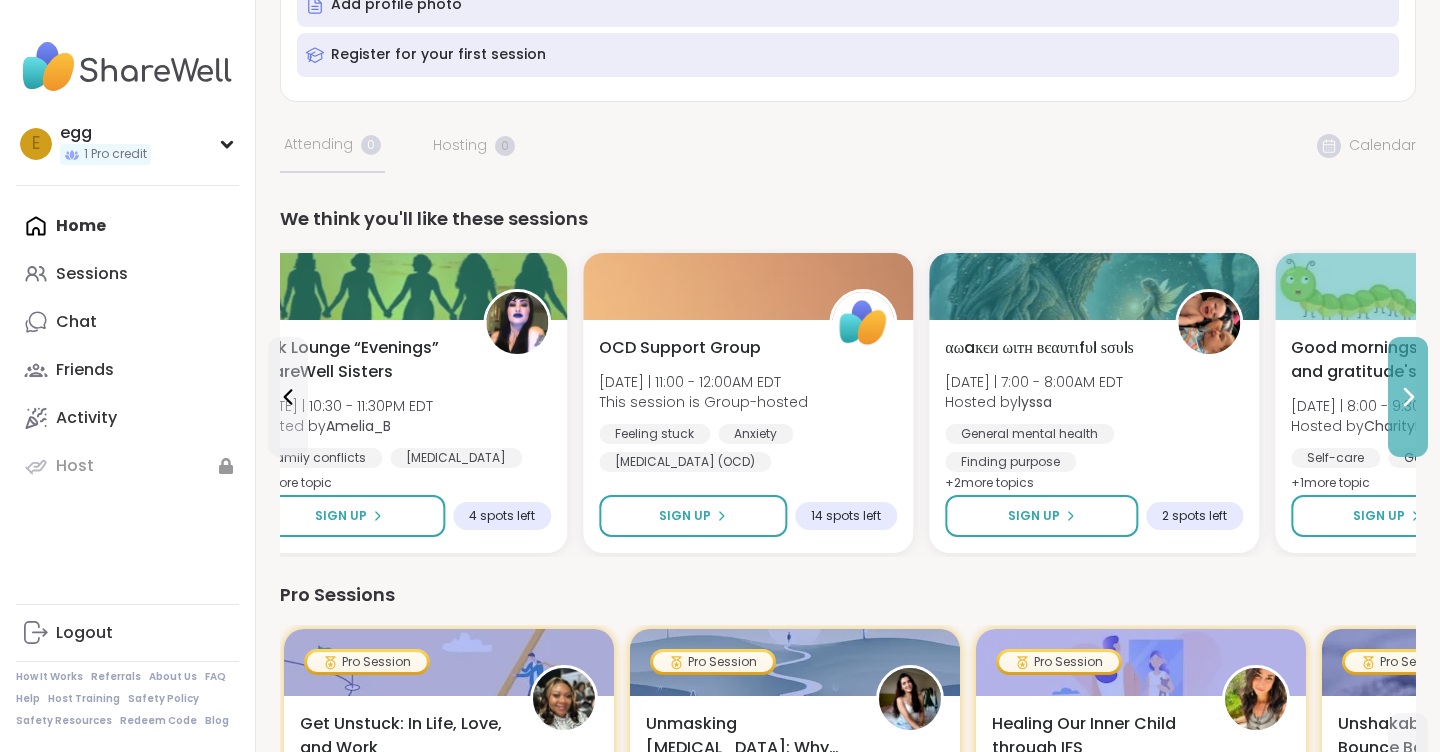 click 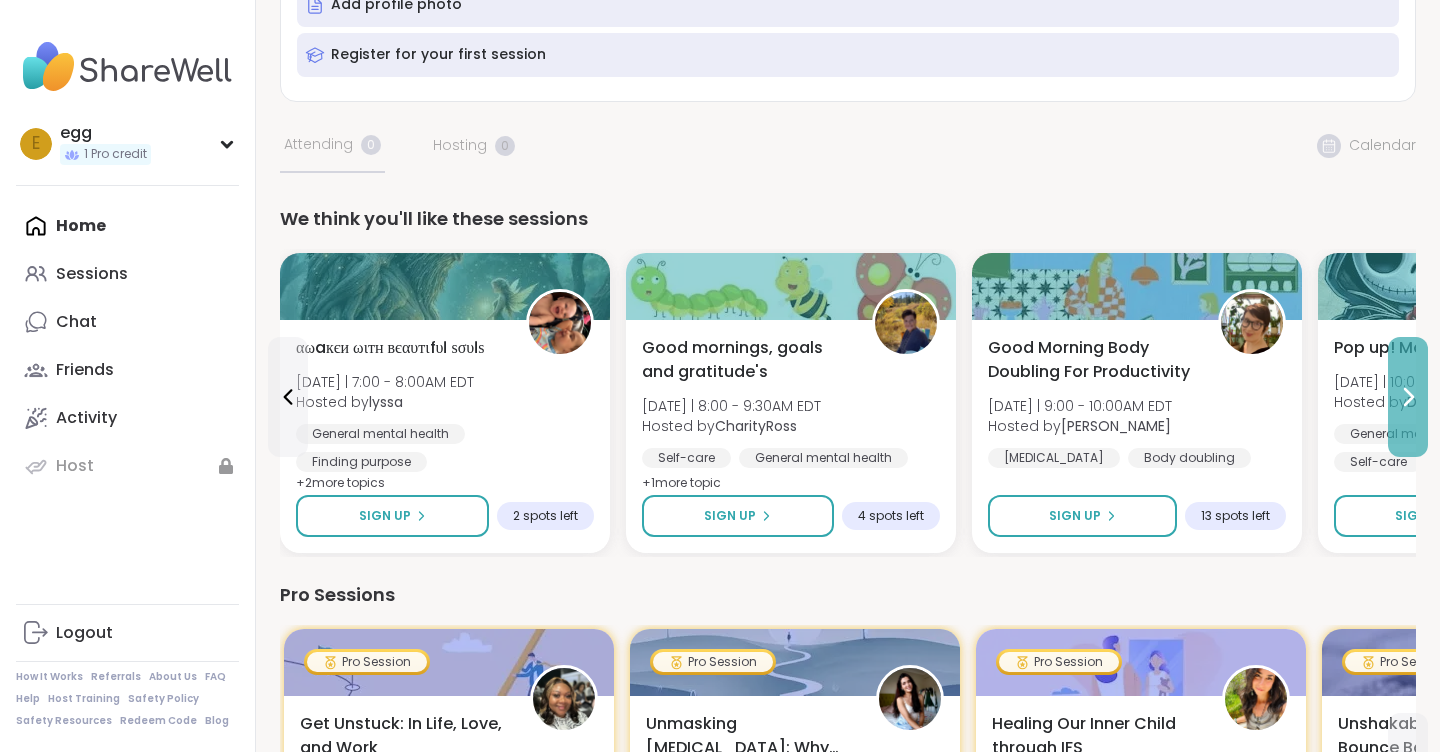 click 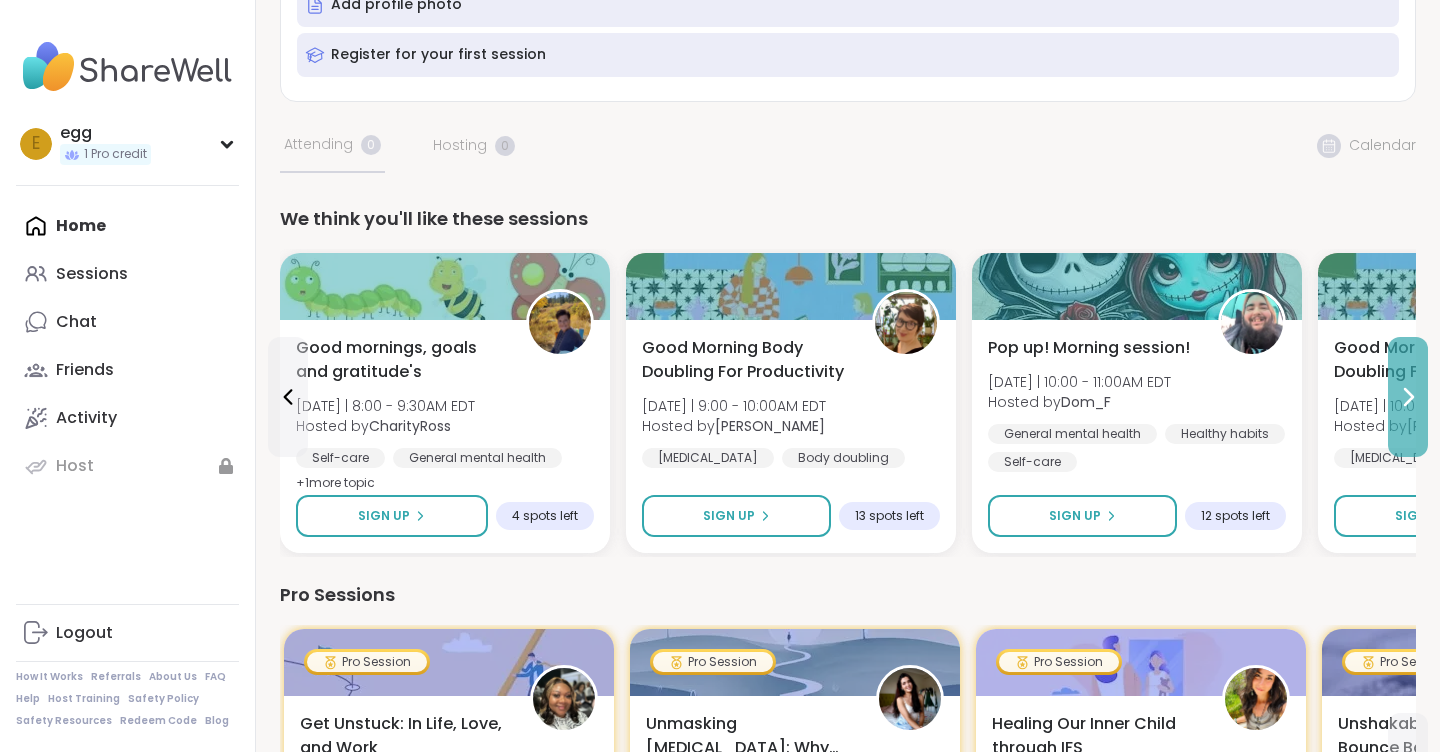 click 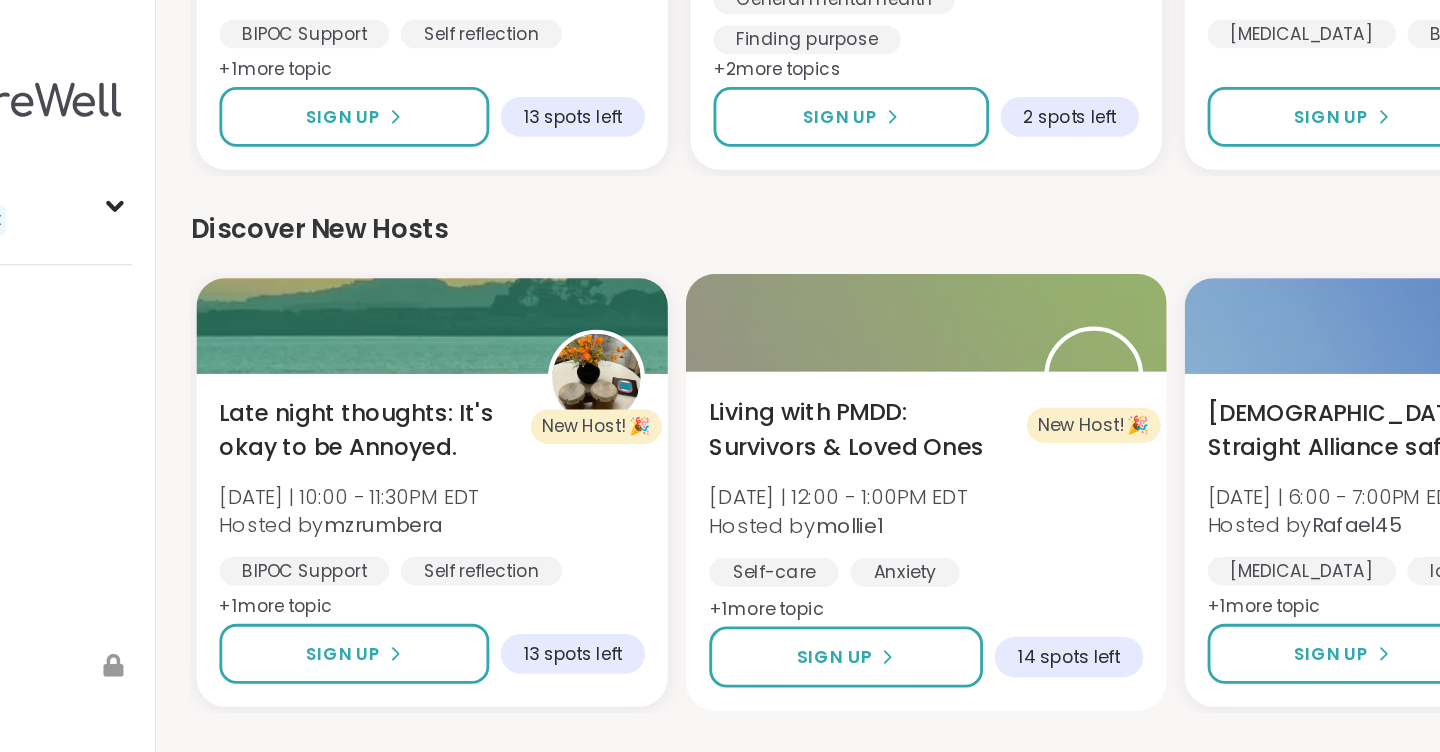 scroll, scrollTop: 1342, scrollLeft: 0, axis: vertical 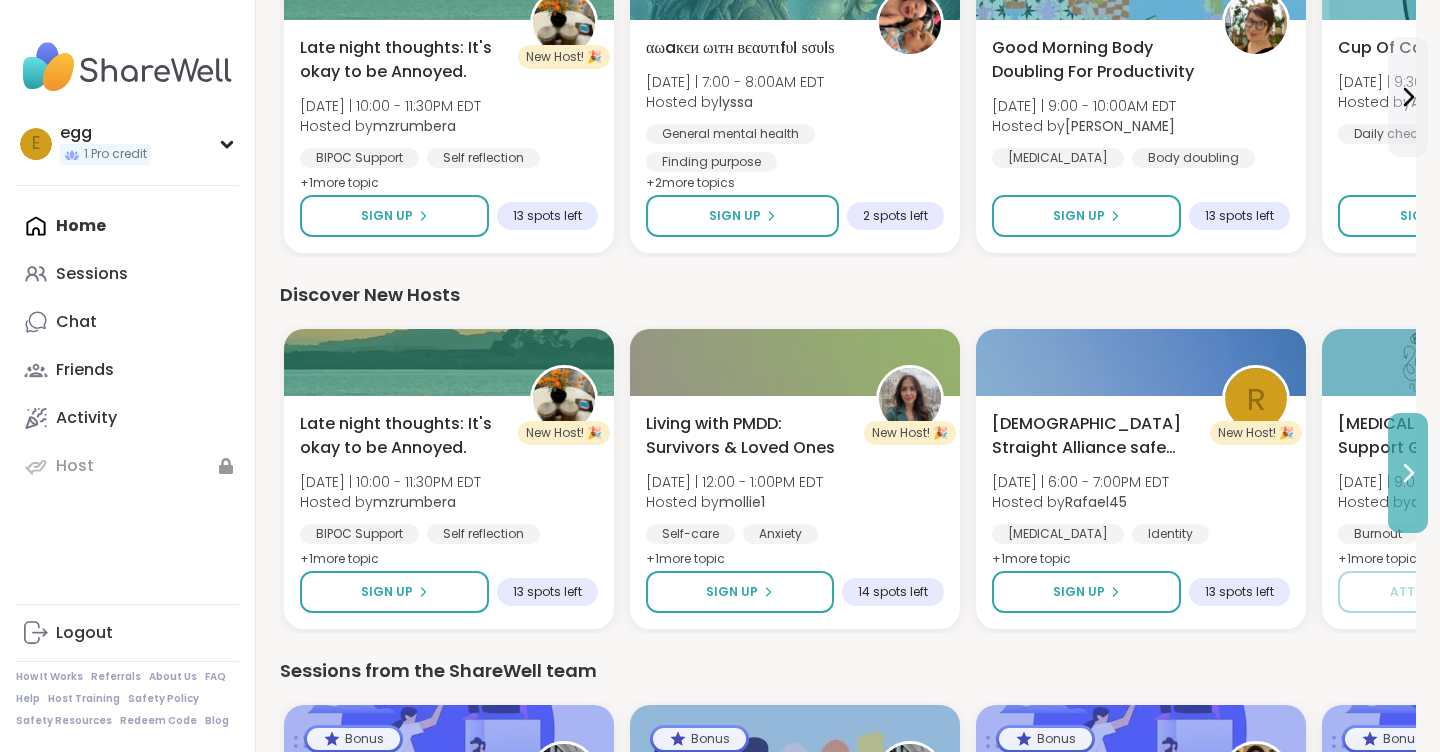 click 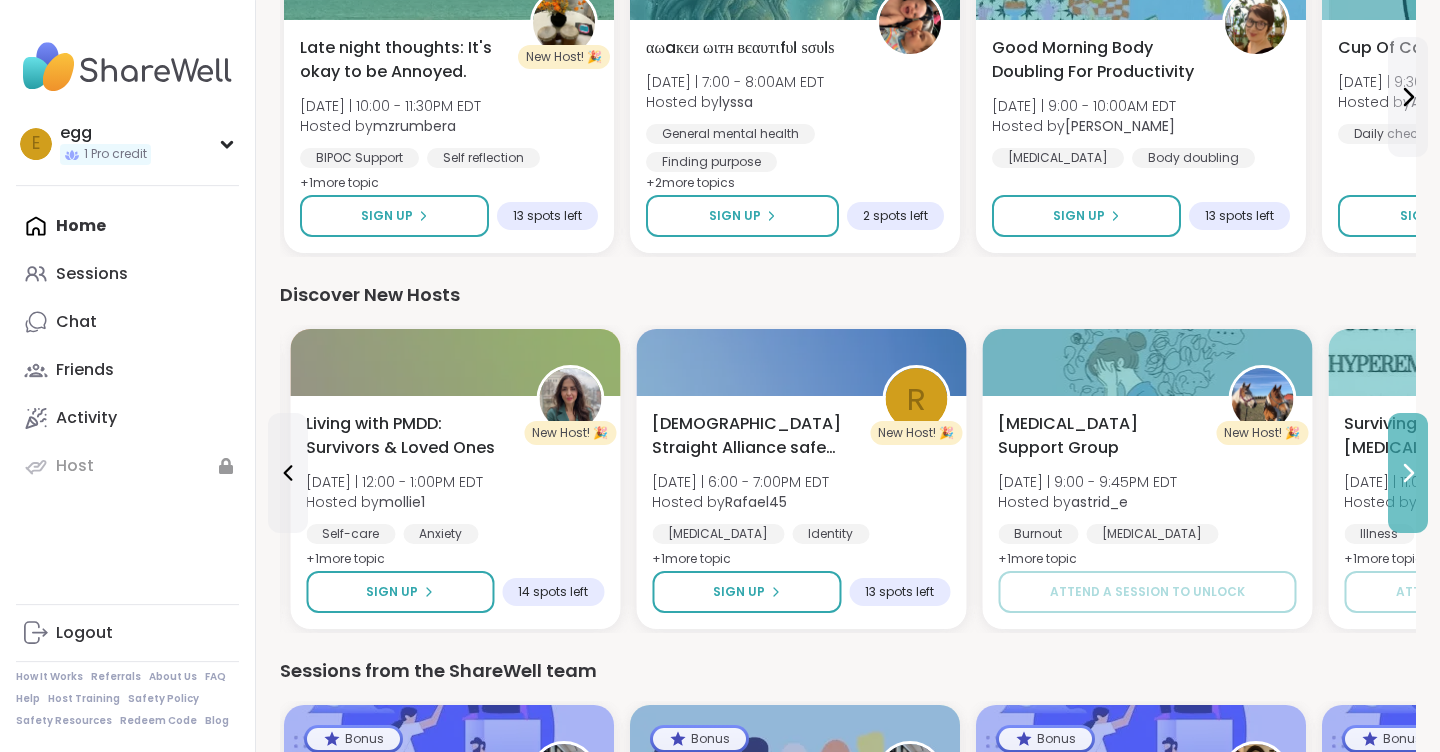 click 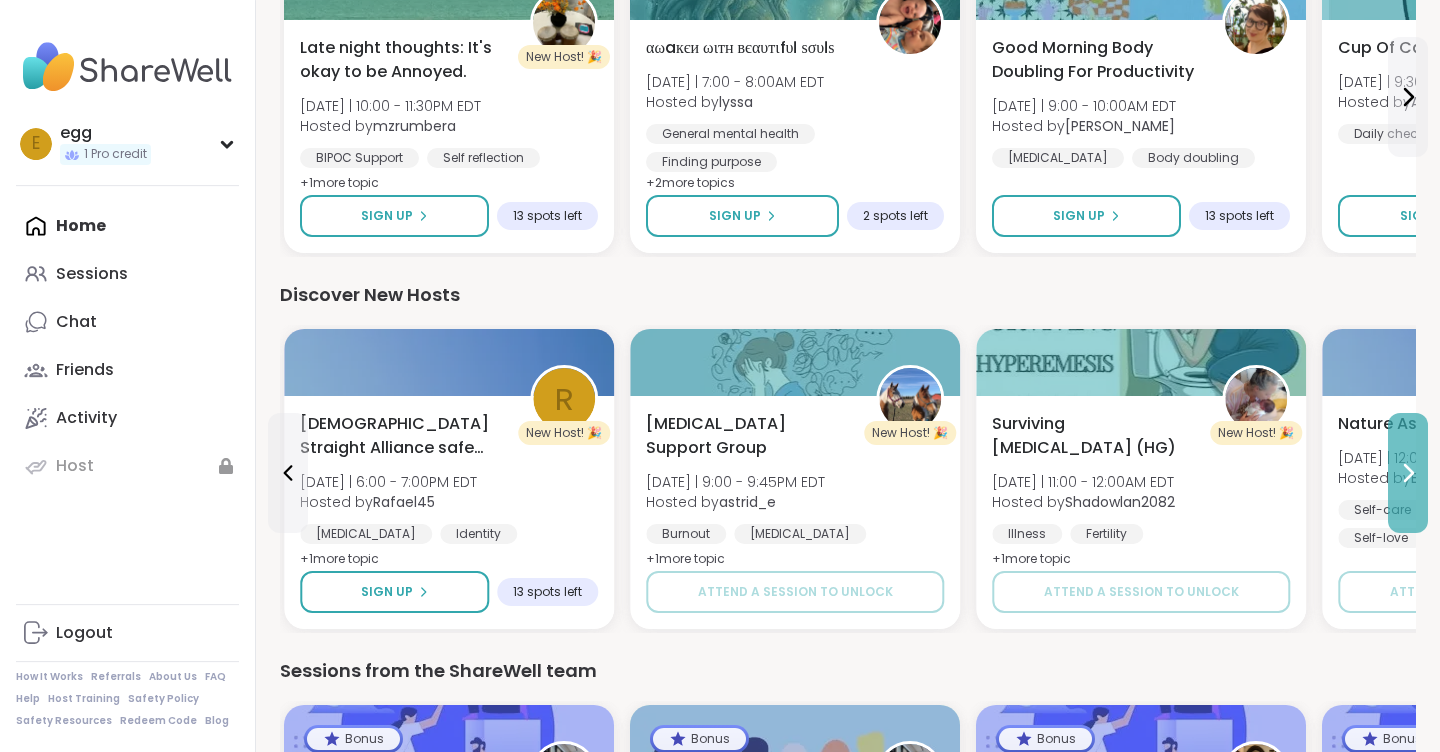 click 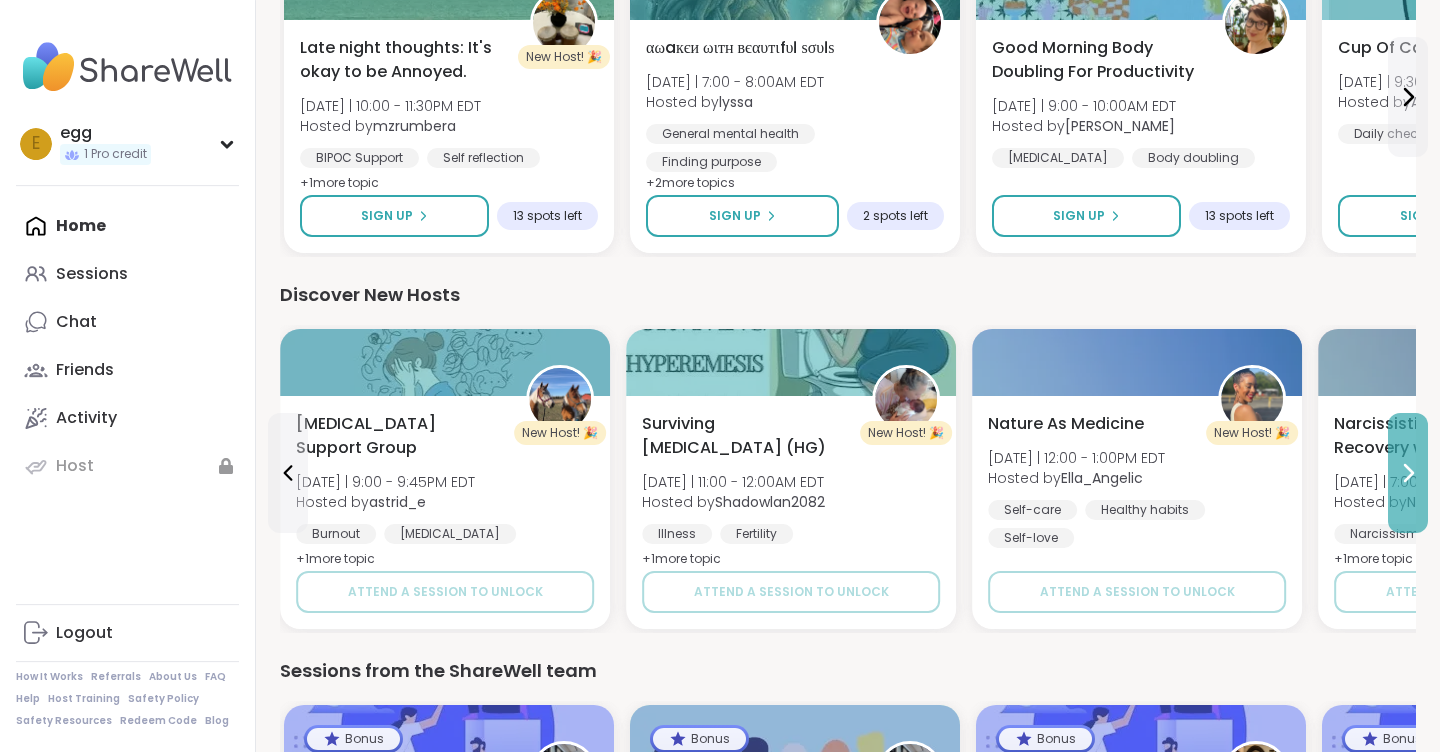 click 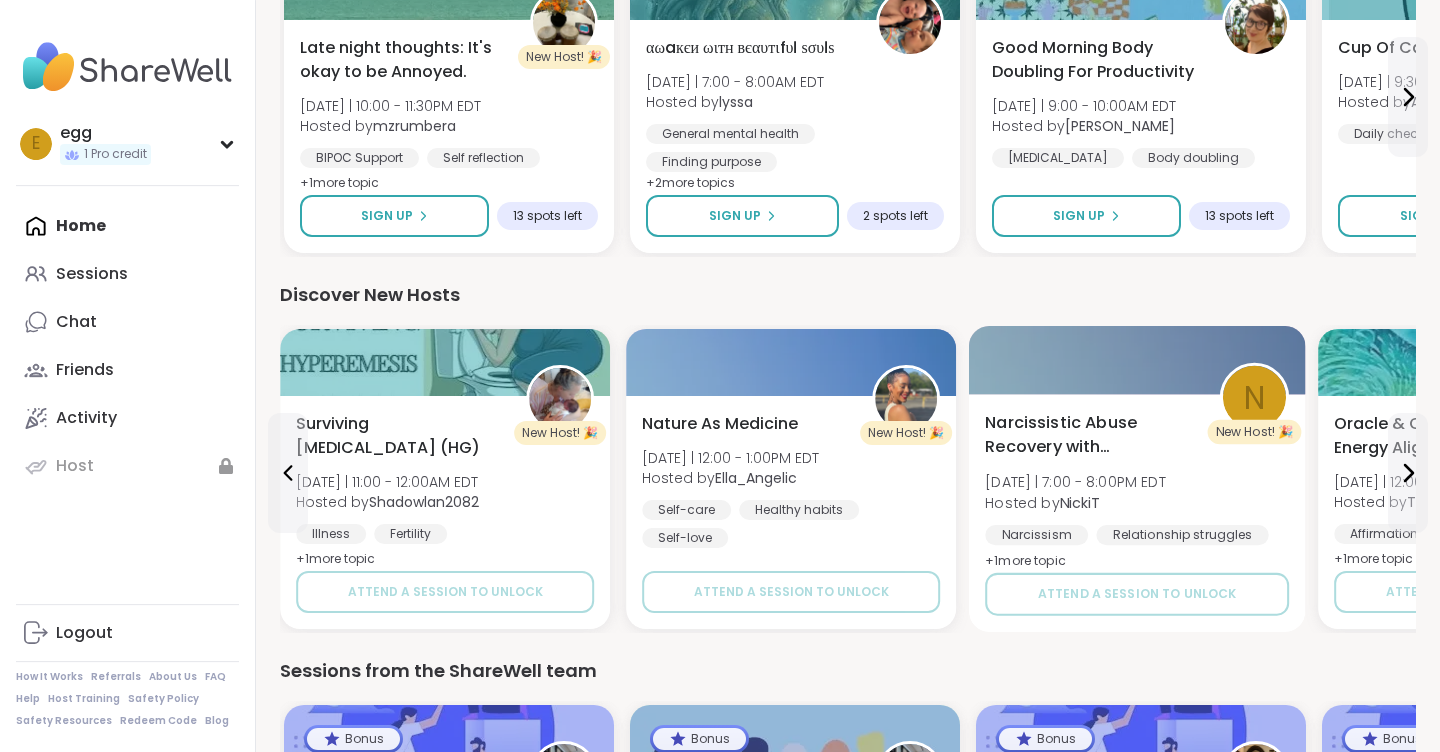 scroll, scrollTop: 1685, scrollLeft: 0, axis: vertical 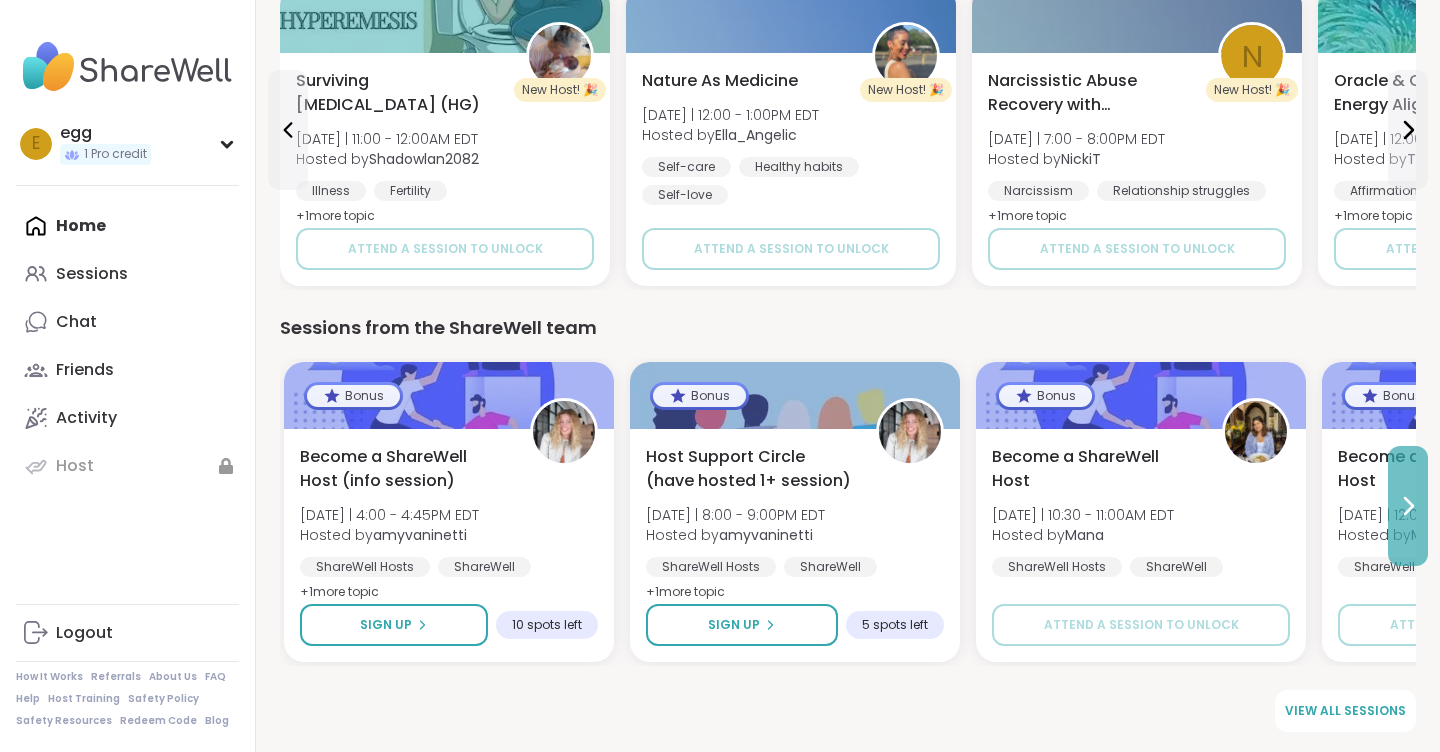 click at bounding box center [1408, 506] 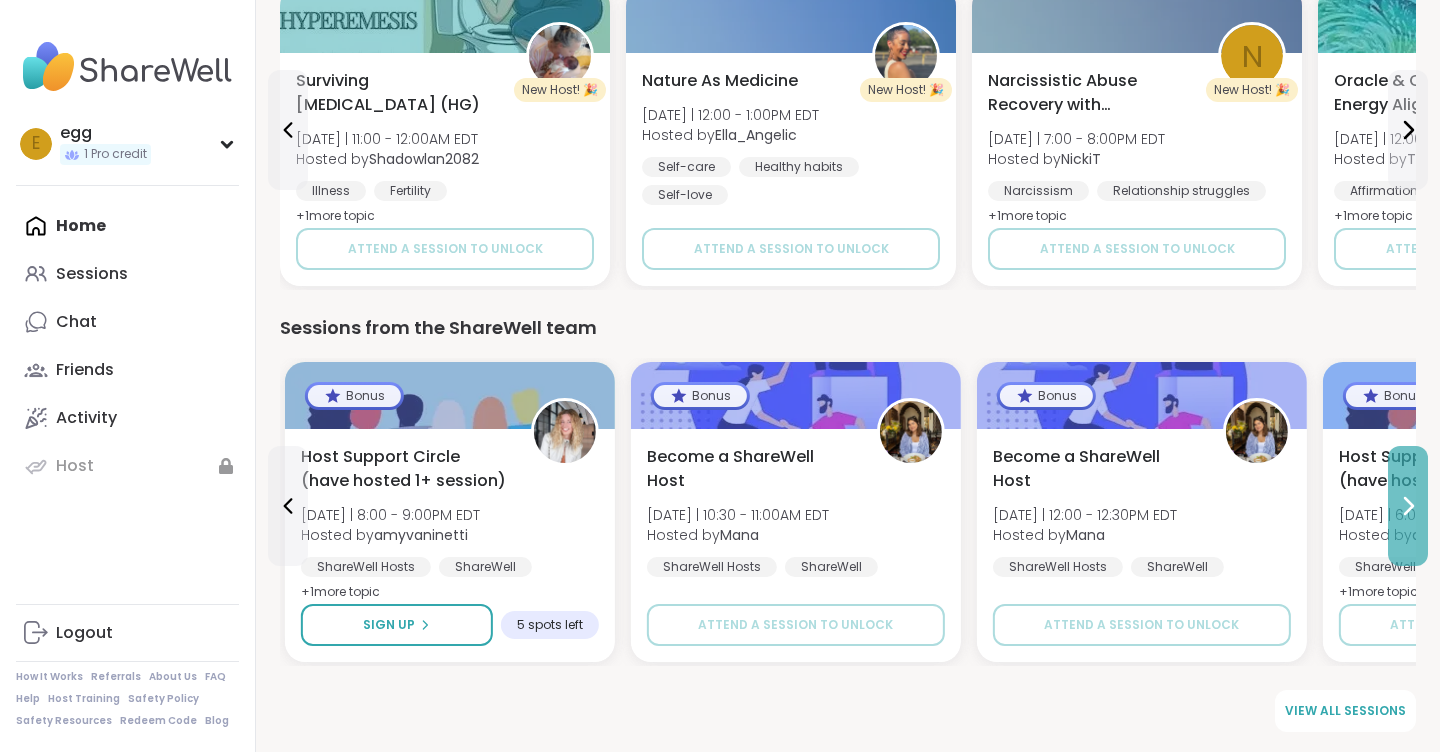 click at bounding box center [1408, 506] 